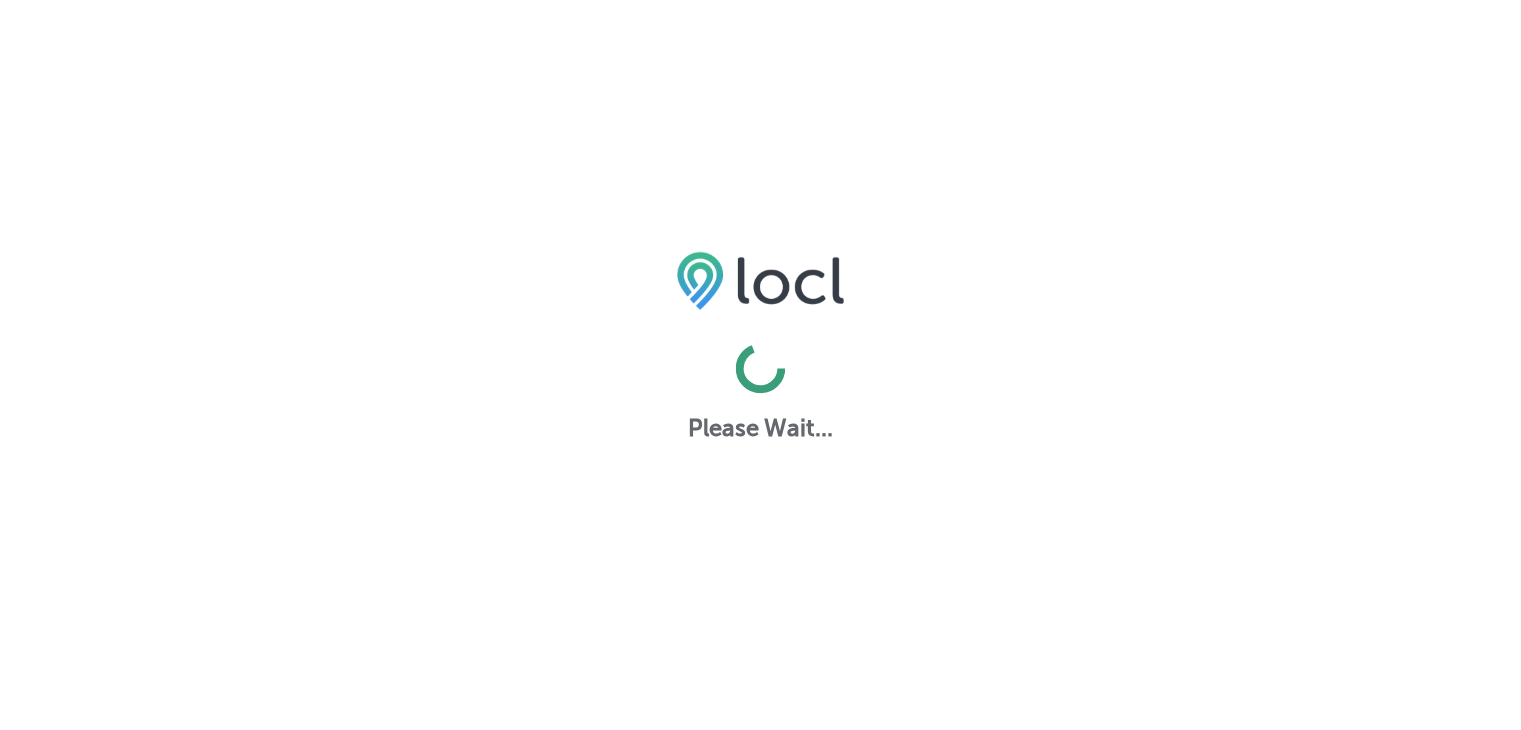 scroll, scrollTop: 0, scrollLeft: 0, axis: both 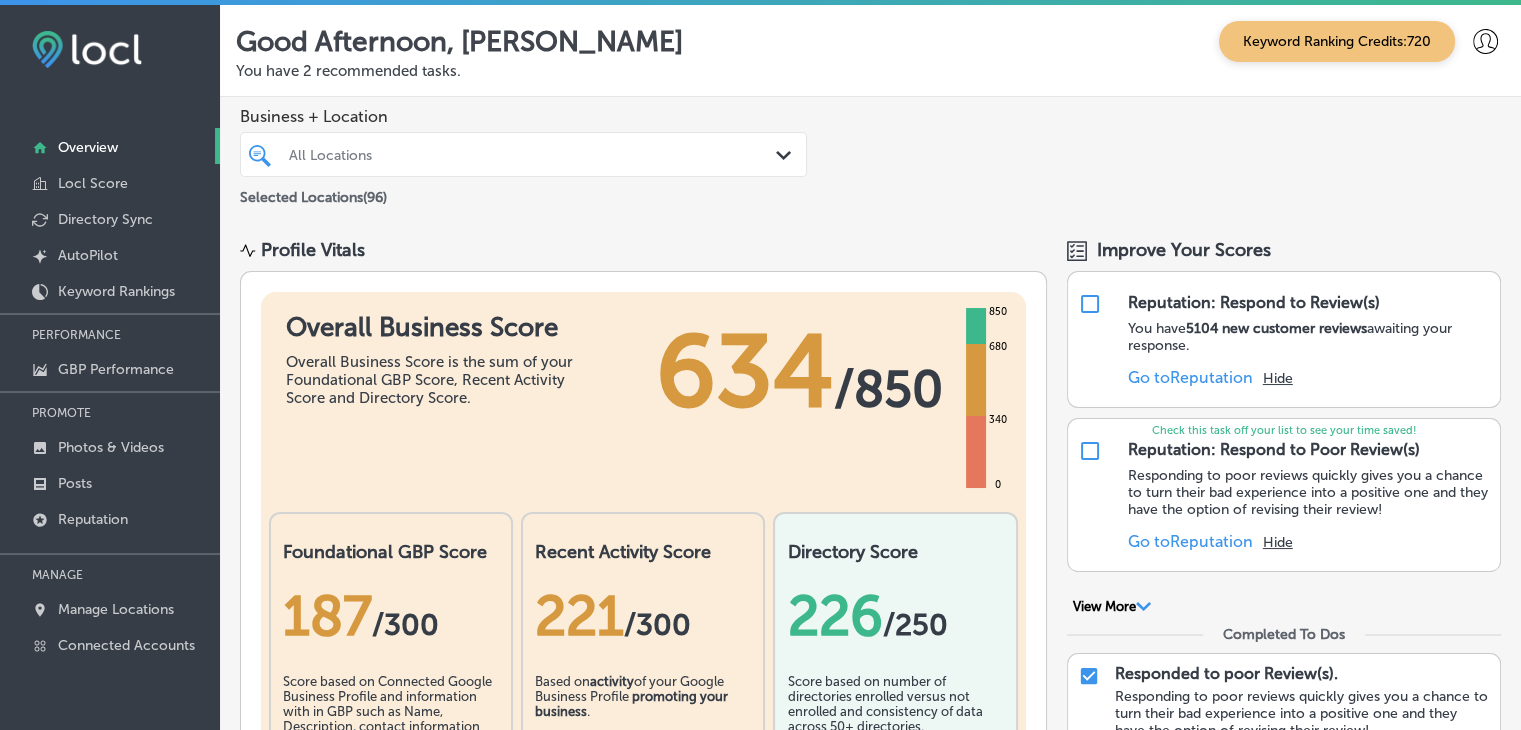 click on "PROMOTE" at bounding box center [110, 413] 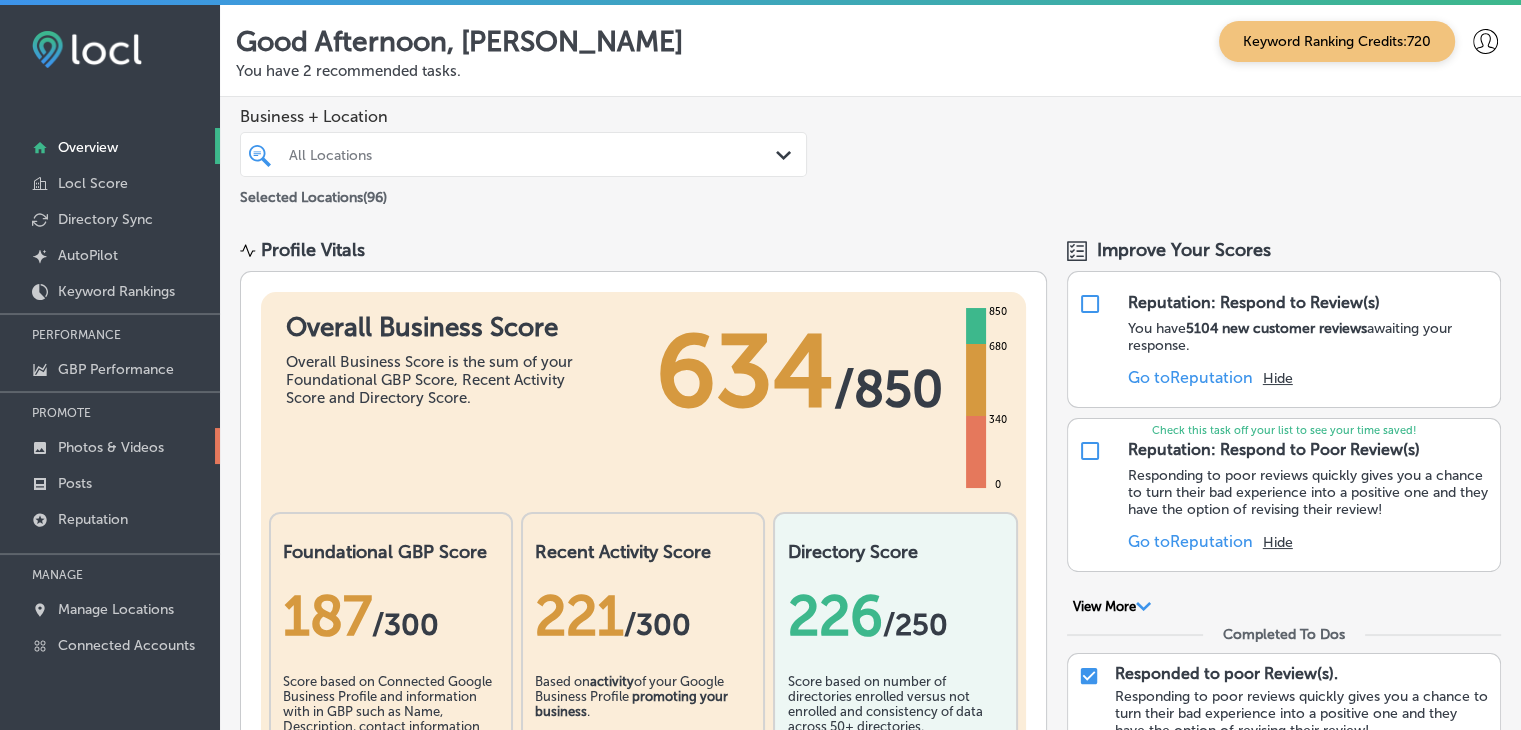 click on "Photos & Videos" at bounding box center [111, 447] 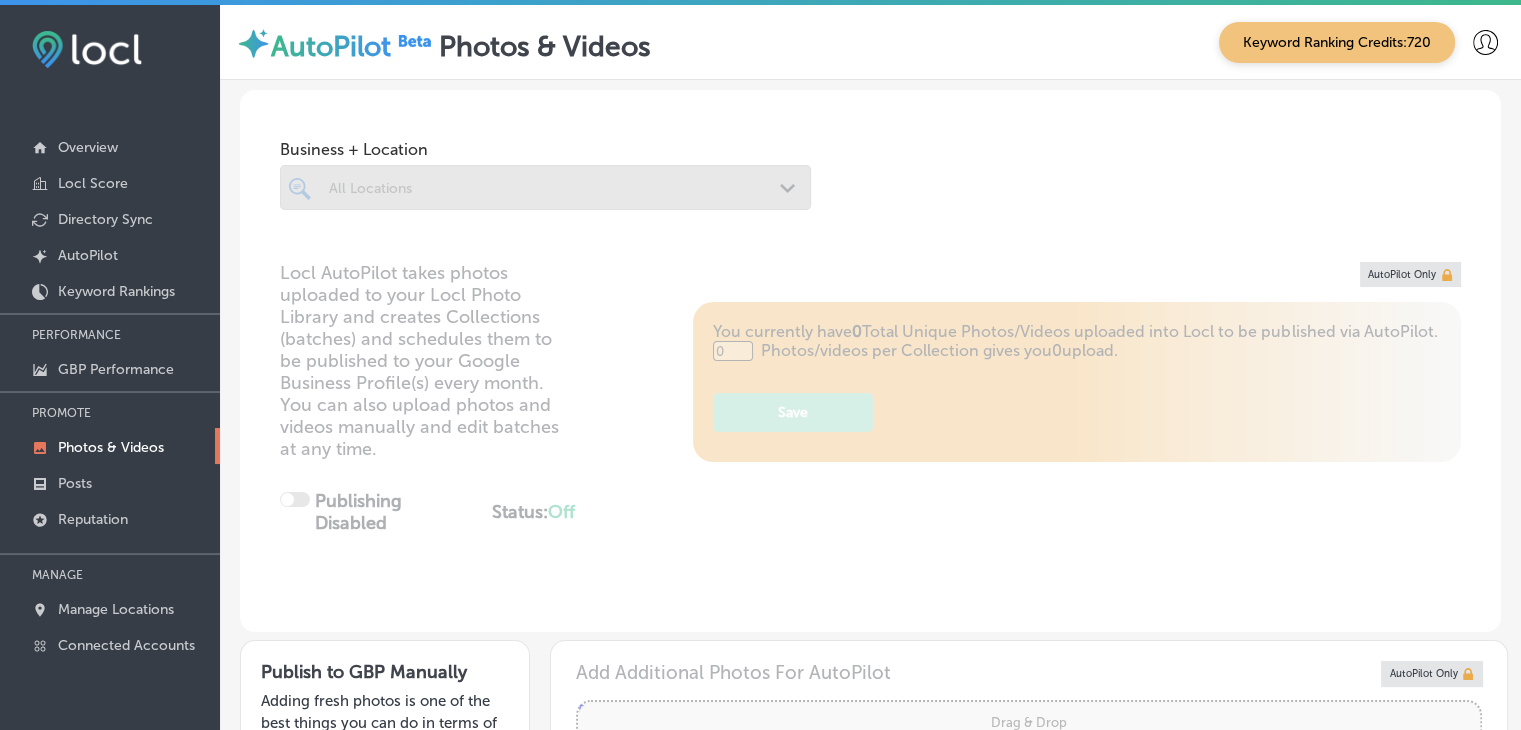 type on "5" 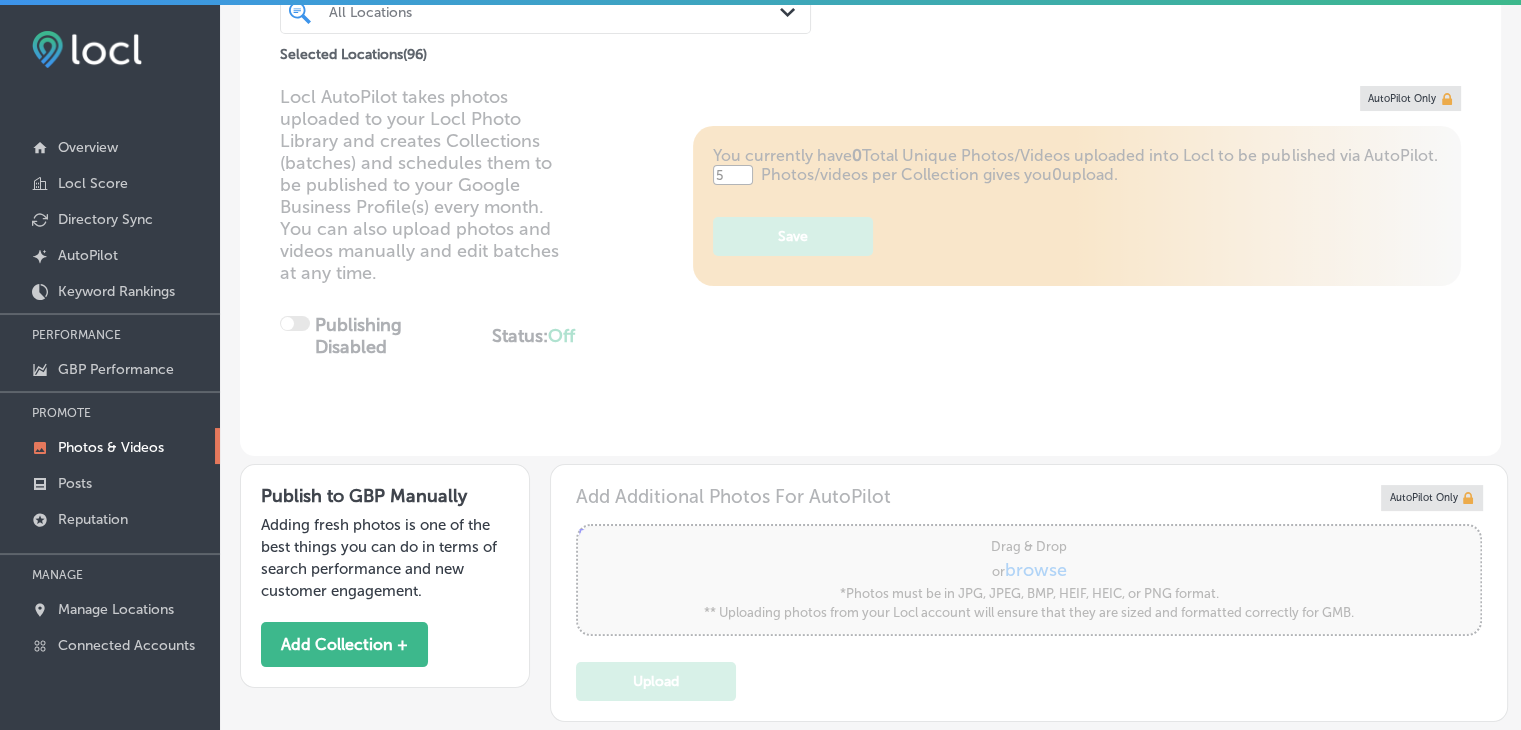scroll, scrollTop: 300, scrollLeft: 0, axis: vertical 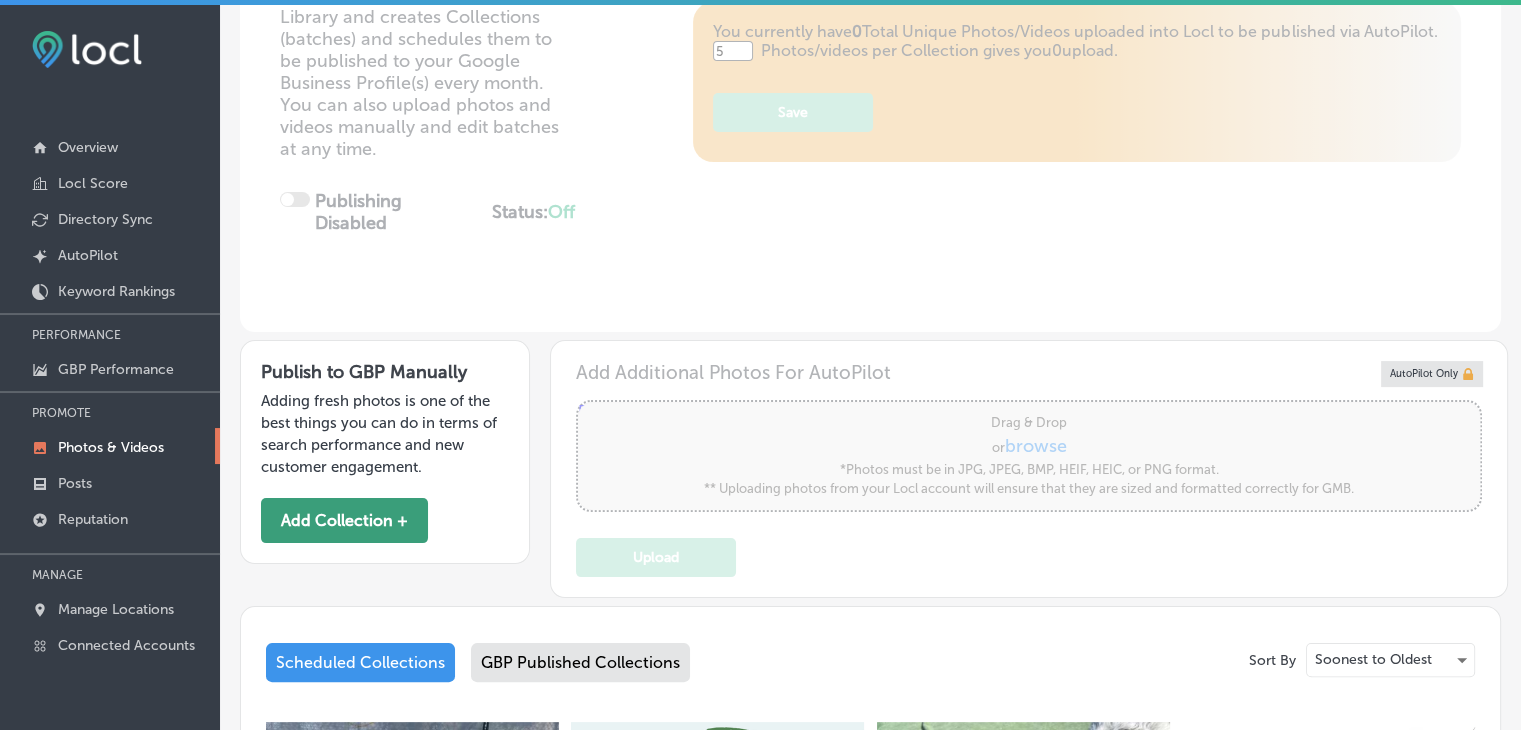 click on "Add Collection +" at bounding box center [344, 520] 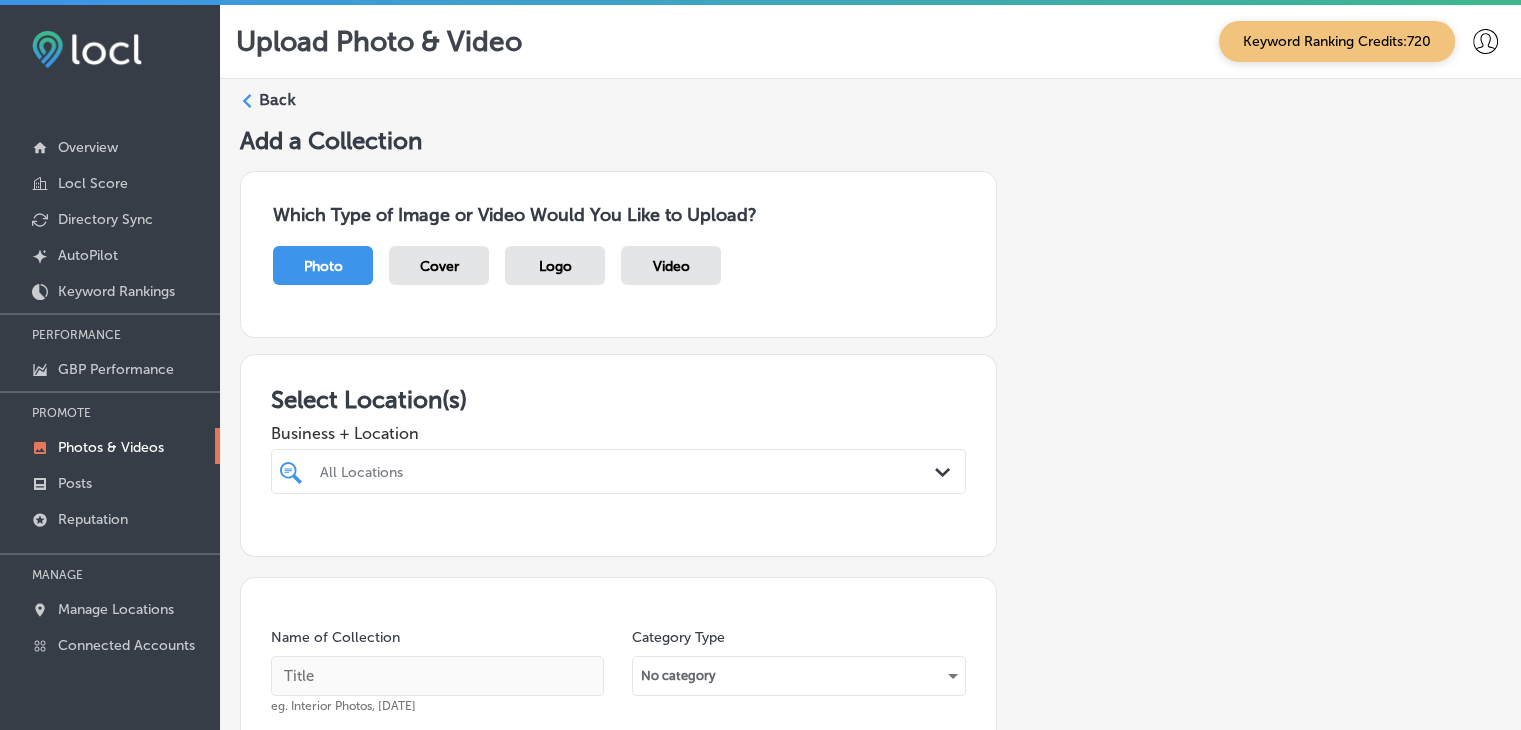 click on "Business + Location" at bounding box center (618, 433) 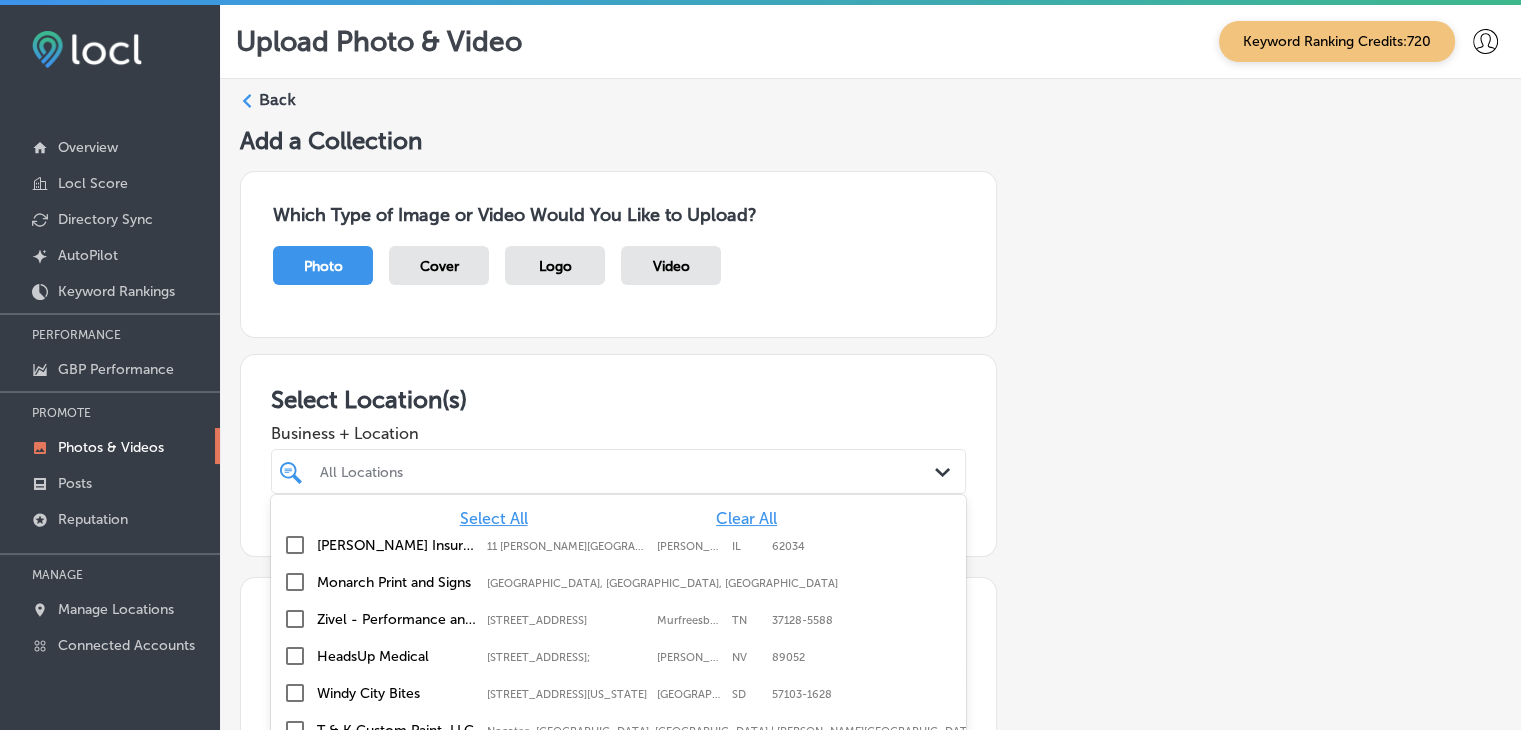 scroll, scrollTop: 104, scrollLeft: 0, axis: vertical 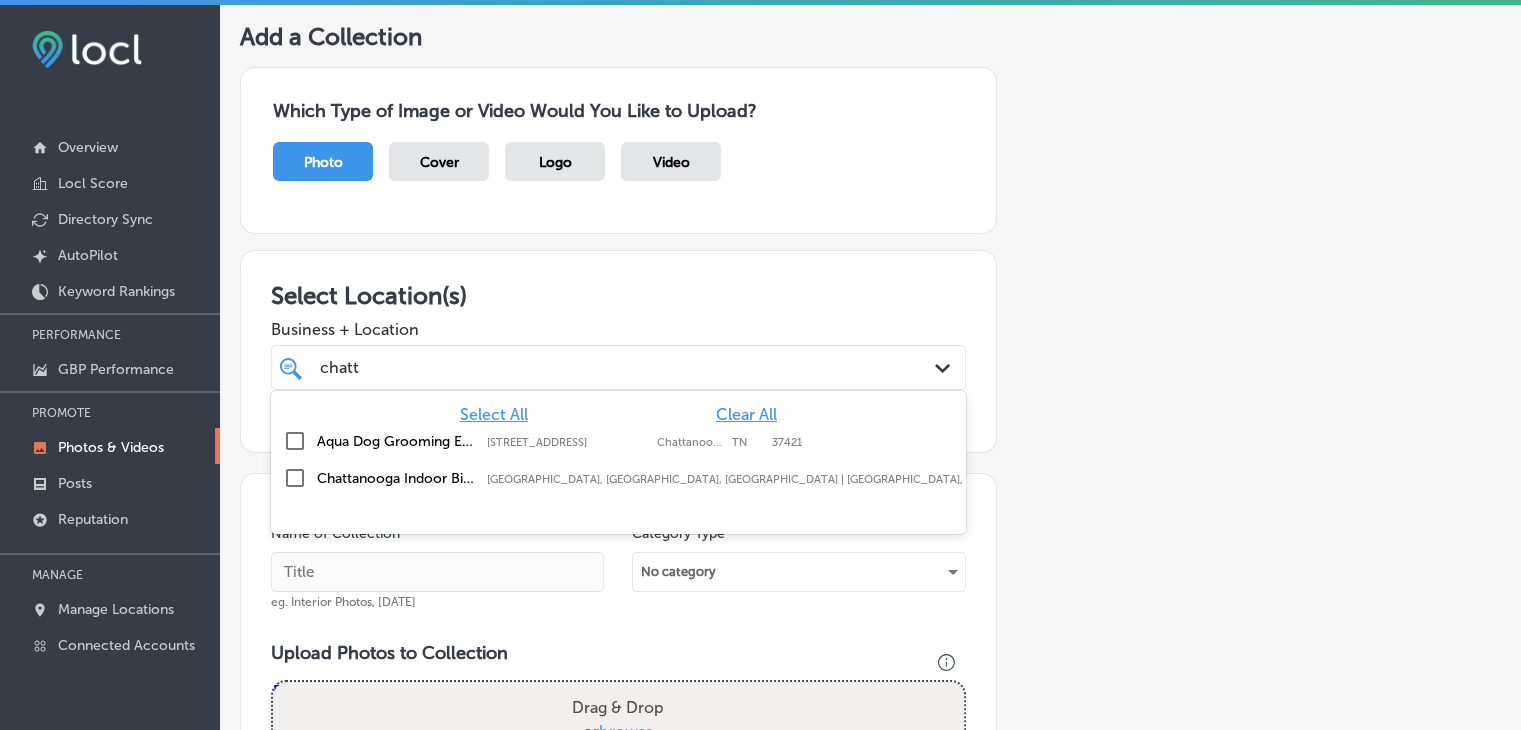 click on "[GEOGRAPHIC_DATA], [GEOGRAPHIC_DATA], [GEOGRAPHIC_DATA] | [GEOGRAPHIC_DATA], [GEOGRAPHIC_DATA], [GEOGRAPHIC_DATA] | Ea ..." at bounding box center (857, 479) 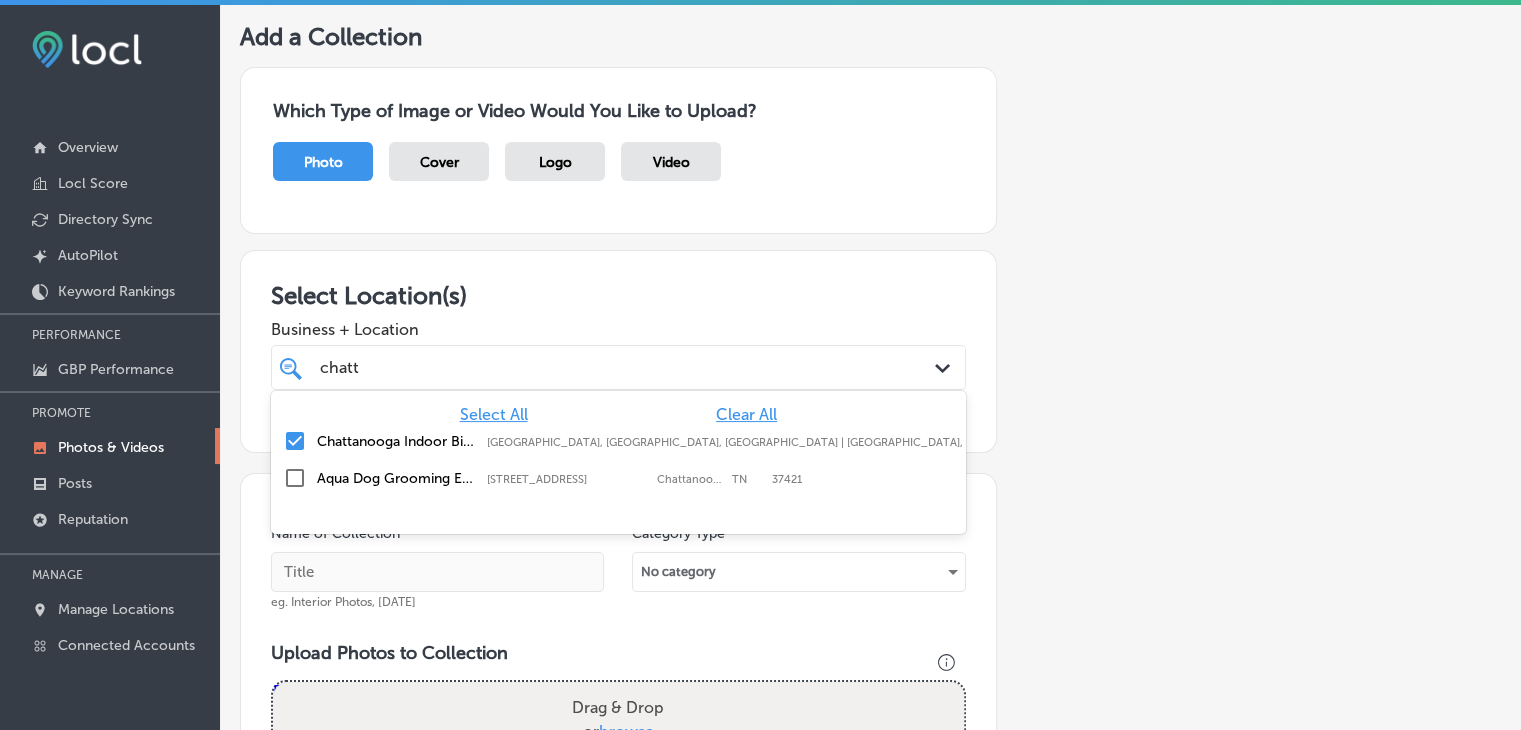 type on "chatt" 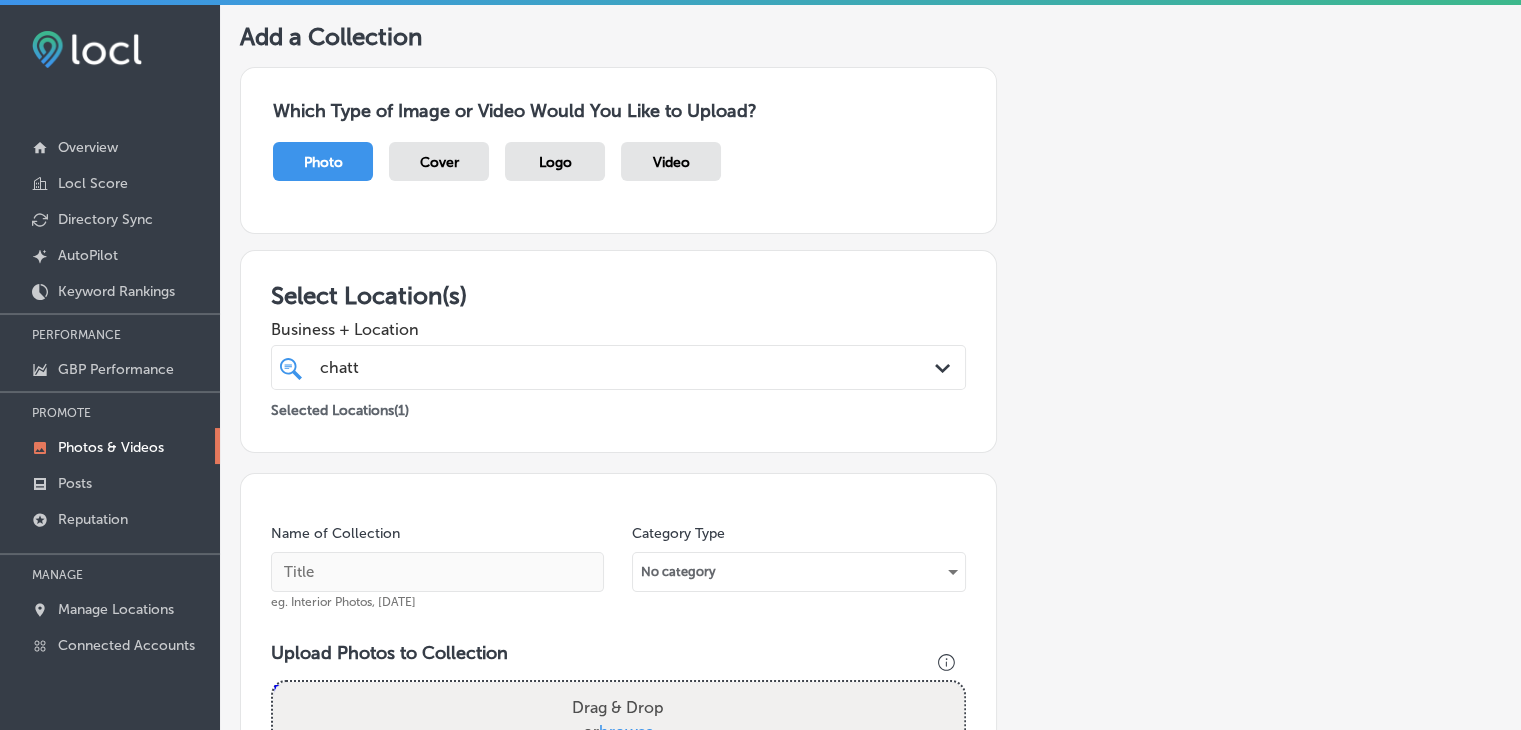 click on "Business + Location
chatt chatt
Path
Created with Sketch." at bounding box center (618, 350) 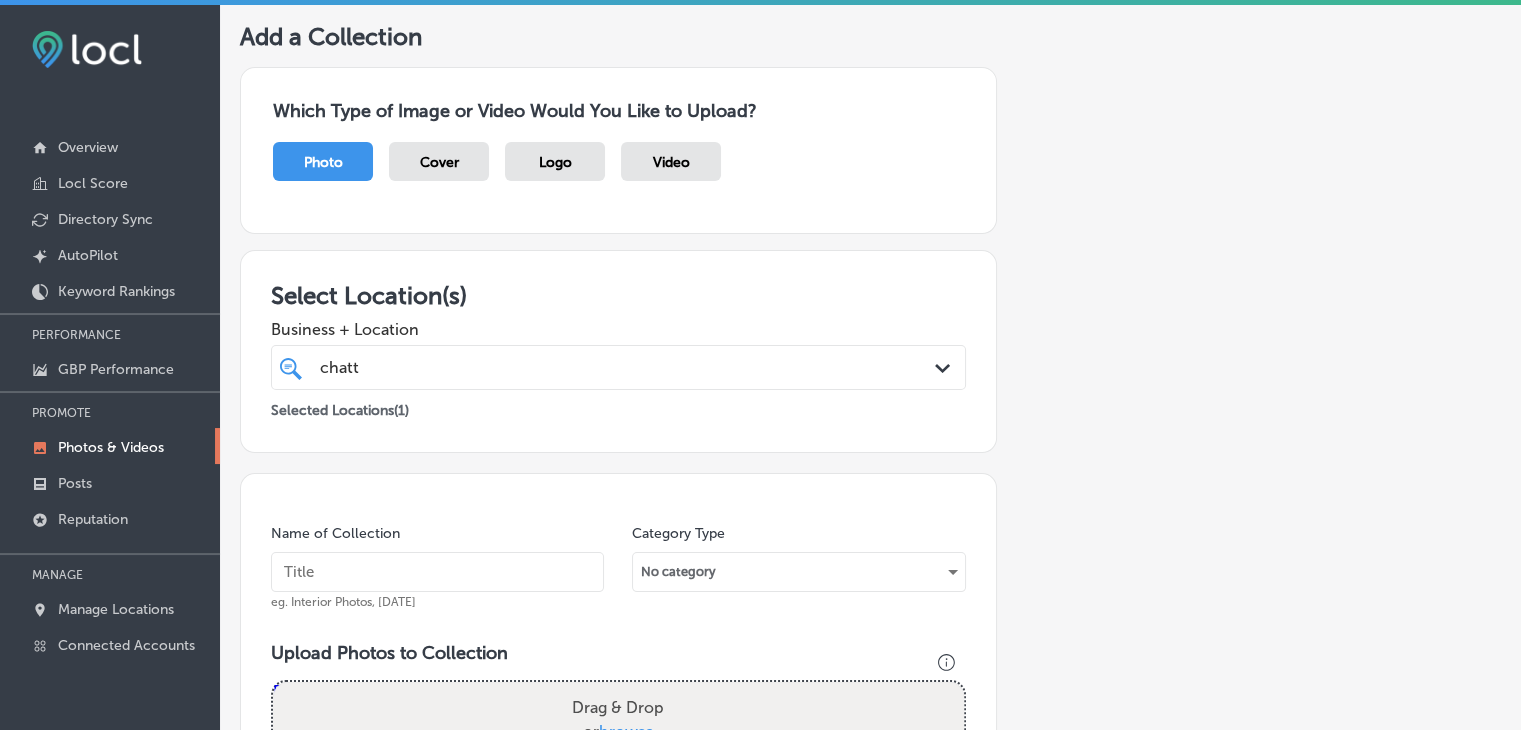 click at bounding box center [437, 572] 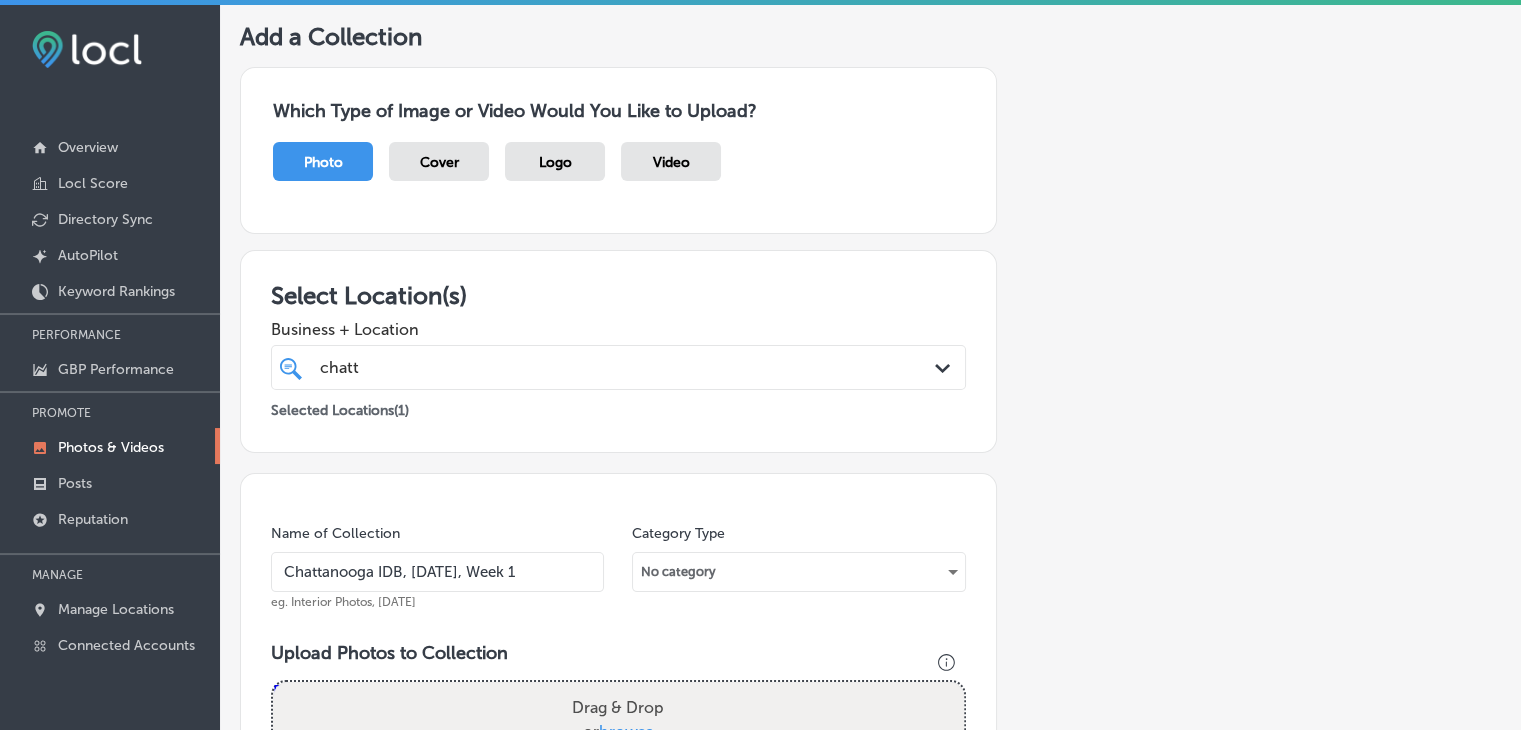 scroll, scrollTop: 304, scrollLeft: 0, axis: vertical 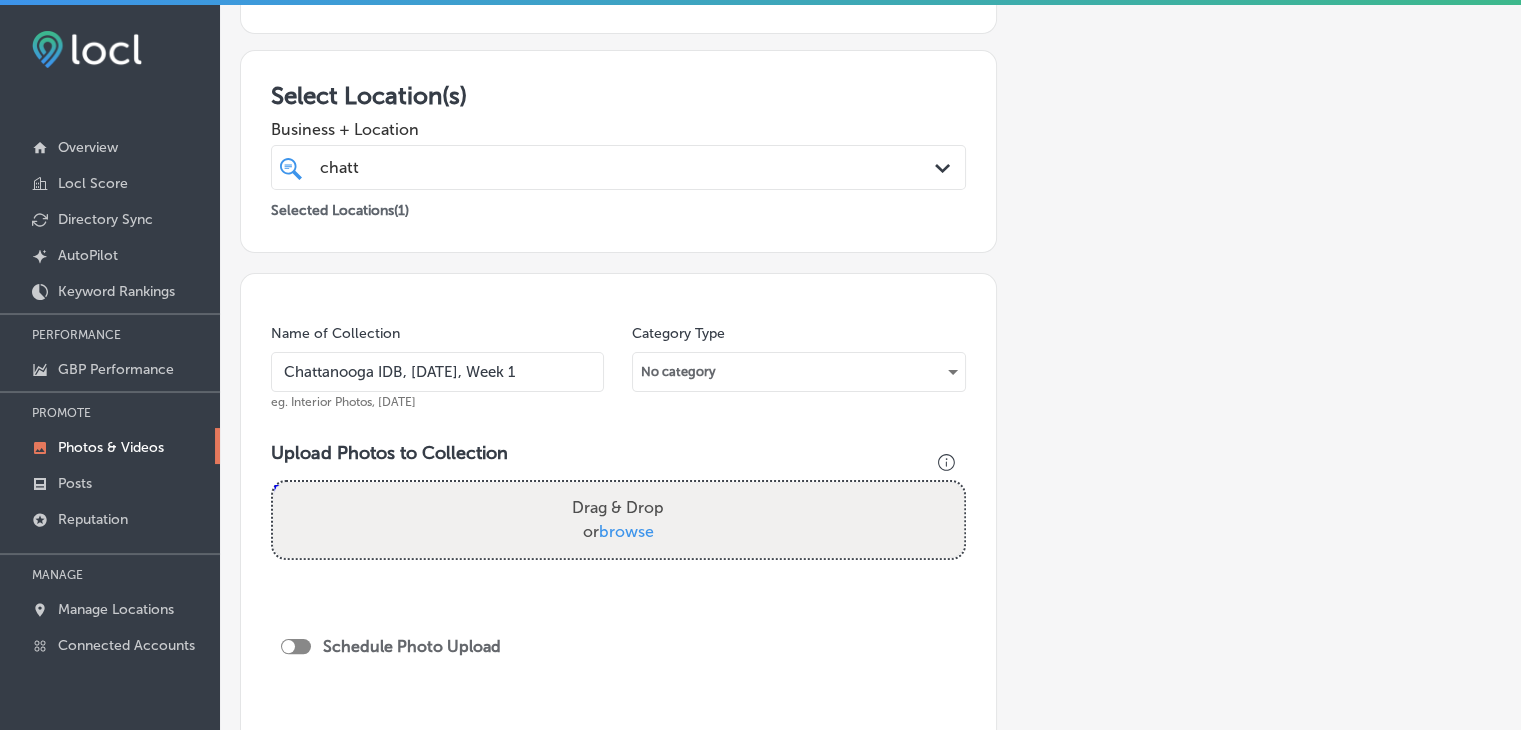 type on "Chattanooga IDB, [DATE], Week 1" 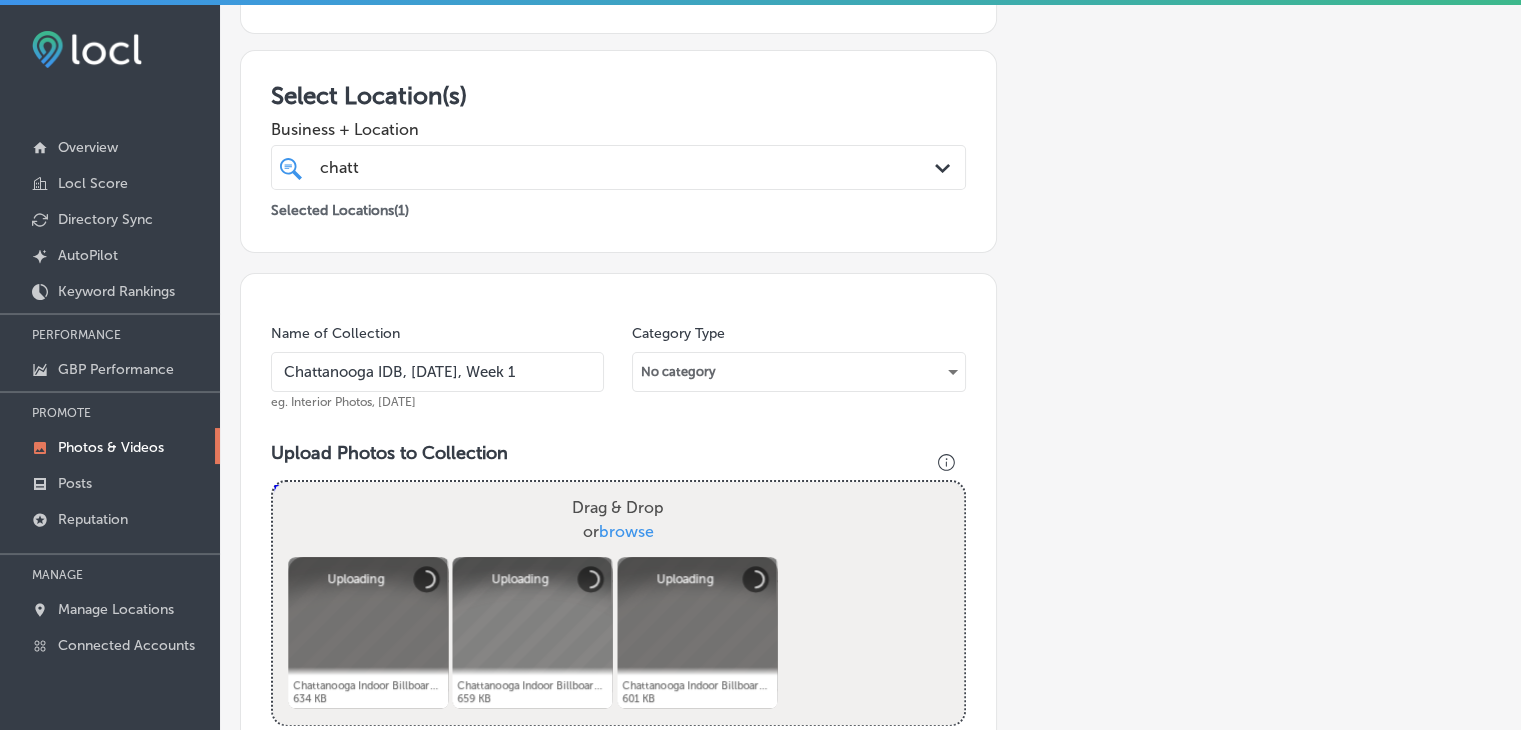 scroll, scrollTop: 604, scrollLeft: 0, axis: vertical 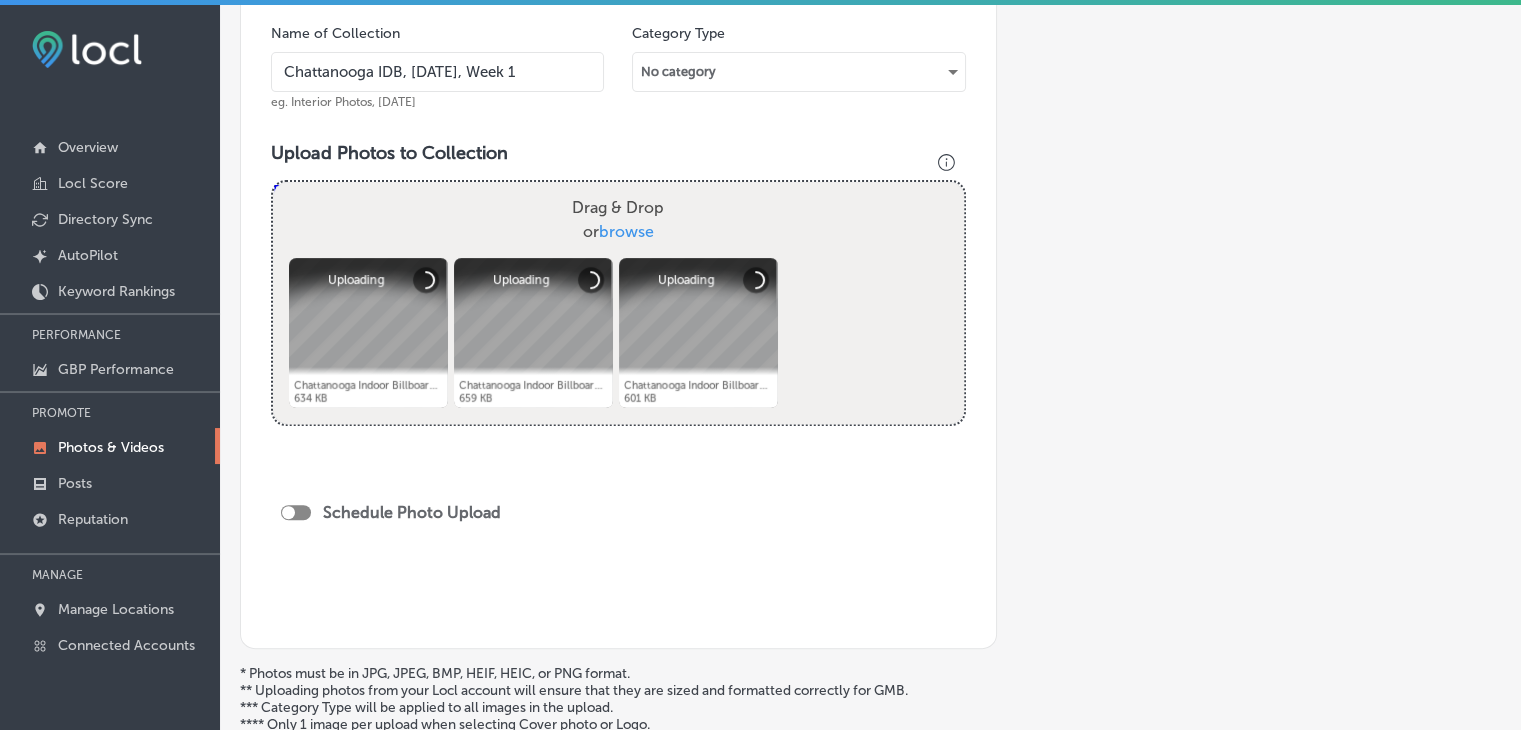 click at bounding box center [296, 512] 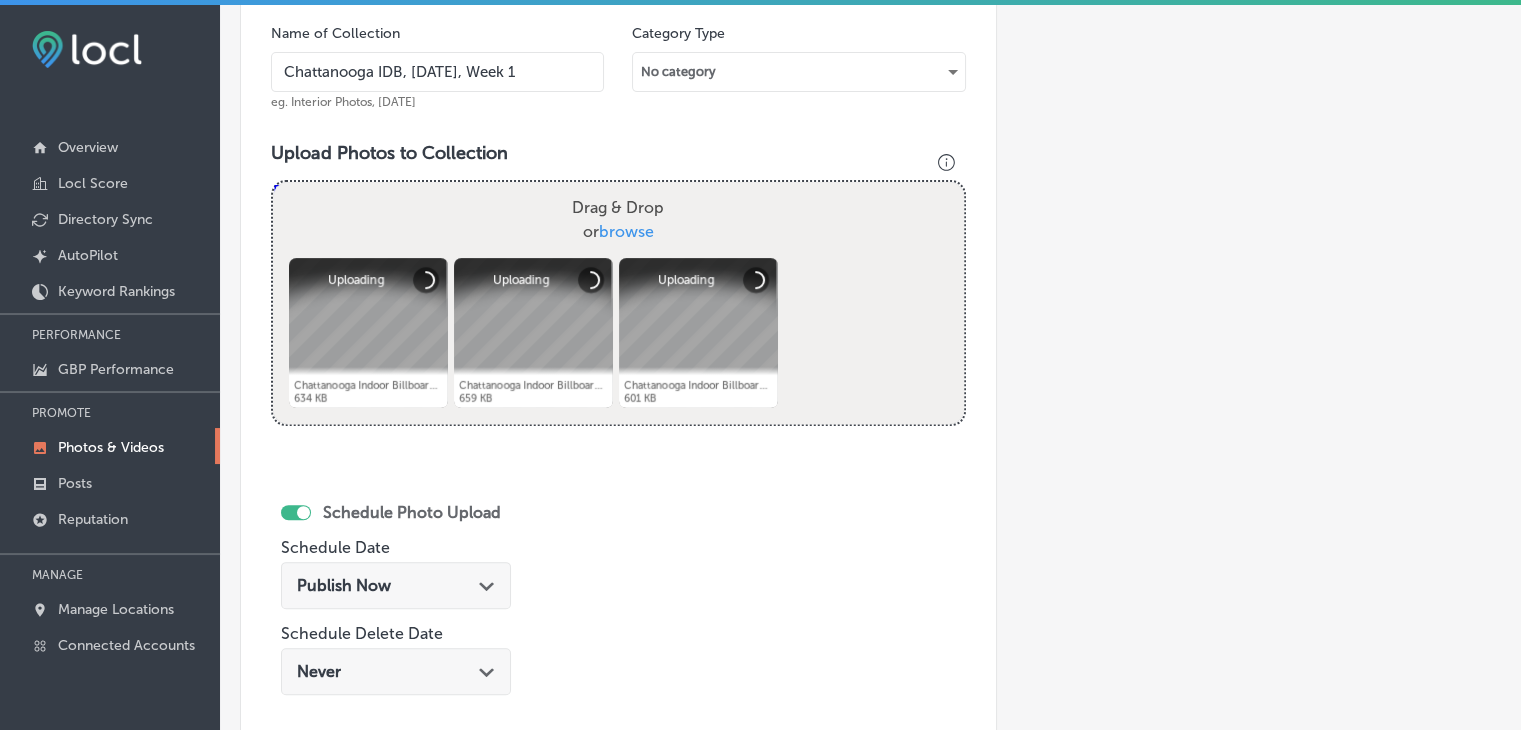 click on "Publish Now" at bounding box center [344, 585] 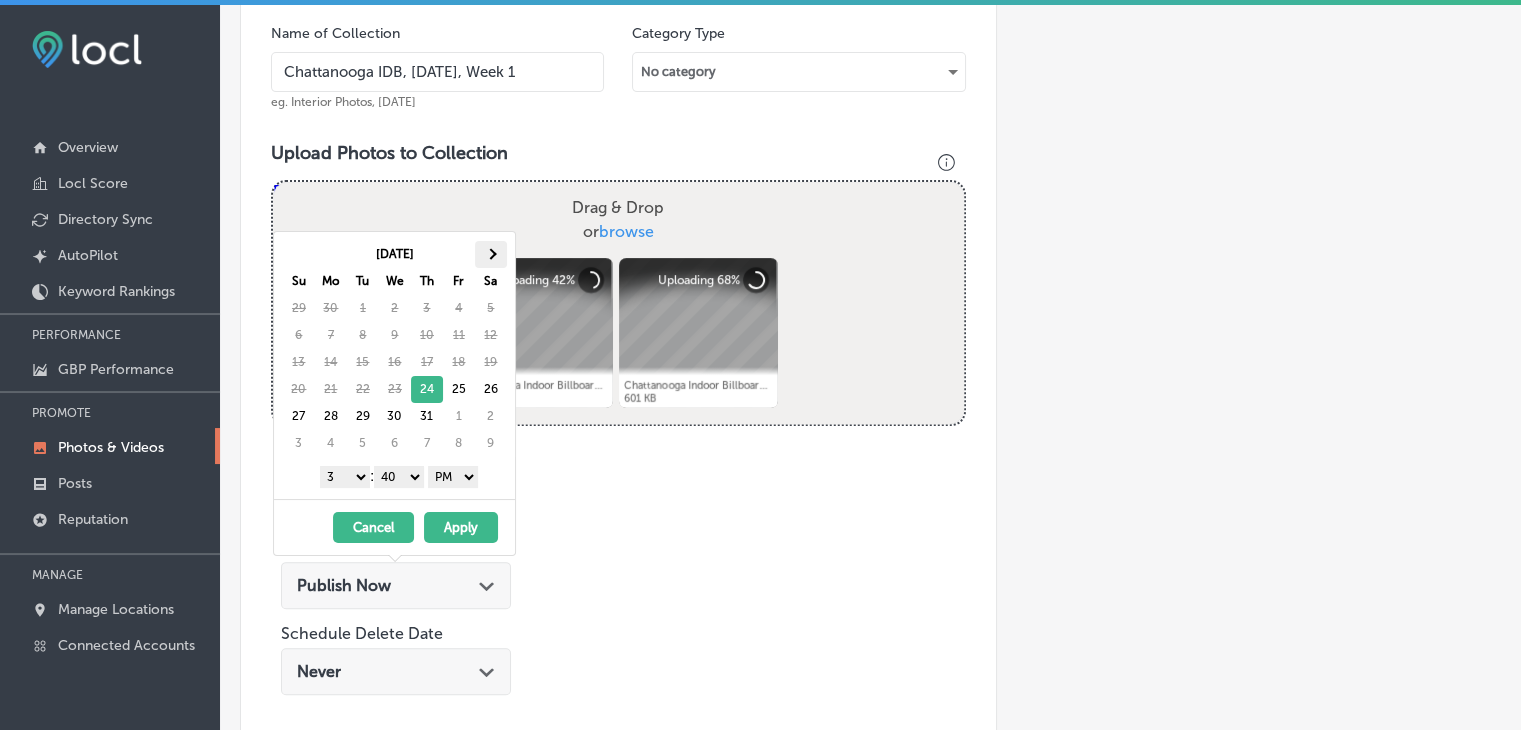click at bounding box center (490, 253) 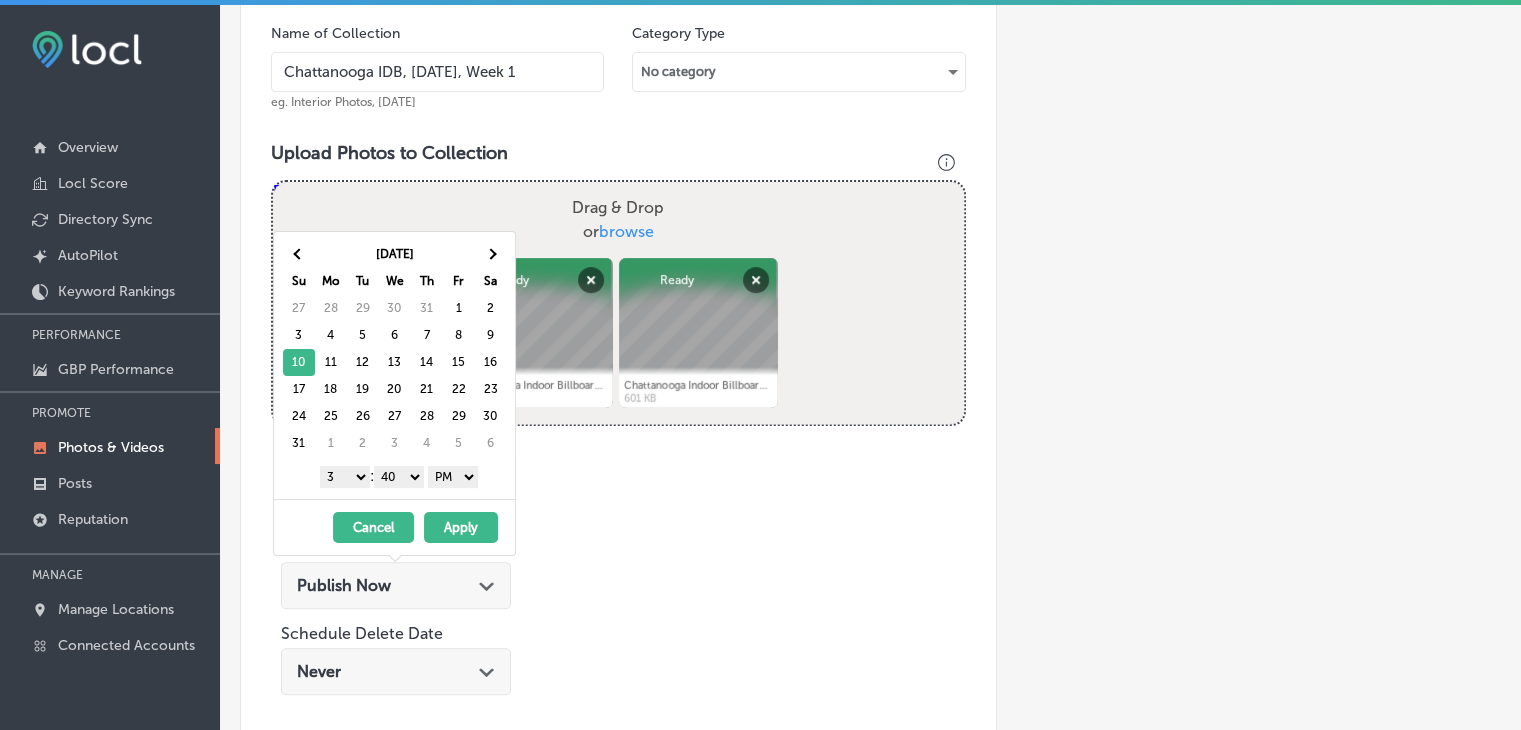 drag, startPoint x: 329, startPoint y: 481, endPoint x: 330, endPoint y: 495, distance: 14.035668 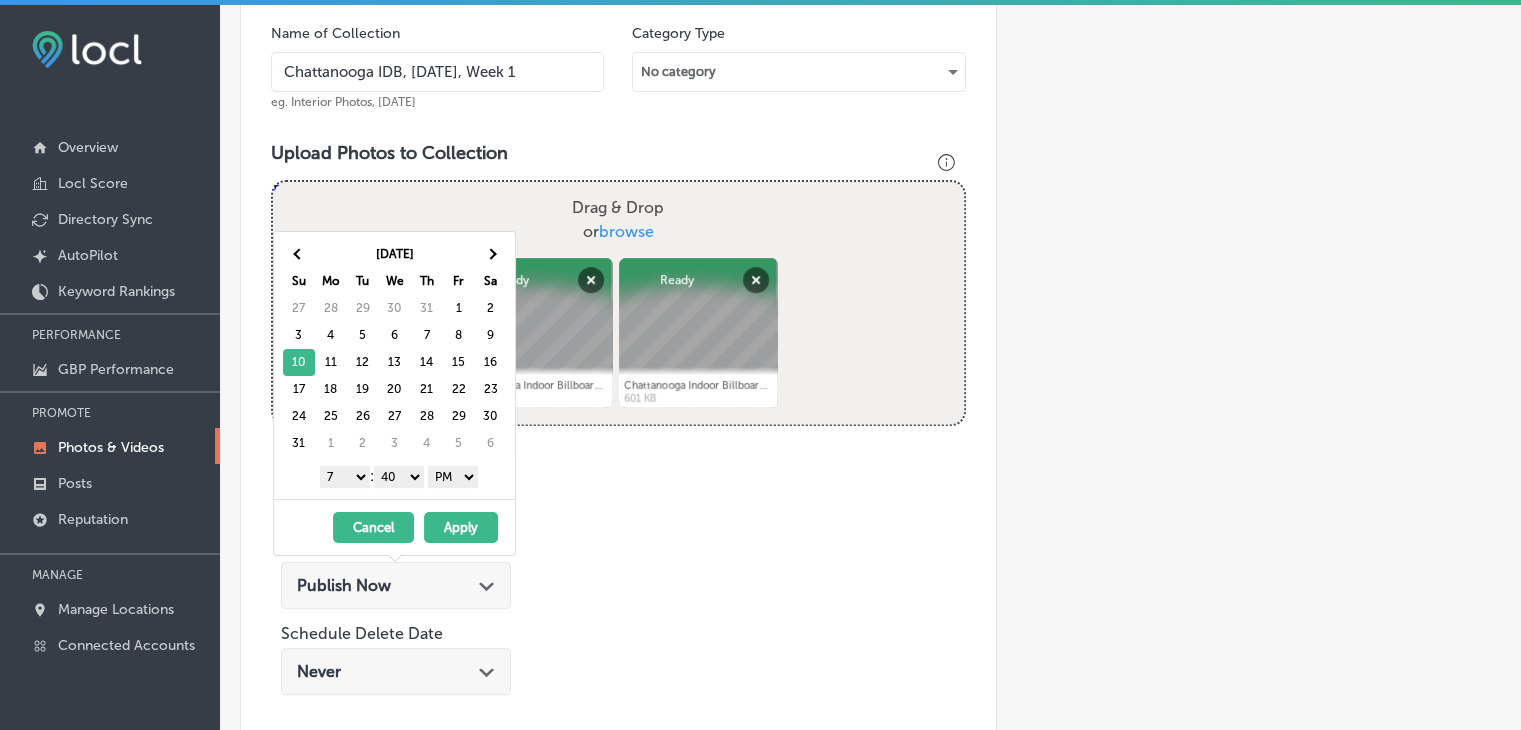 click on "1 2 3 4 5 6 7 8 9 10 11 12  :  00 10 20 30 40 50   AM PM" at bounding box center (398, 476) 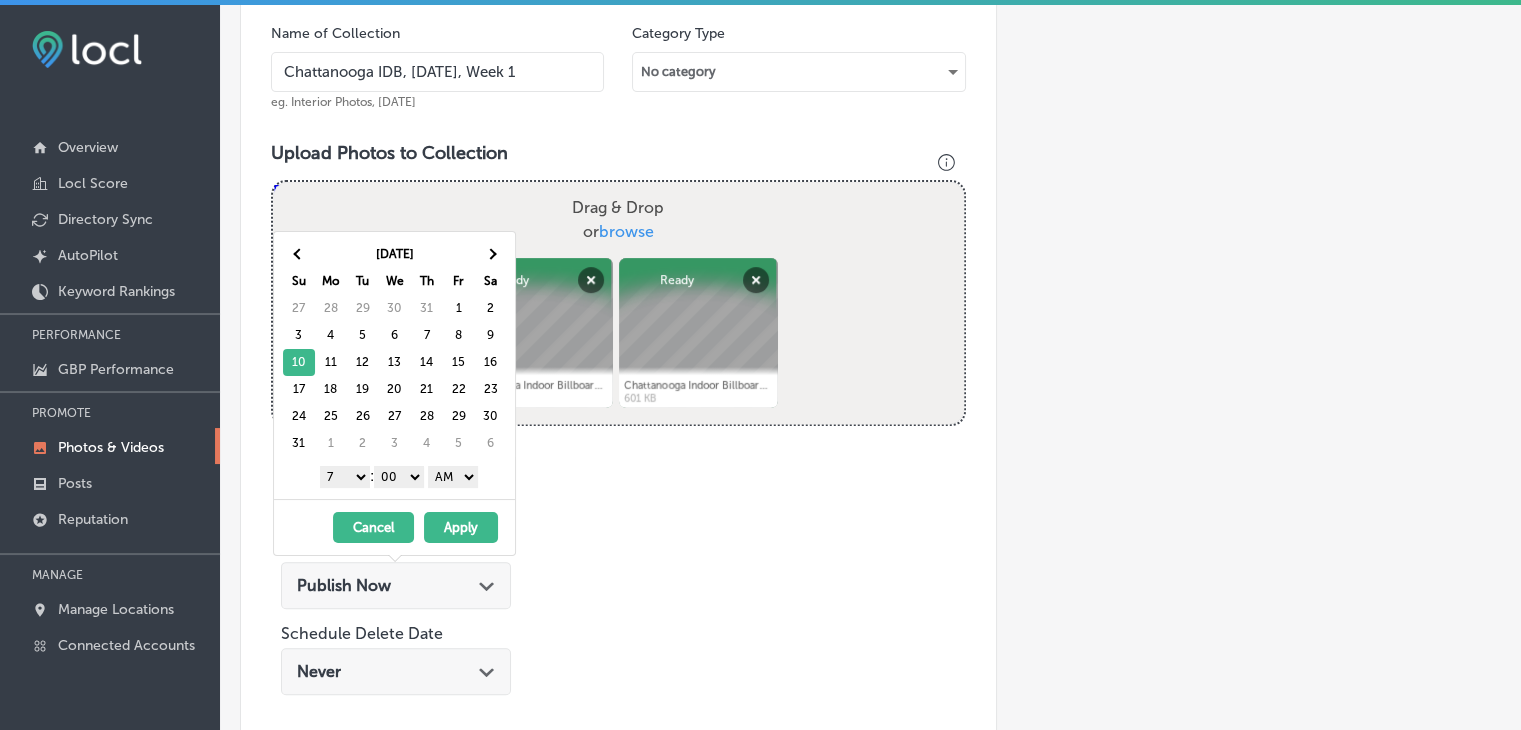 click on "Apply" at bounding box center (461, 527) 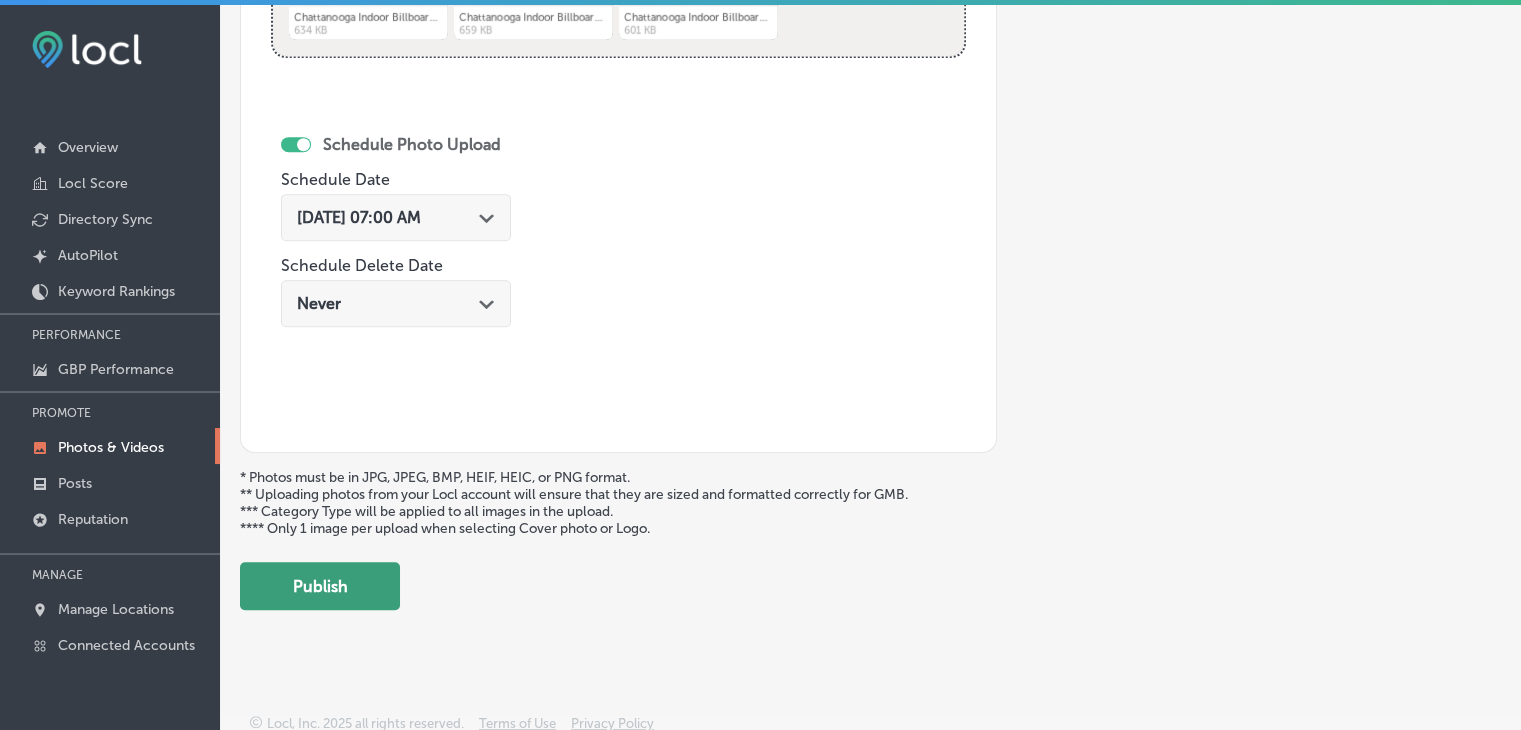 click on "Publish" at bounding box center (320, 586) 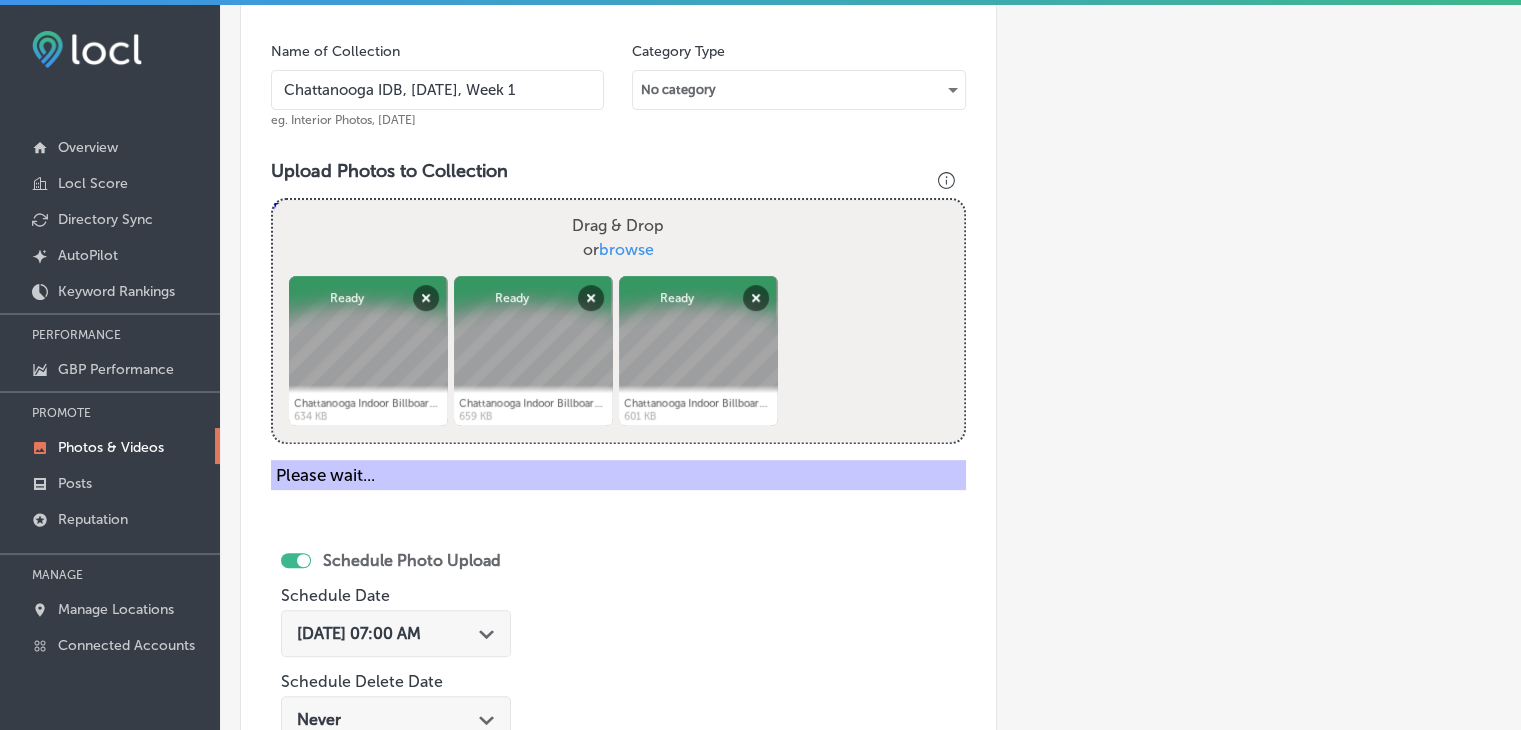 scroll, scrollTop: 372, scrollLeft: 0, axis: vertical 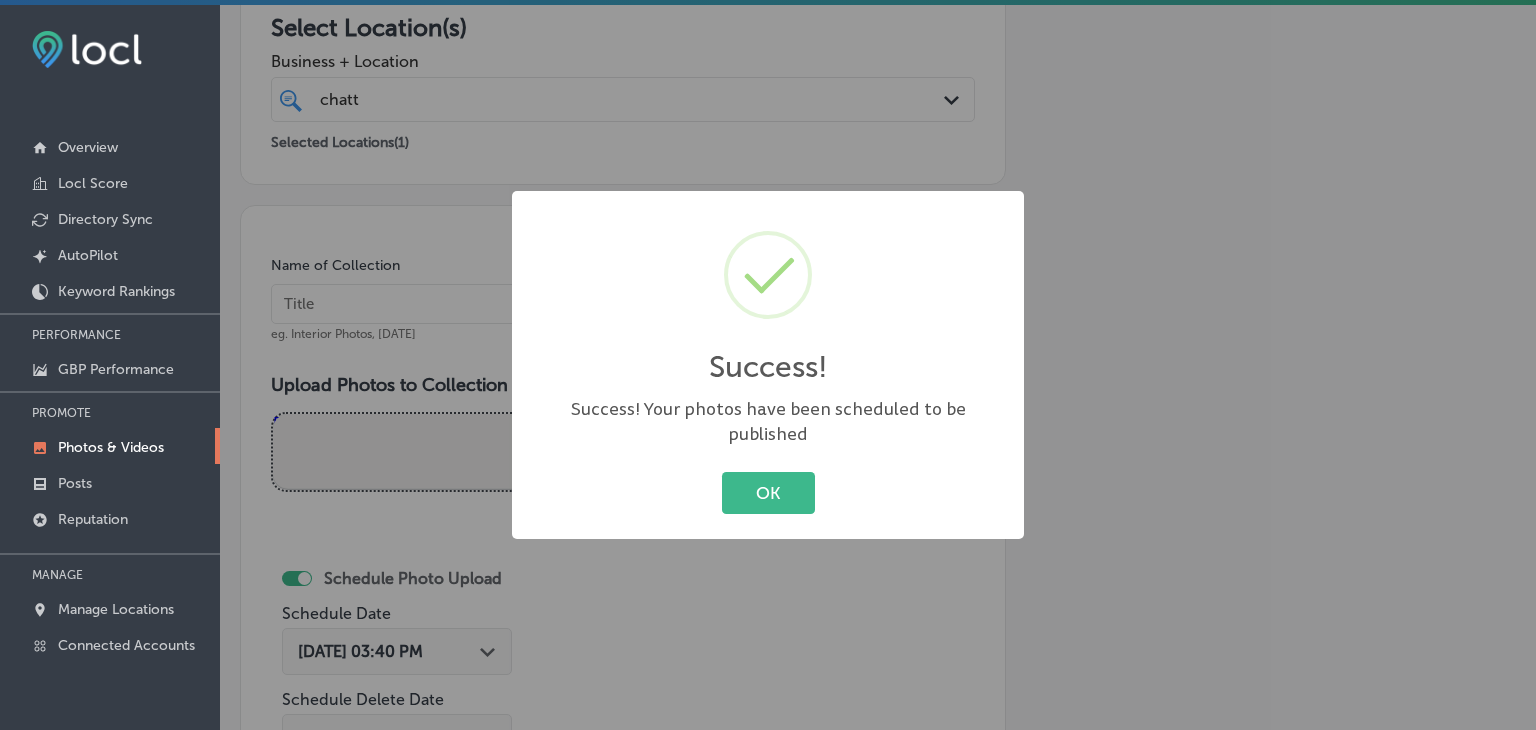 click on "Success! × Success! Your photos have been scheduled to be published OK Cancel" at bounding box center (768, 365) 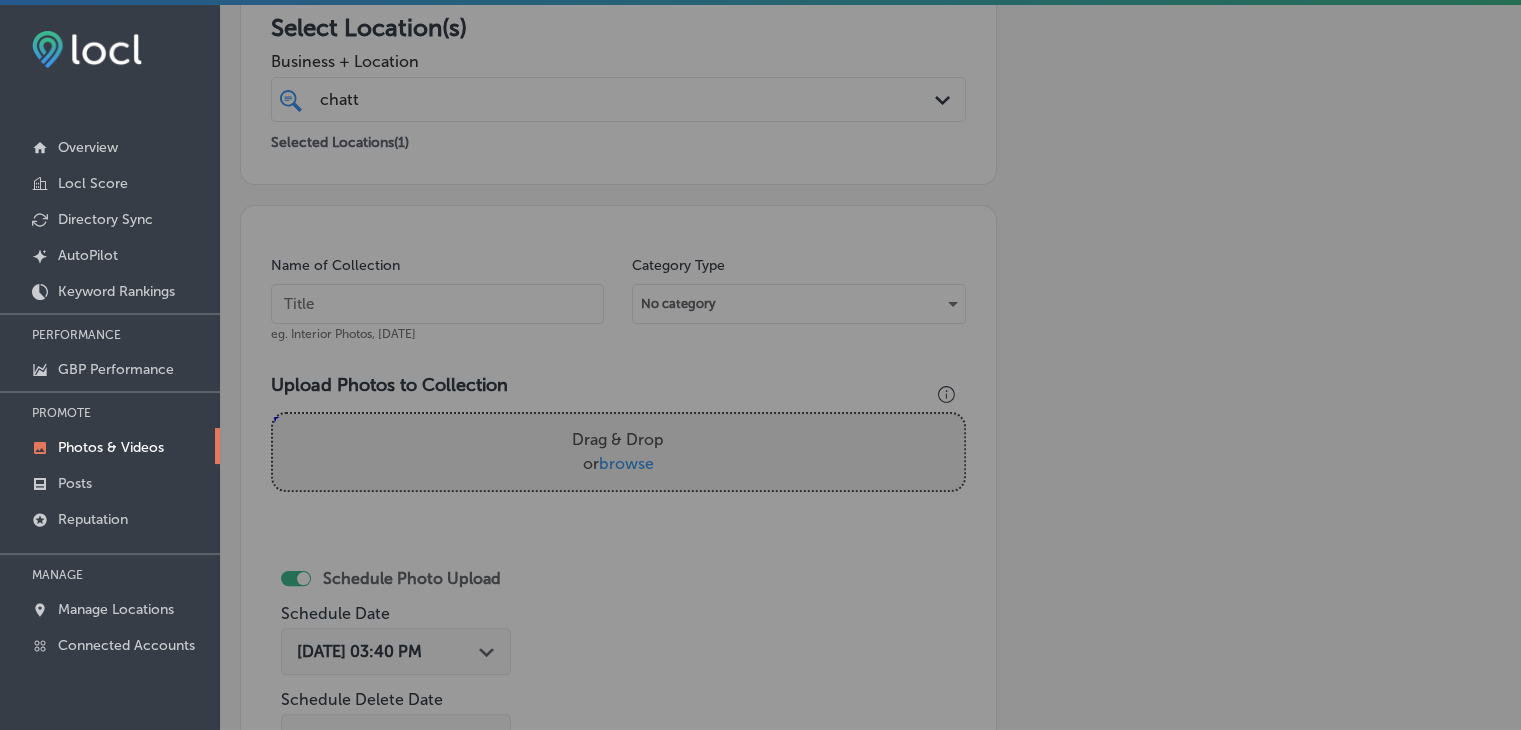 click at bounding box center (437, 304) 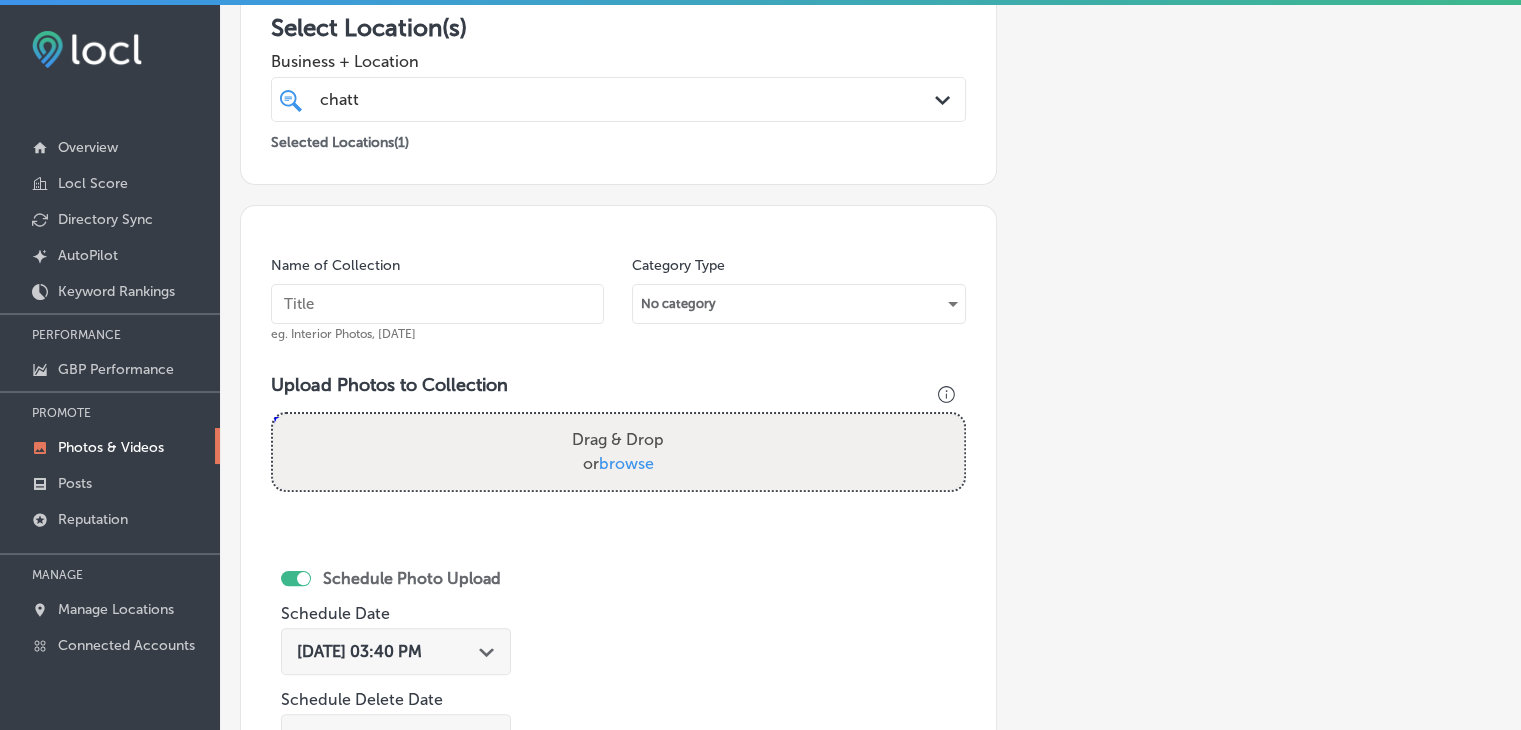 paste on "Chattanooga IDB, [DATE], Week" 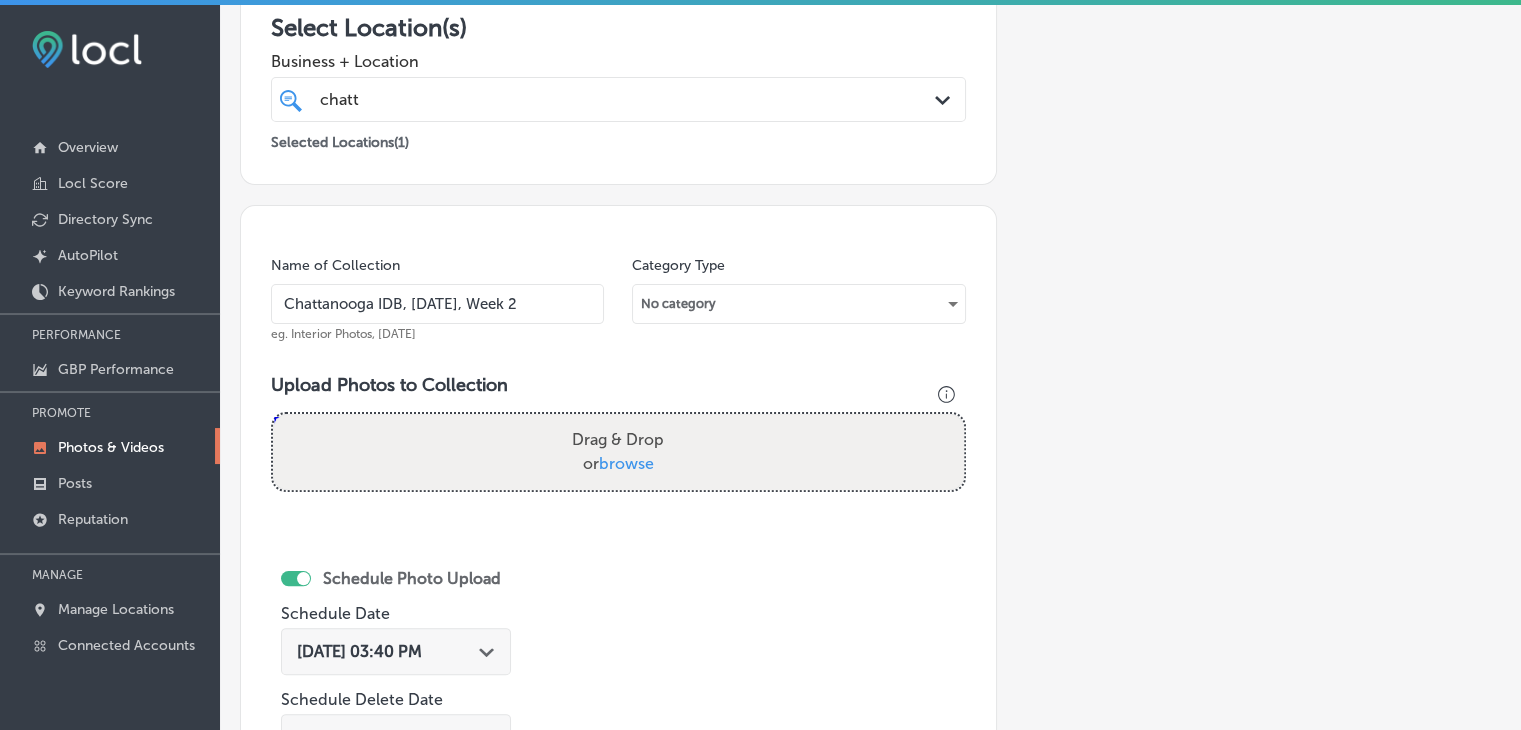 type on "Chattanooga IDB, [DATE], Week 2" 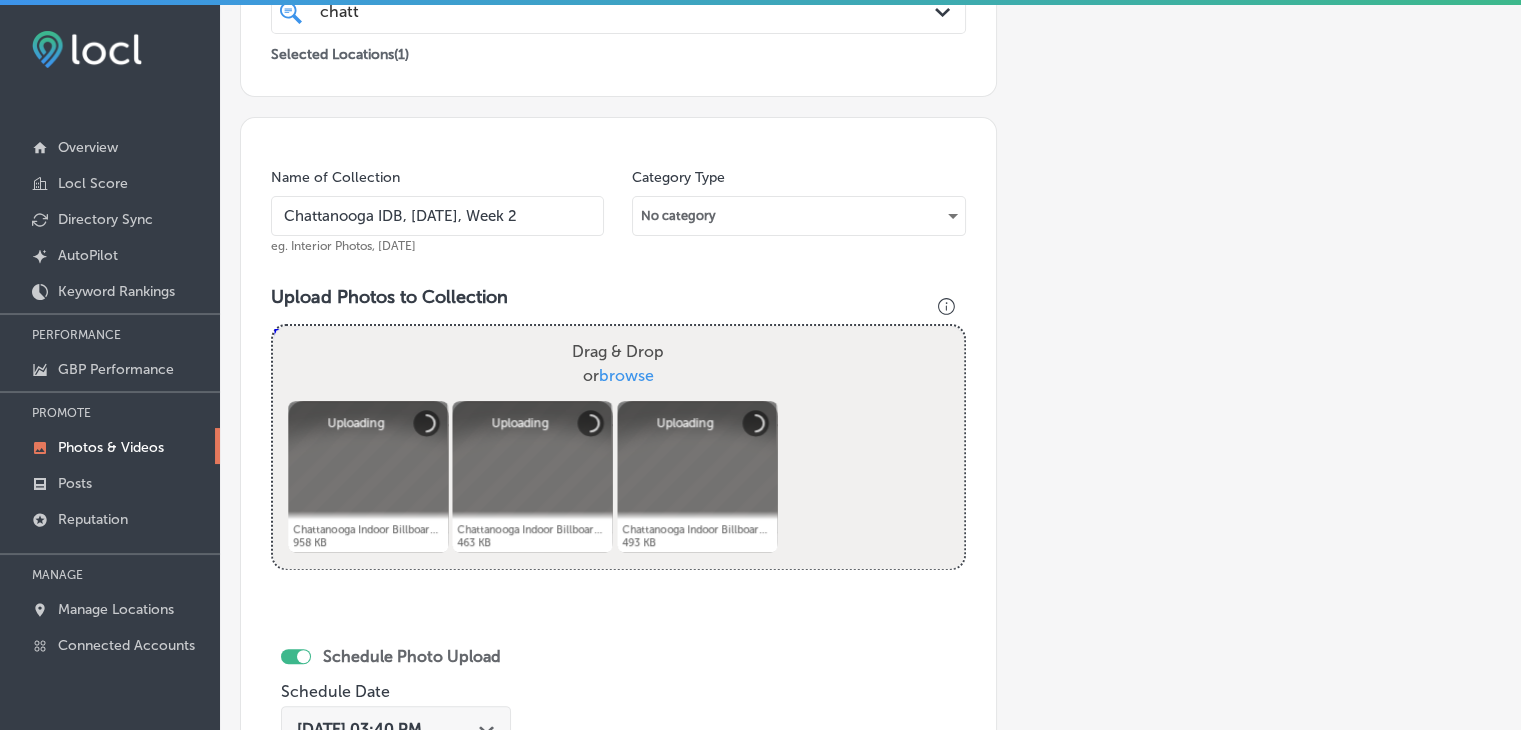 scroll, scrollTop: 572, scrollLeft: 0, axis: vertical 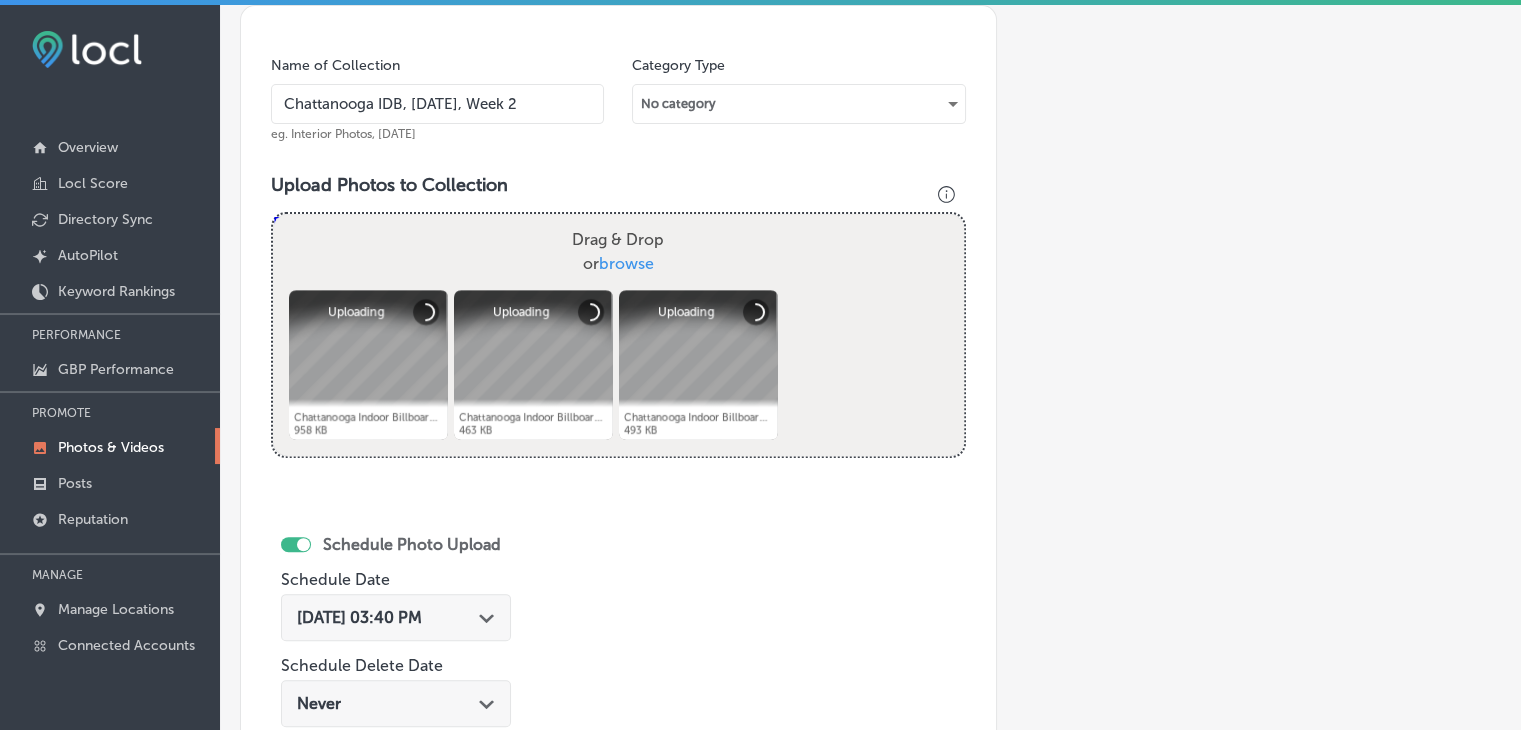 click on "[DATE] 03:40 PM" at bounding box center (359, 617) 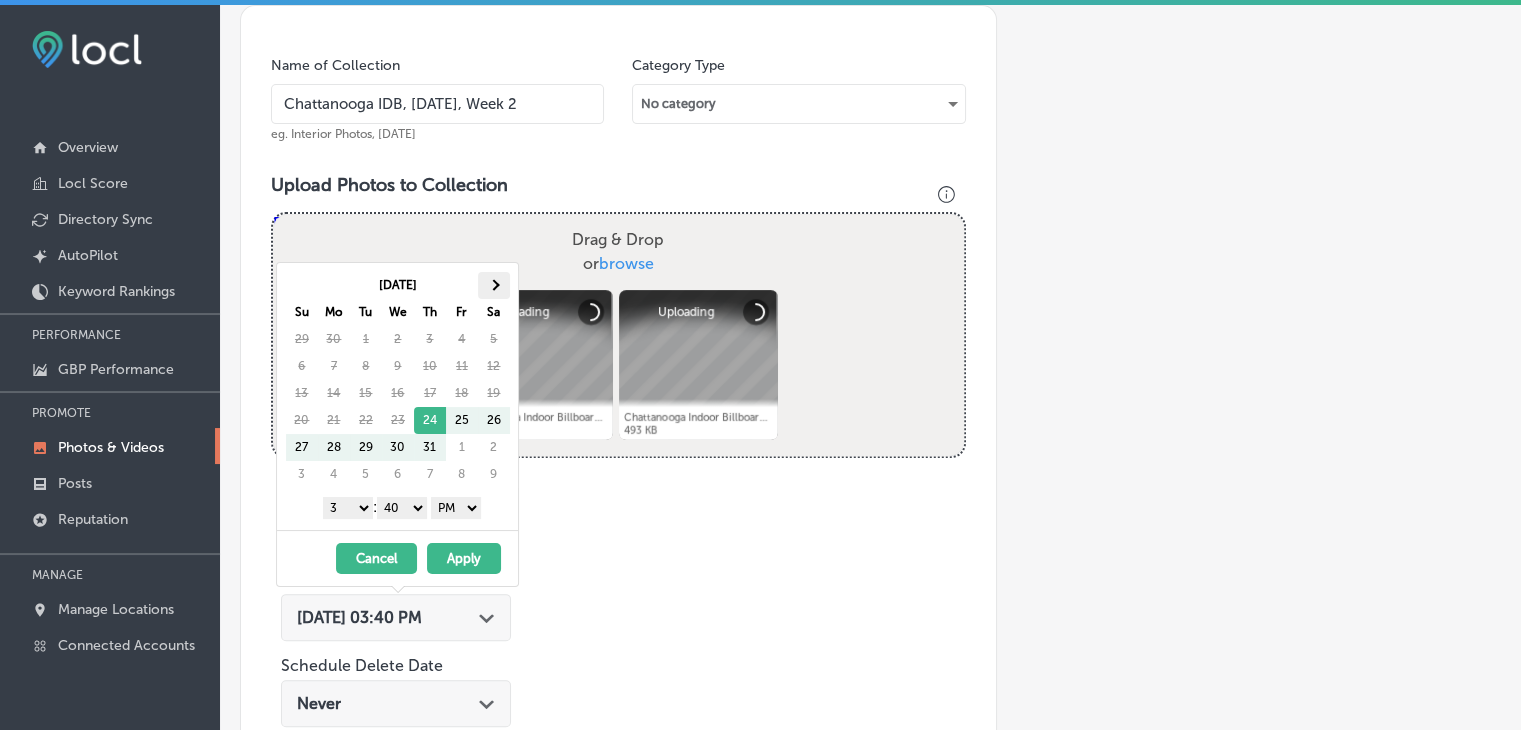 click at bounding box center [494, 285] 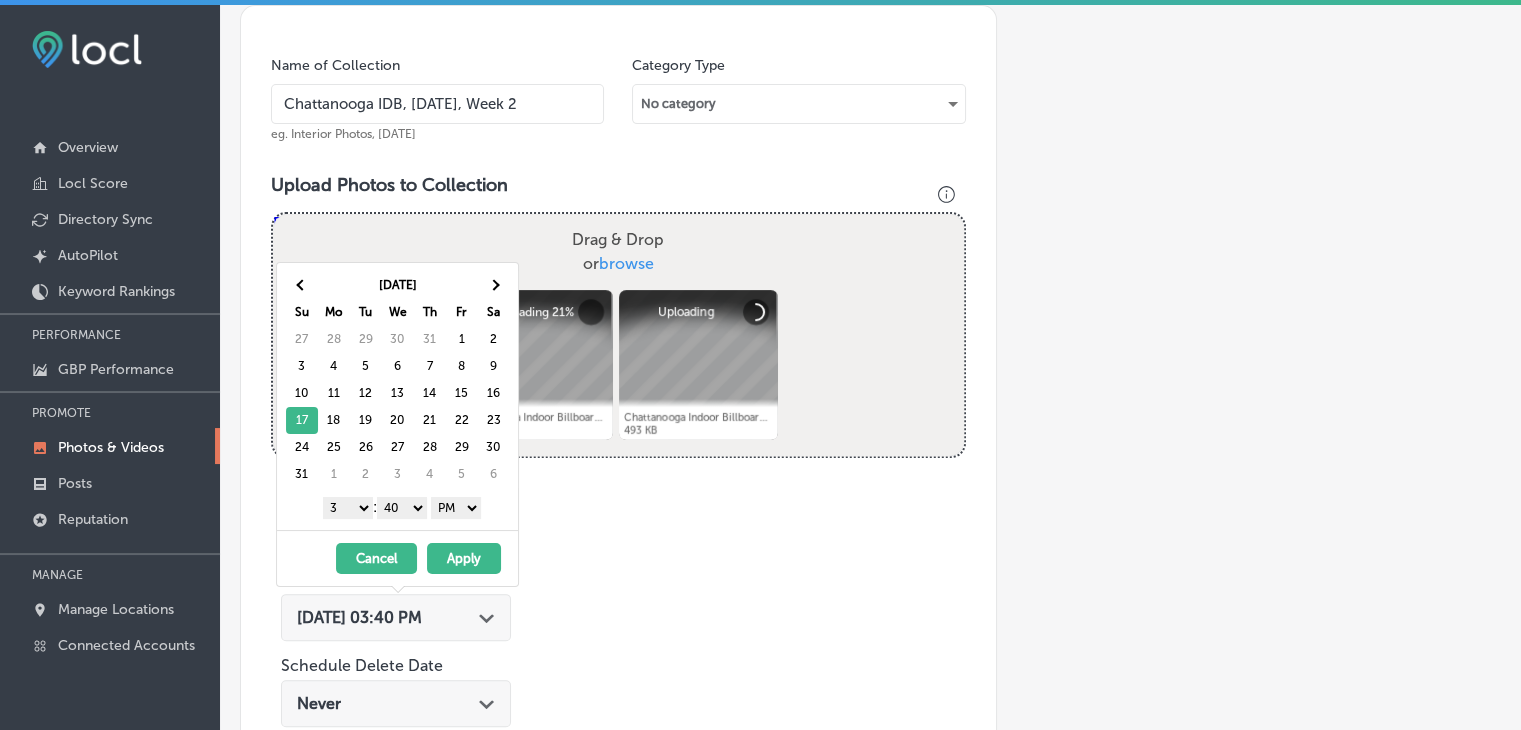 click on "1 2 3 4 5 6 7 8 9 10 11 12" at bounding box center [348, 508] 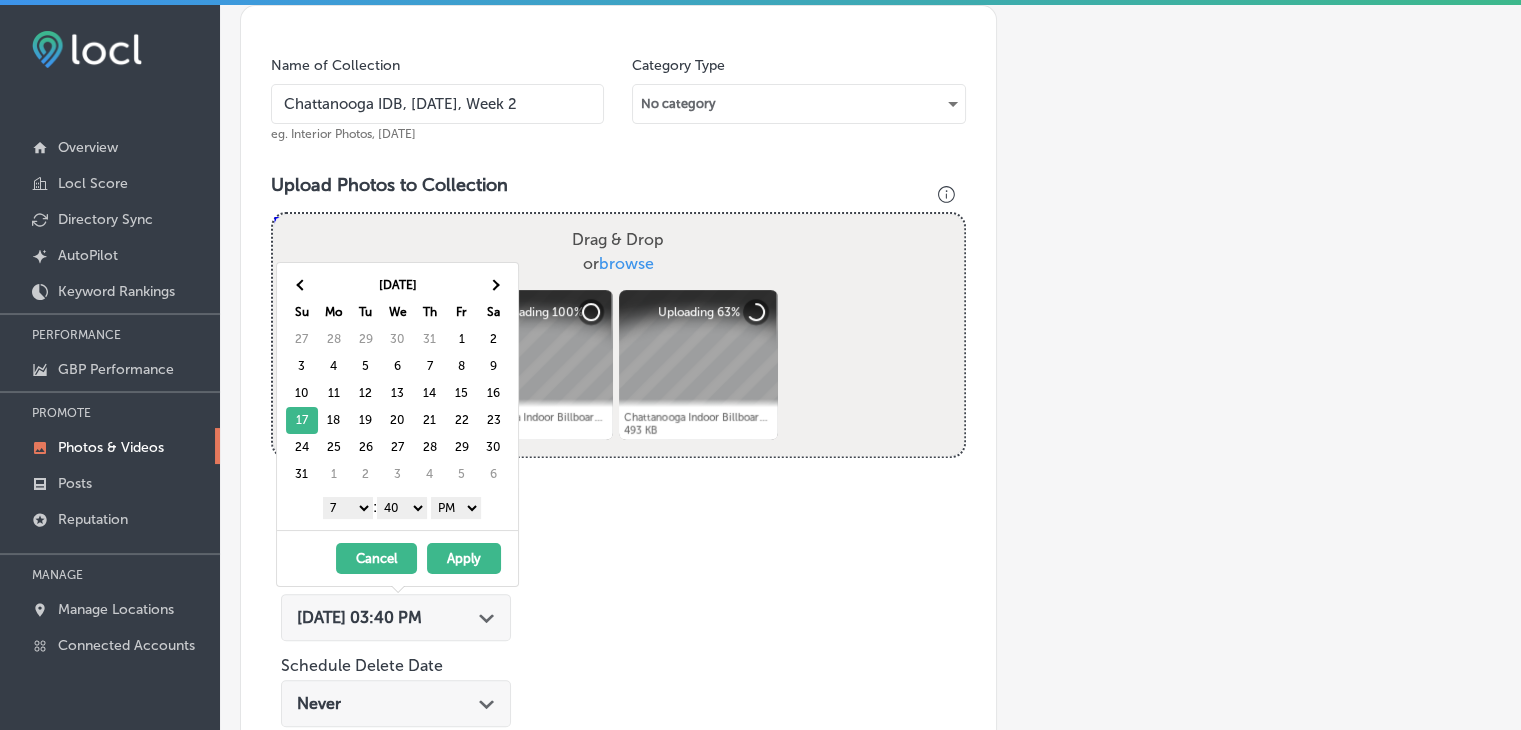 click on "00 10 20 30 40 50" at bounding box center (402, 508) 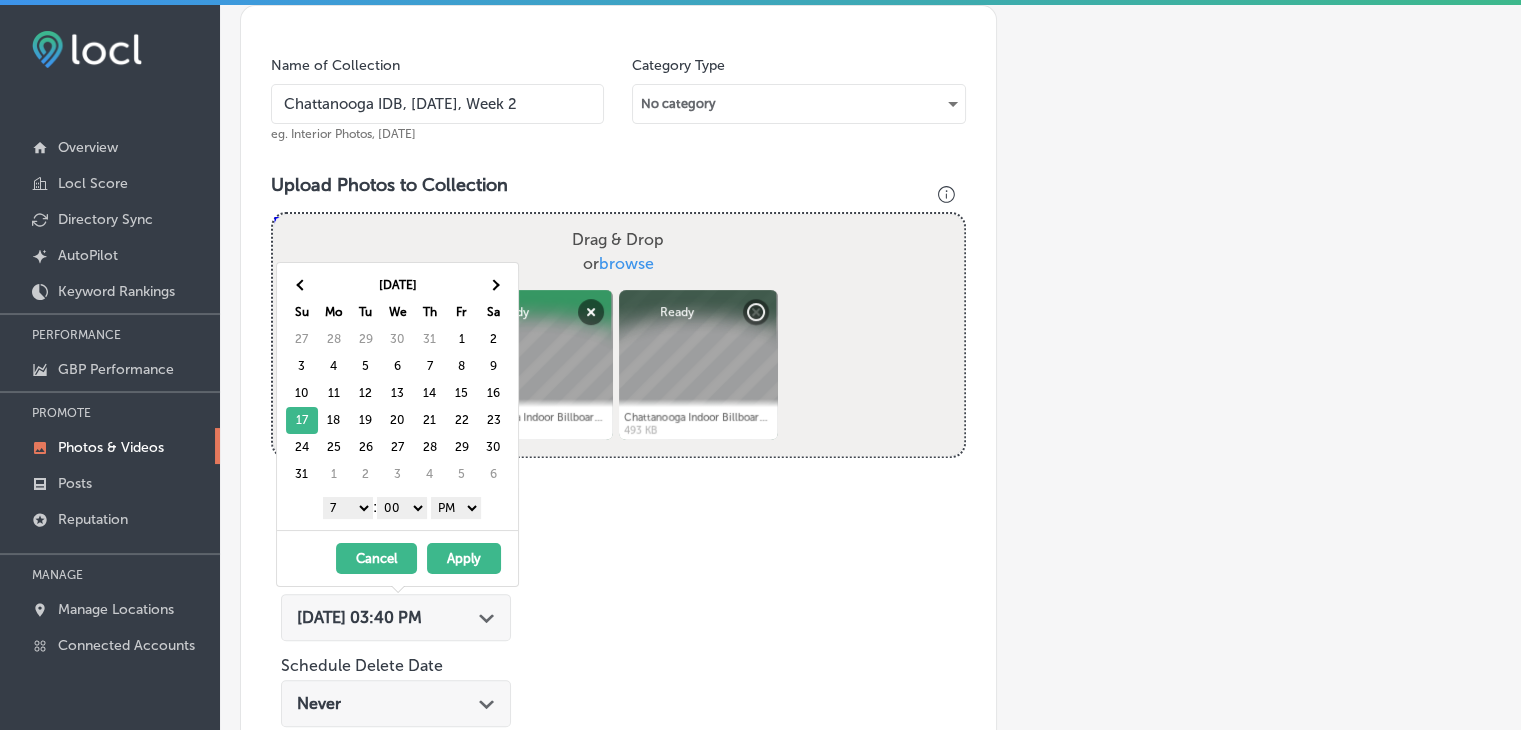 click on "AM PM" at bounding box center [456, 508] 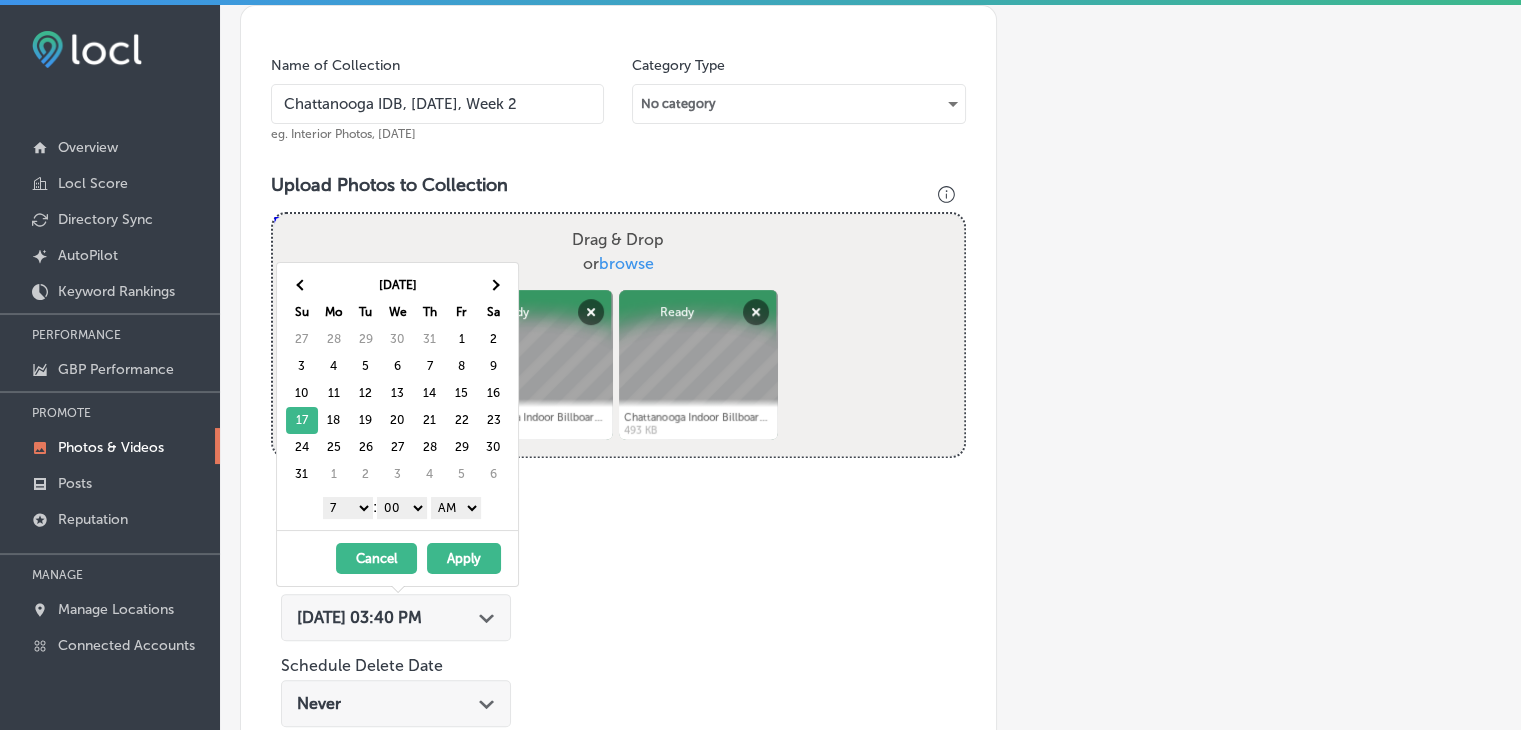 click on "Apply" at bounding box center (464, 558) 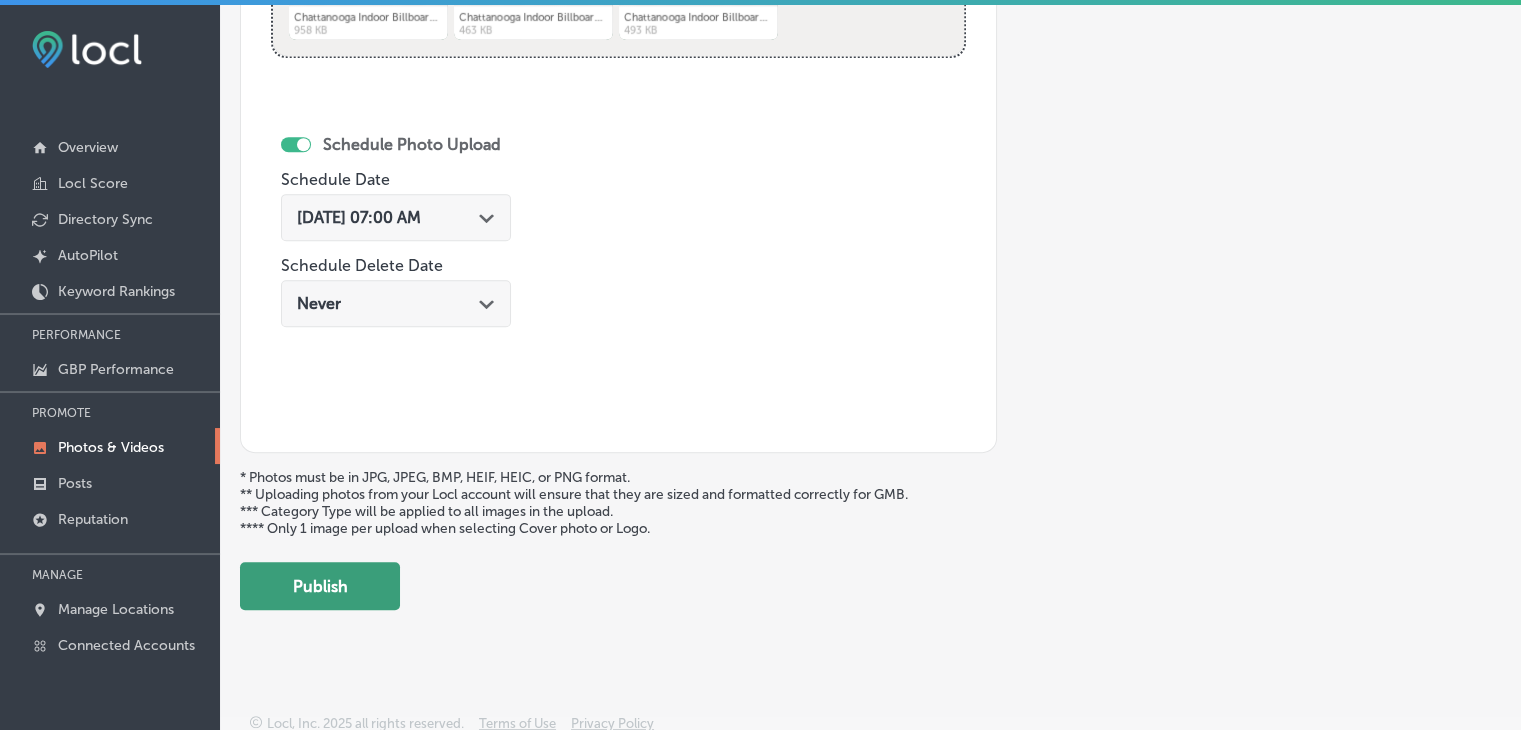 click on "Publish" at bounding box center [320, 586] 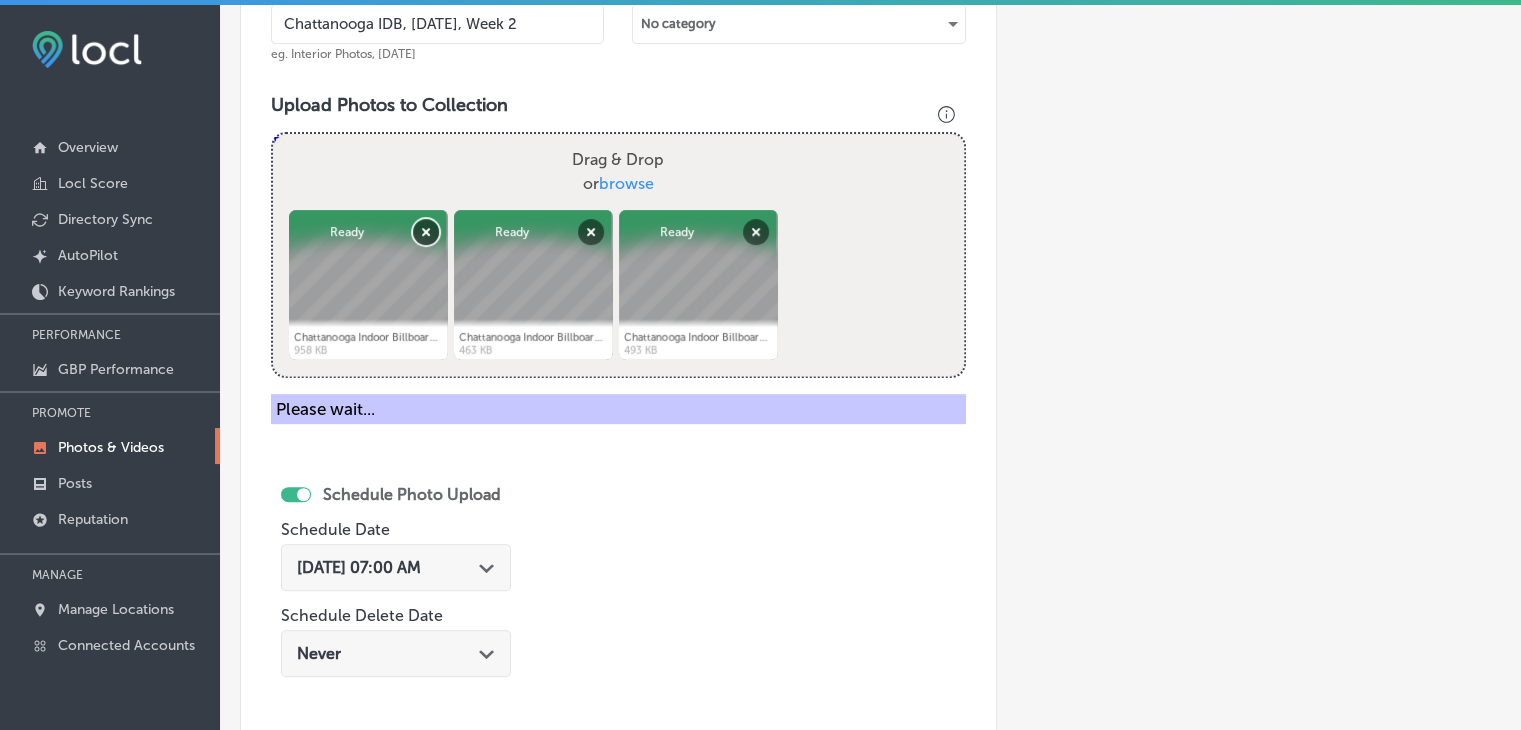 scroll, scrollTop: 472, scrollLeft: 0, axis: vertical 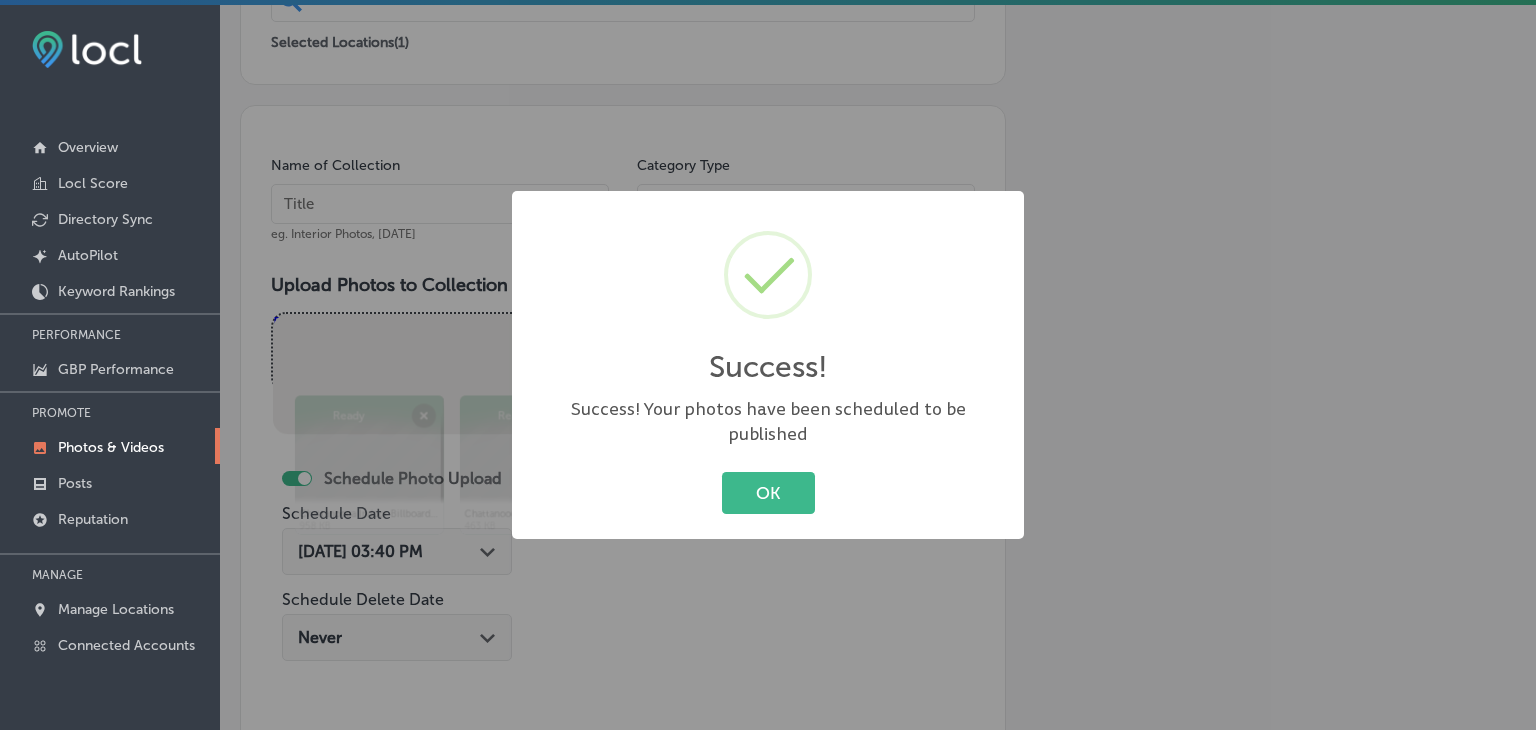 click on "Success! × Success! Your photos have been scheduled to be published OK Cancel" at bounding box center [768, 365] 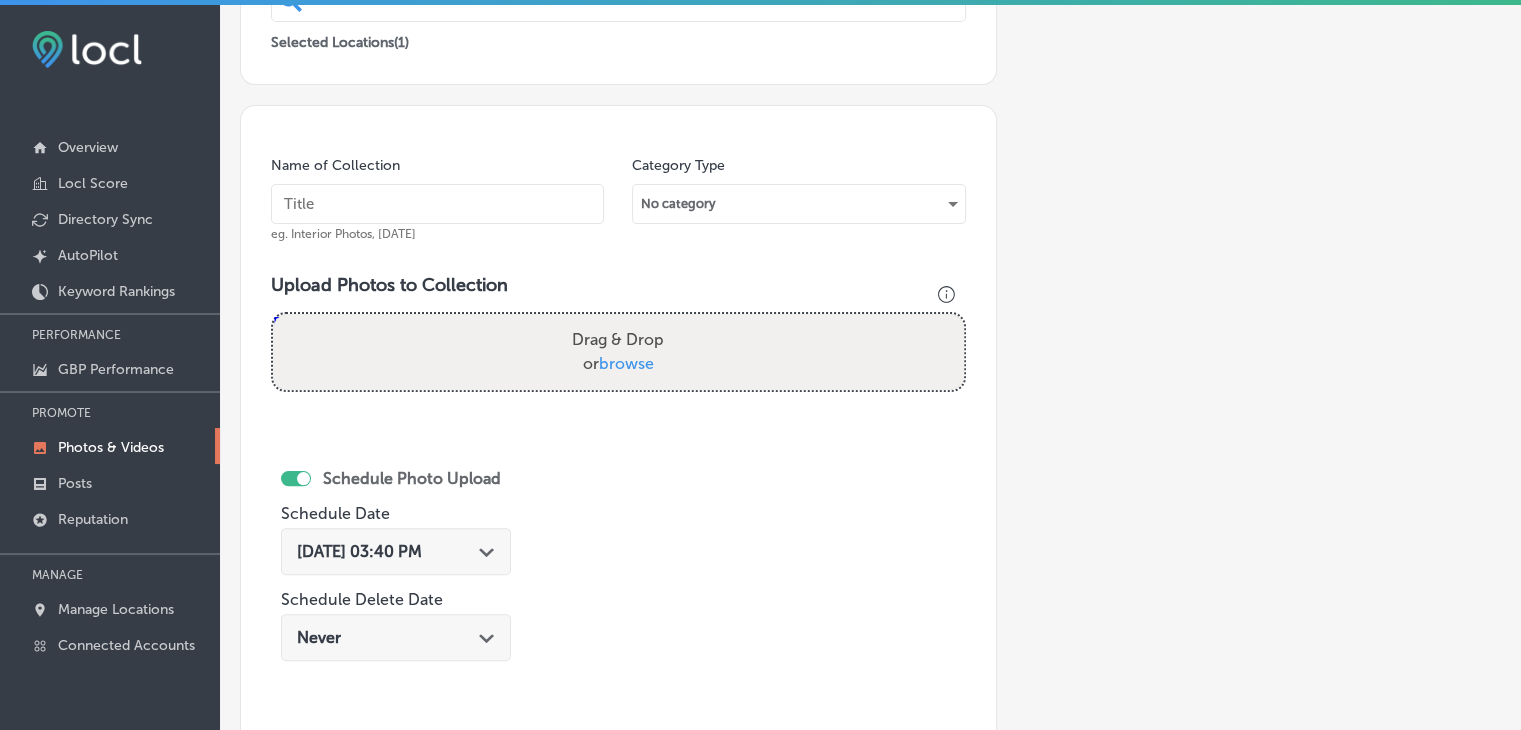 click at bounding box center (437, 204) 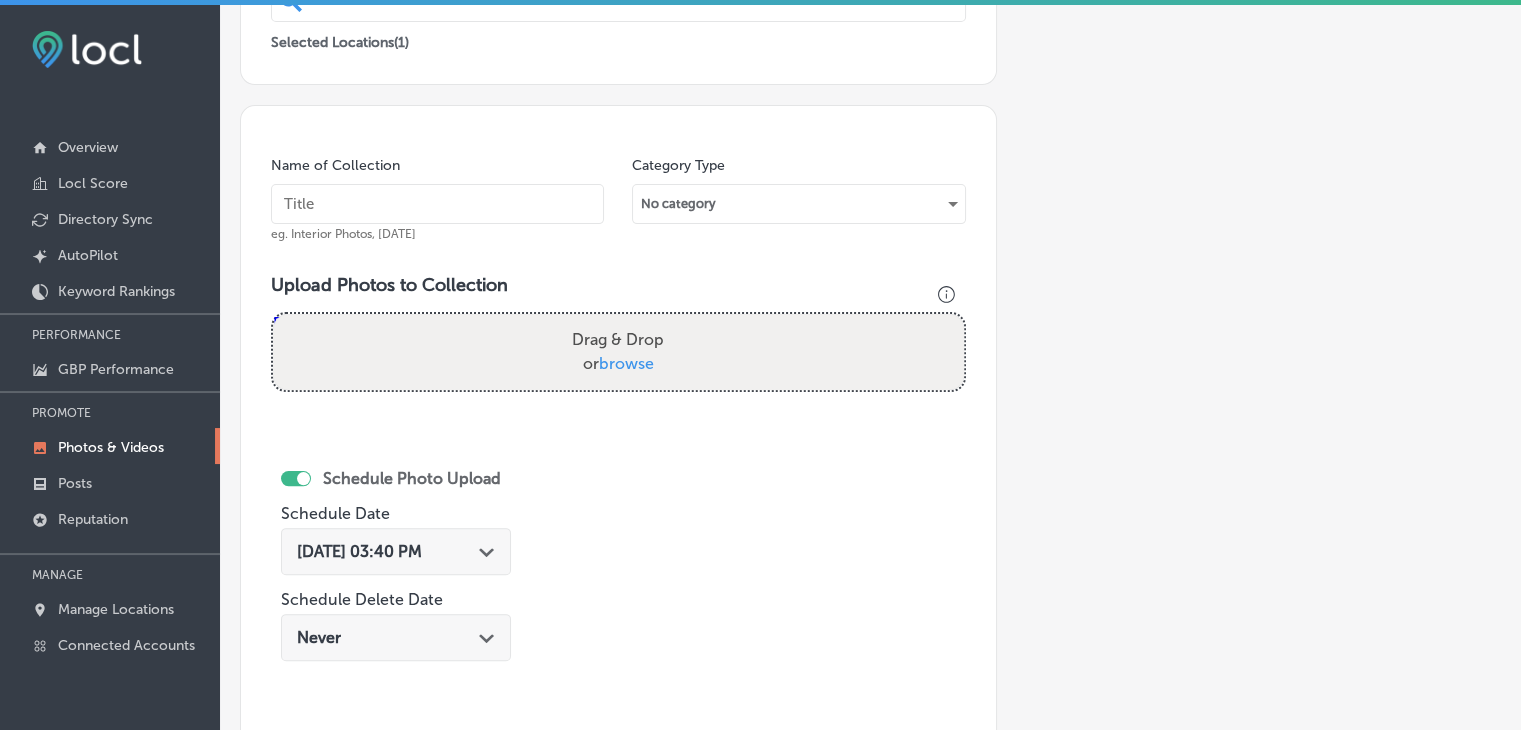 paste on "Chattanooga IDB, [DATE], Week" 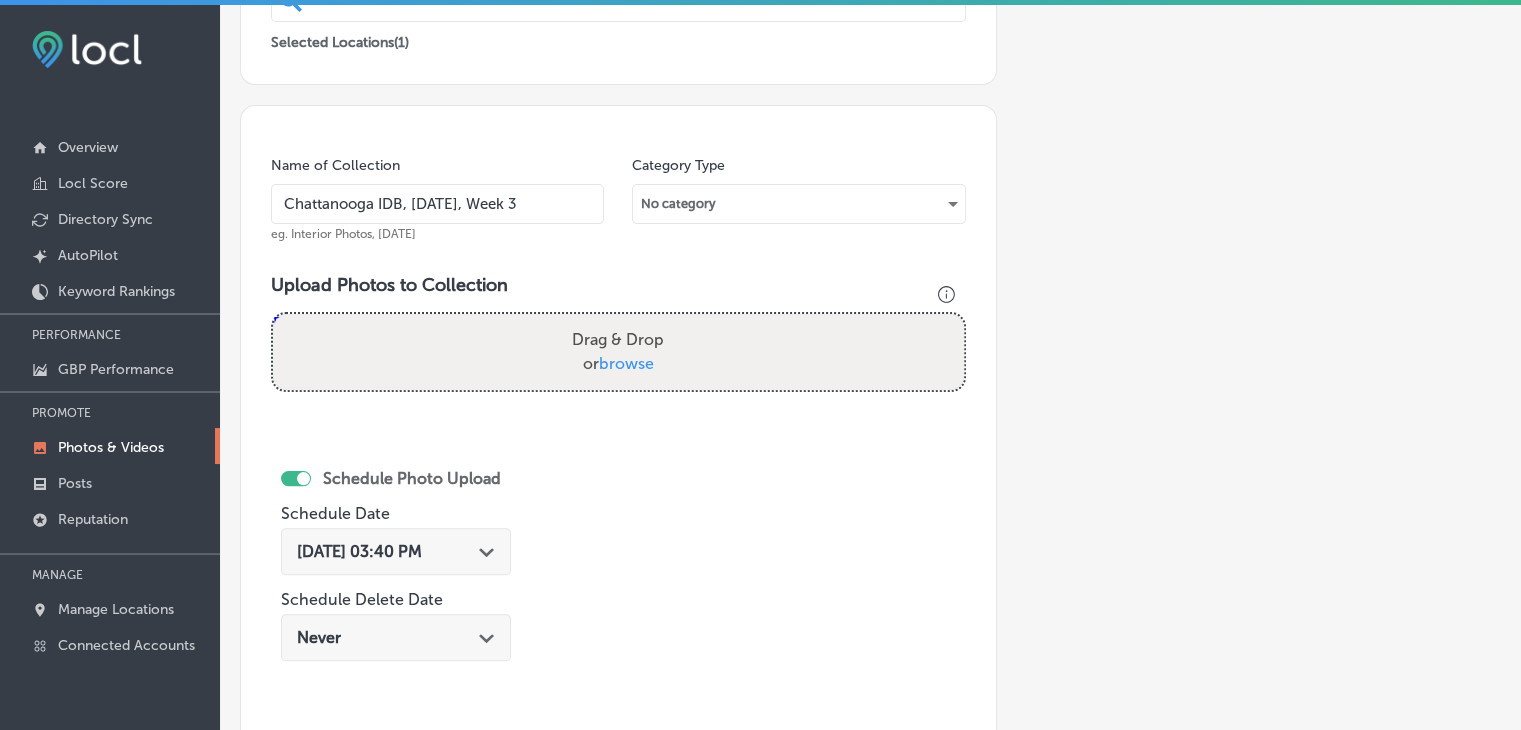 type on "Chattanooga IDB, [DATE], Week 3" 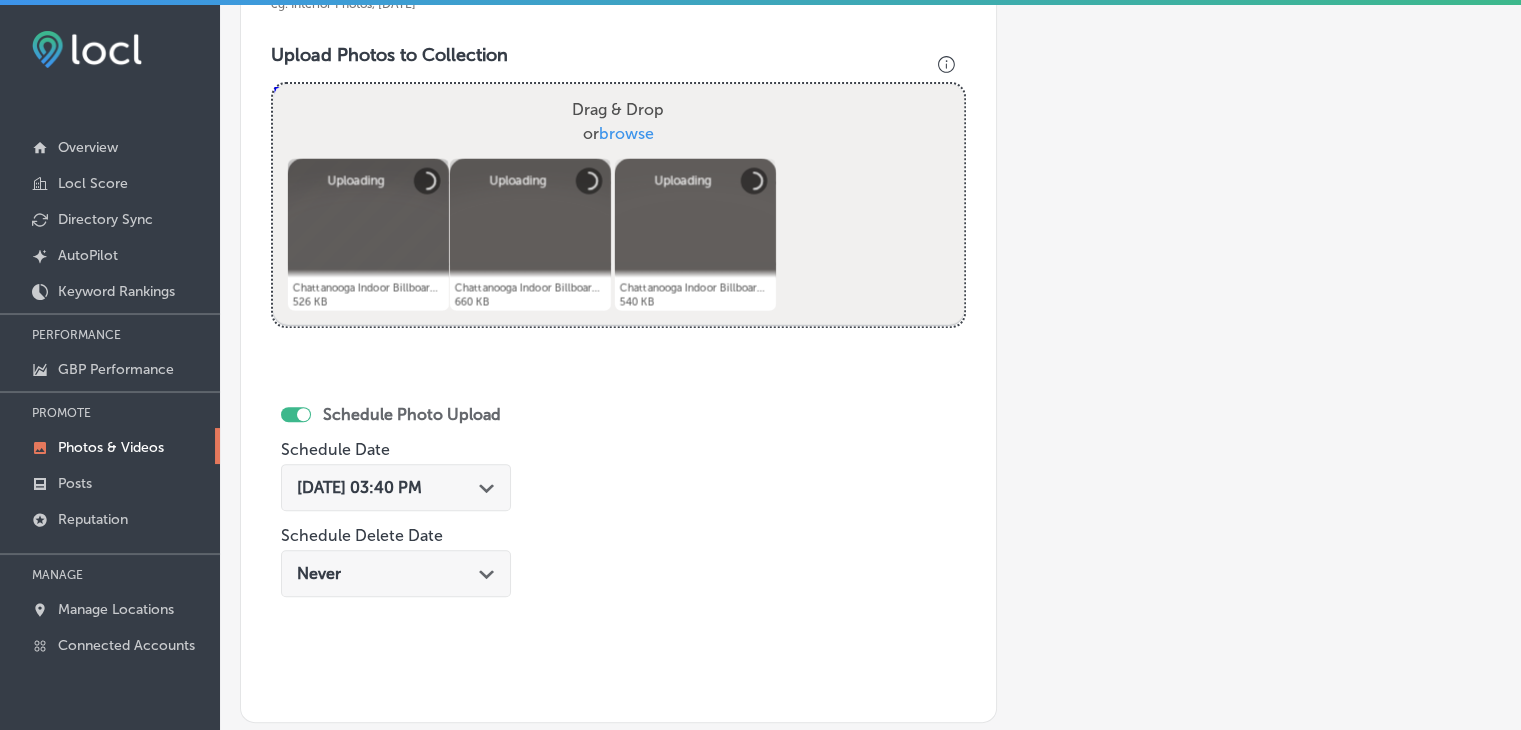 scroll, scrollTop: 772, scrollLeft: 0, axis: vertical 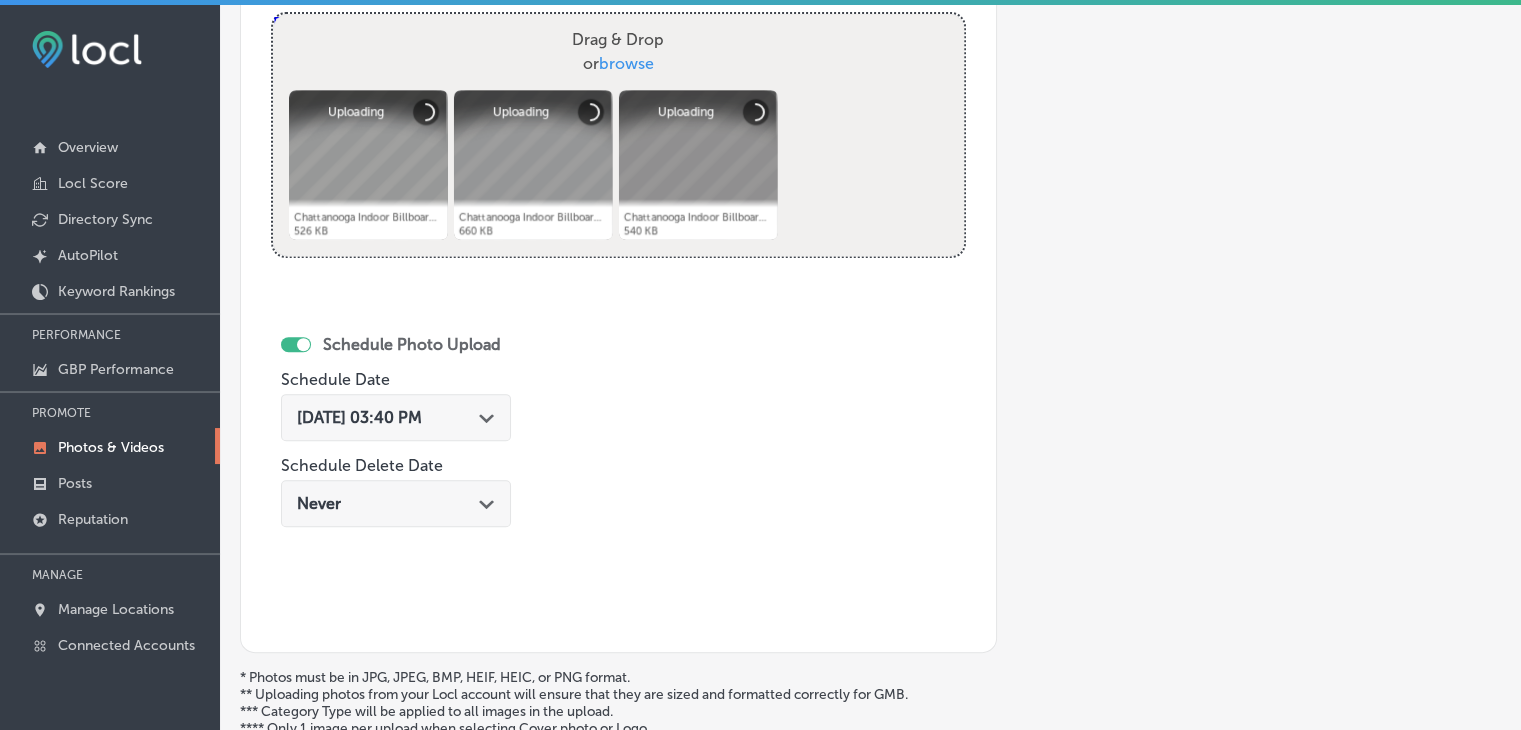 click on "[DATE] 03:40 PM" at bounding box center (359, 417) 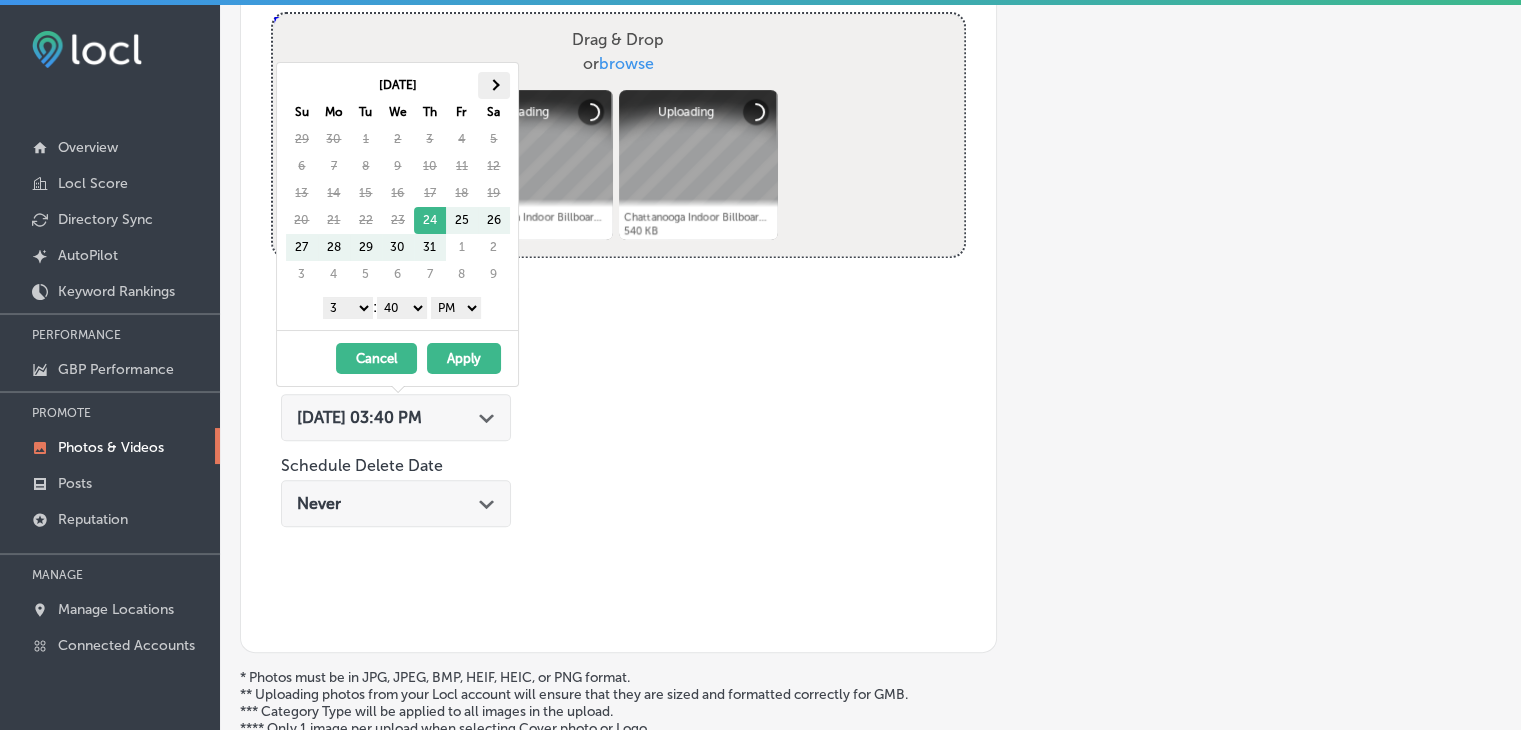 click at bounding box center [494, 85] 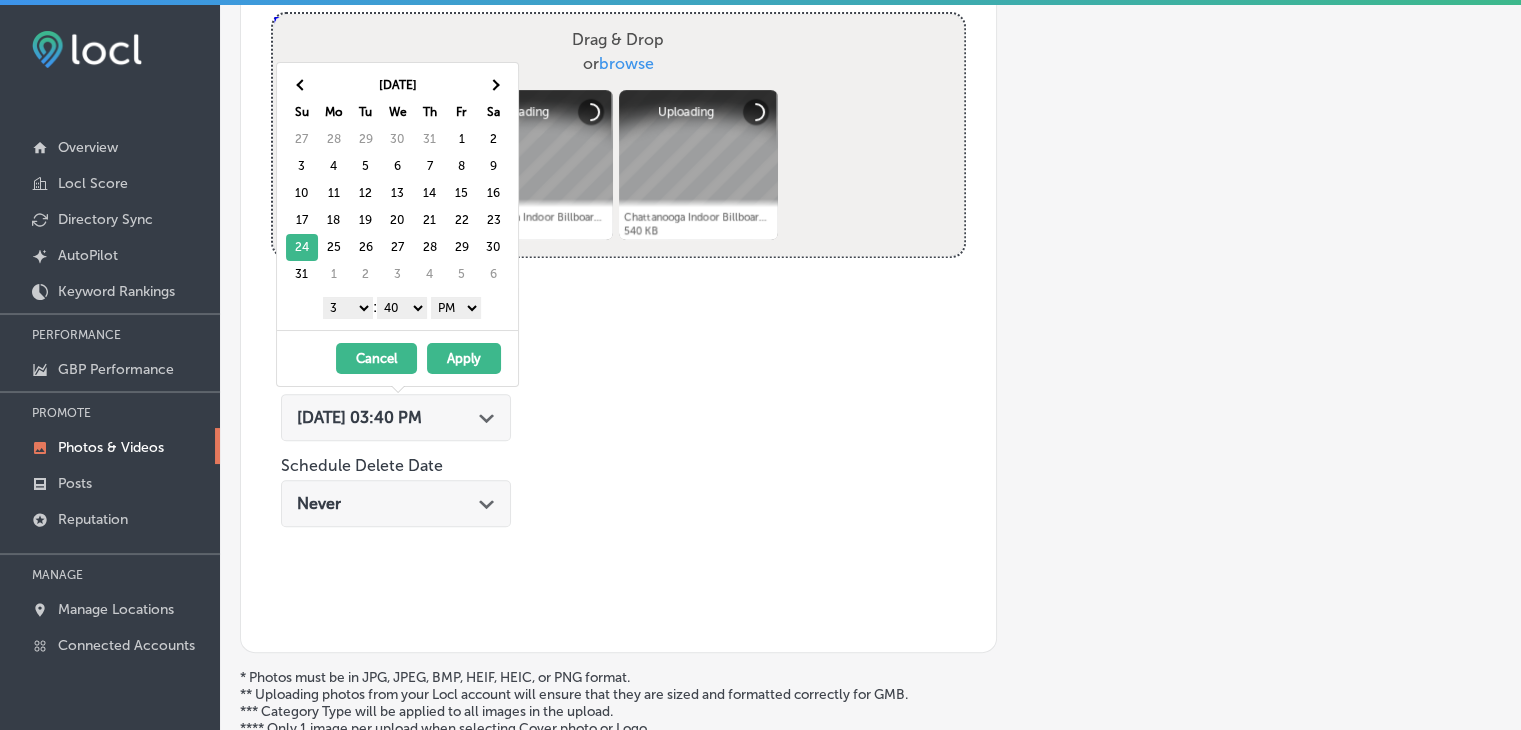 click on "1 2 3 4 5 6 7 8 9 10 11 12" at bounding box center [348, 308] 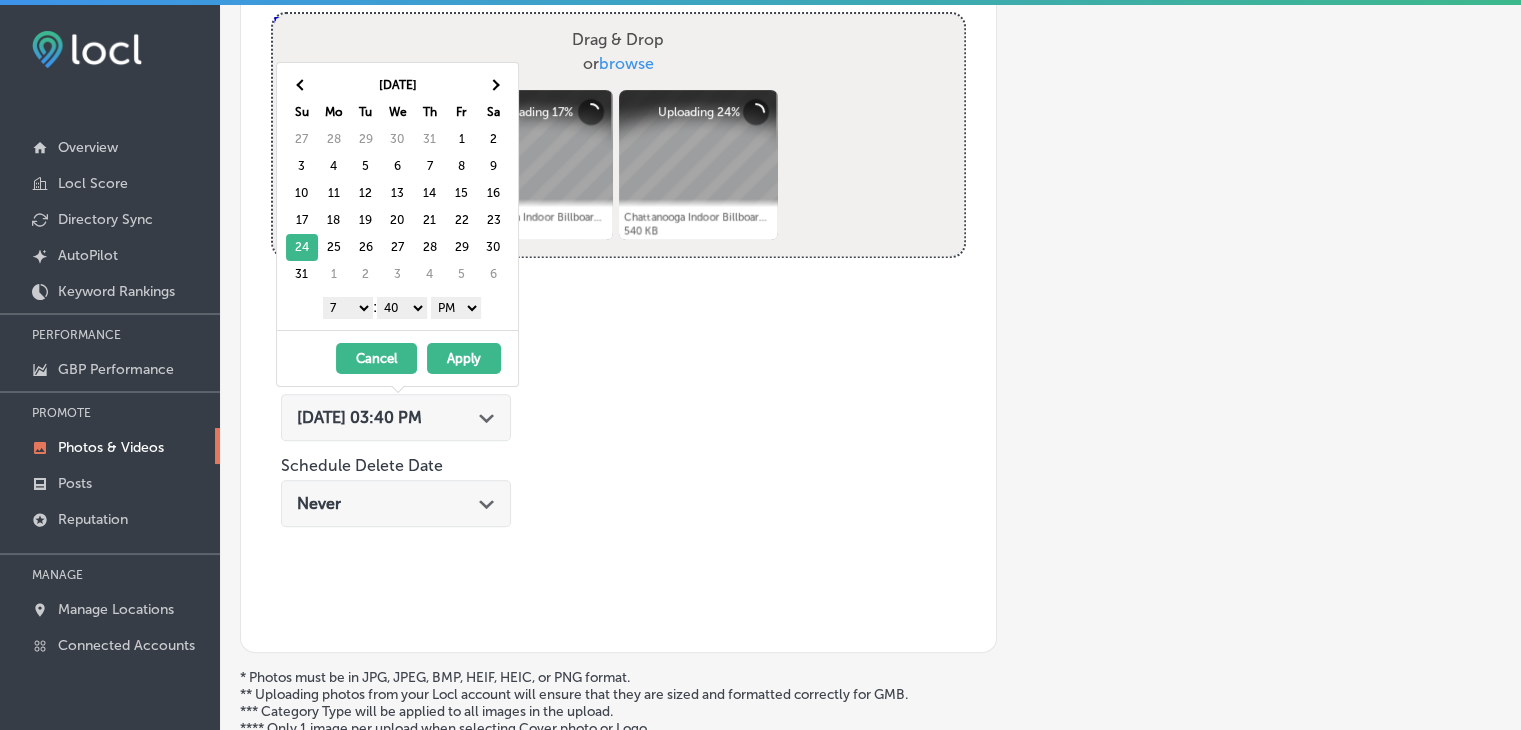 click on "00 10 20 30 40 50" at bounding box center (402, 308) 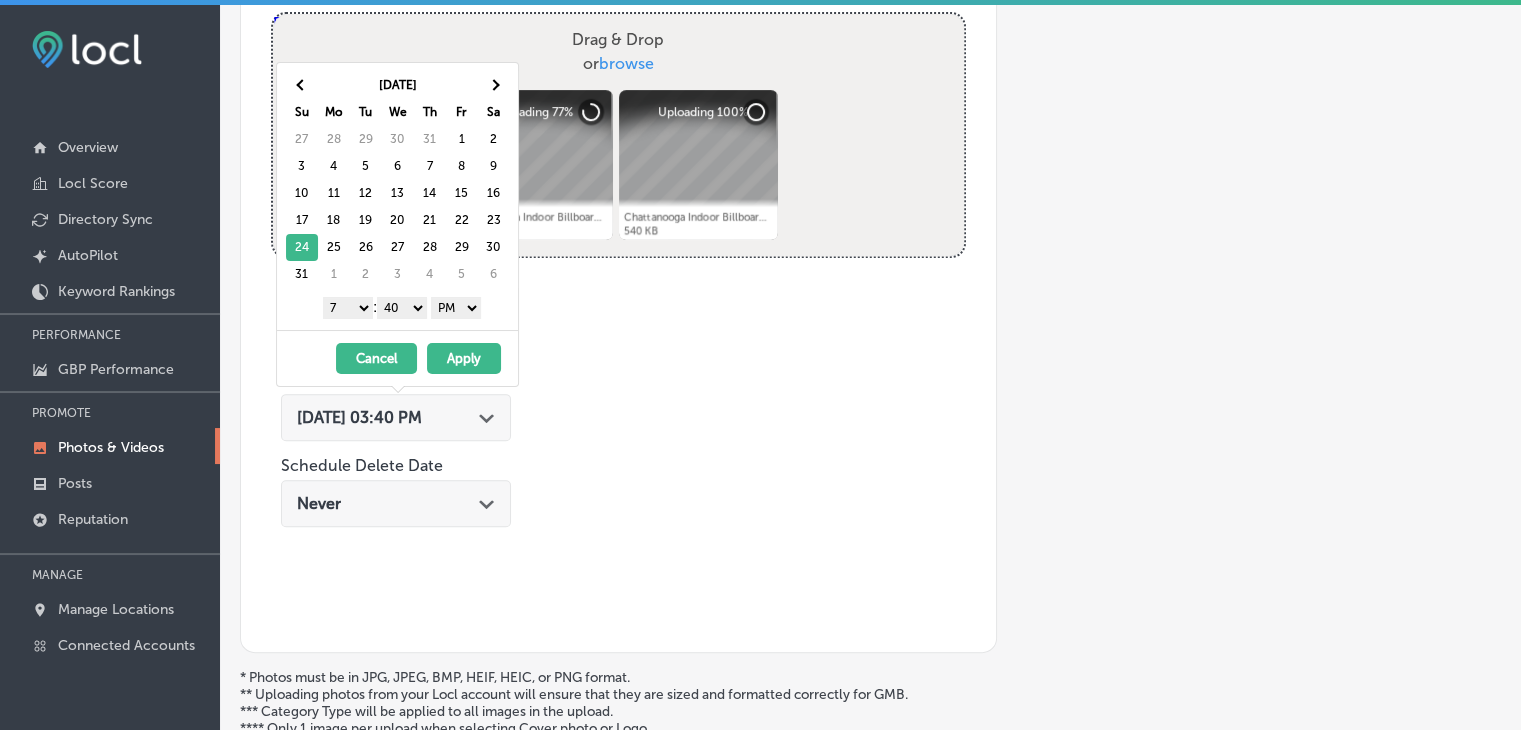 drag, startPoint x: 432, startPoint y: 299, endPoint x: 412, endPoint y: 310, distance: 22.825424 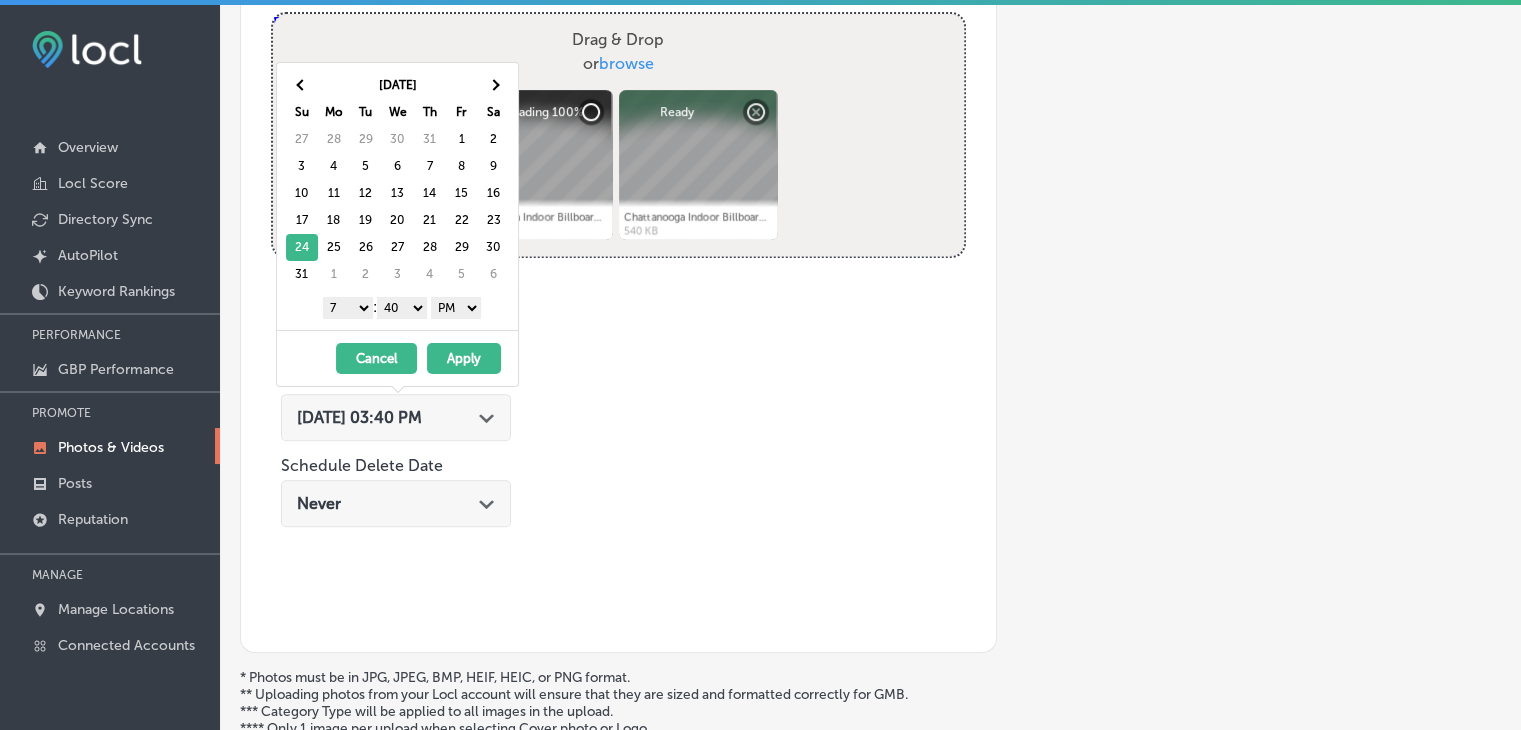 click on "00 10 20 30 40 50" at bounding box center (402, 308) 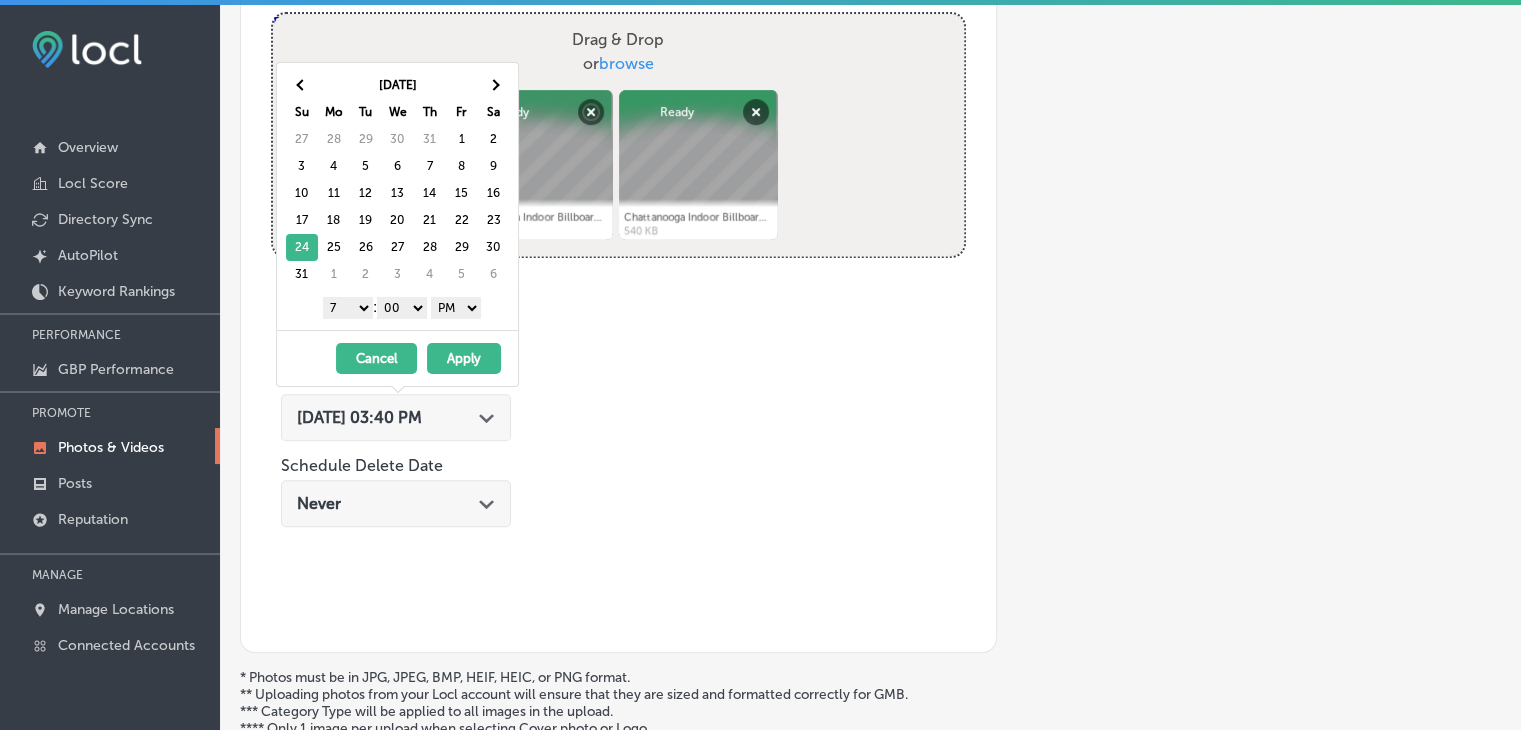 click on "AM PM" at bounding box center [456, 308] 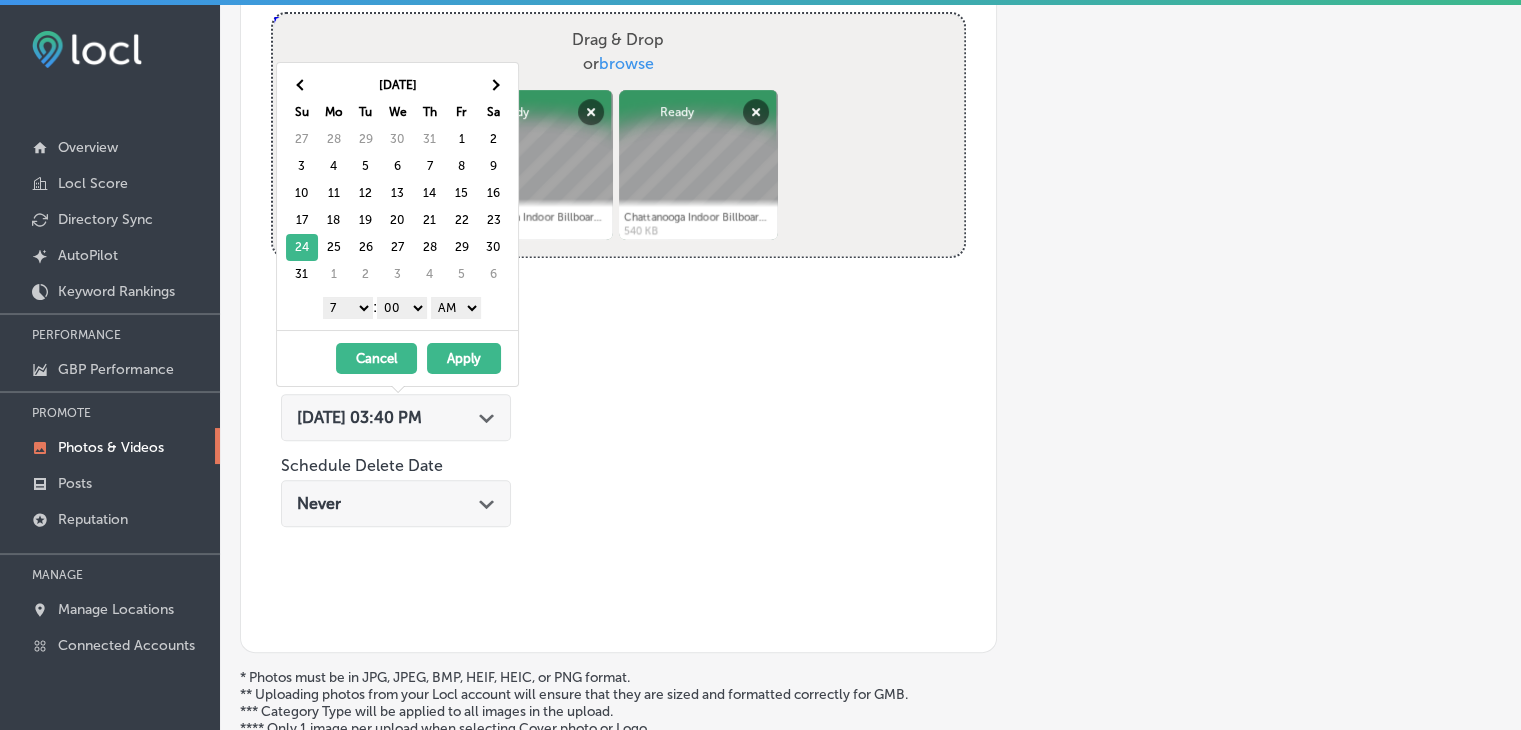 click on "Apply" at bounding box center (464, 358) 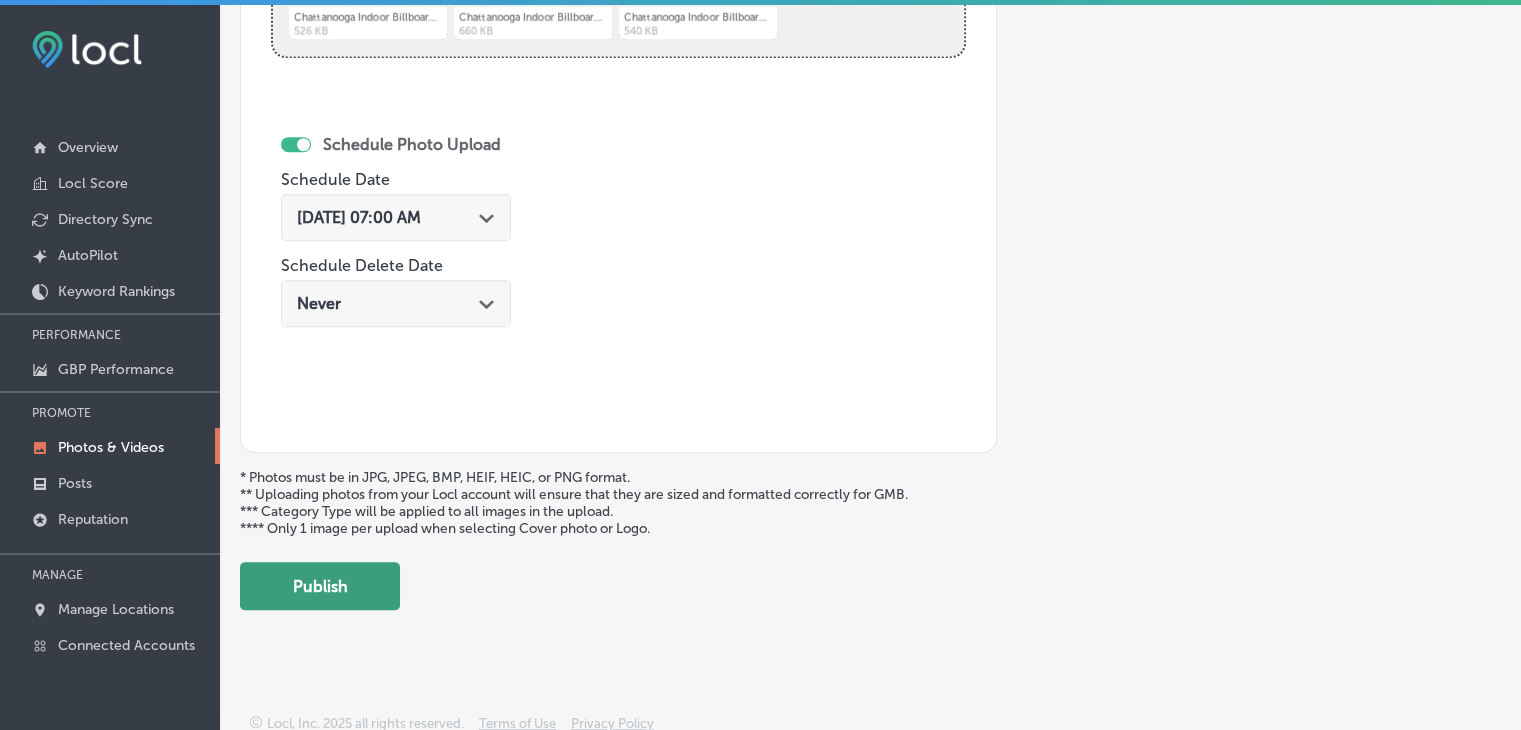 click on "Publish" at bounding box center [320, 586] 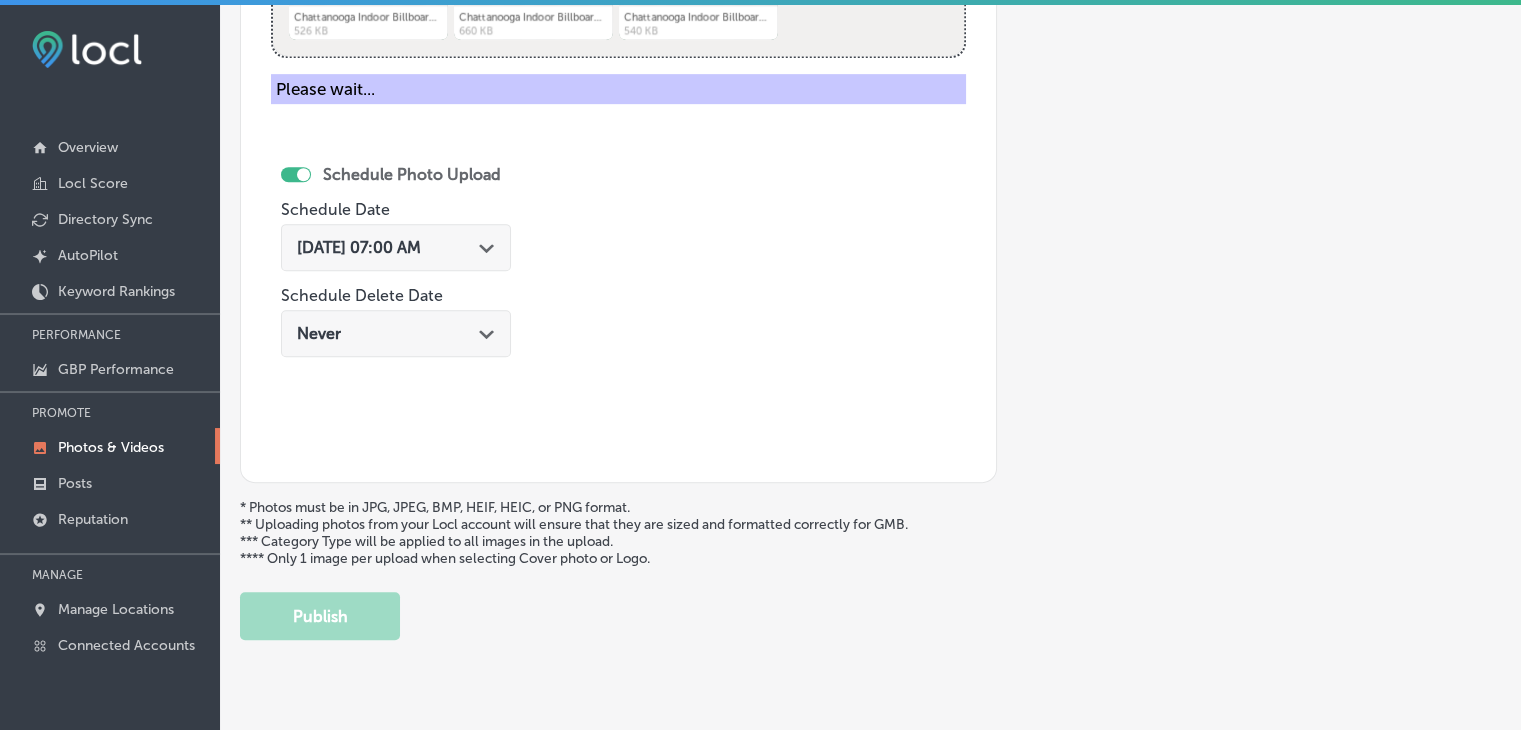 scroll, scrollTop: 472, scrollLeft: 0, axis: vertical 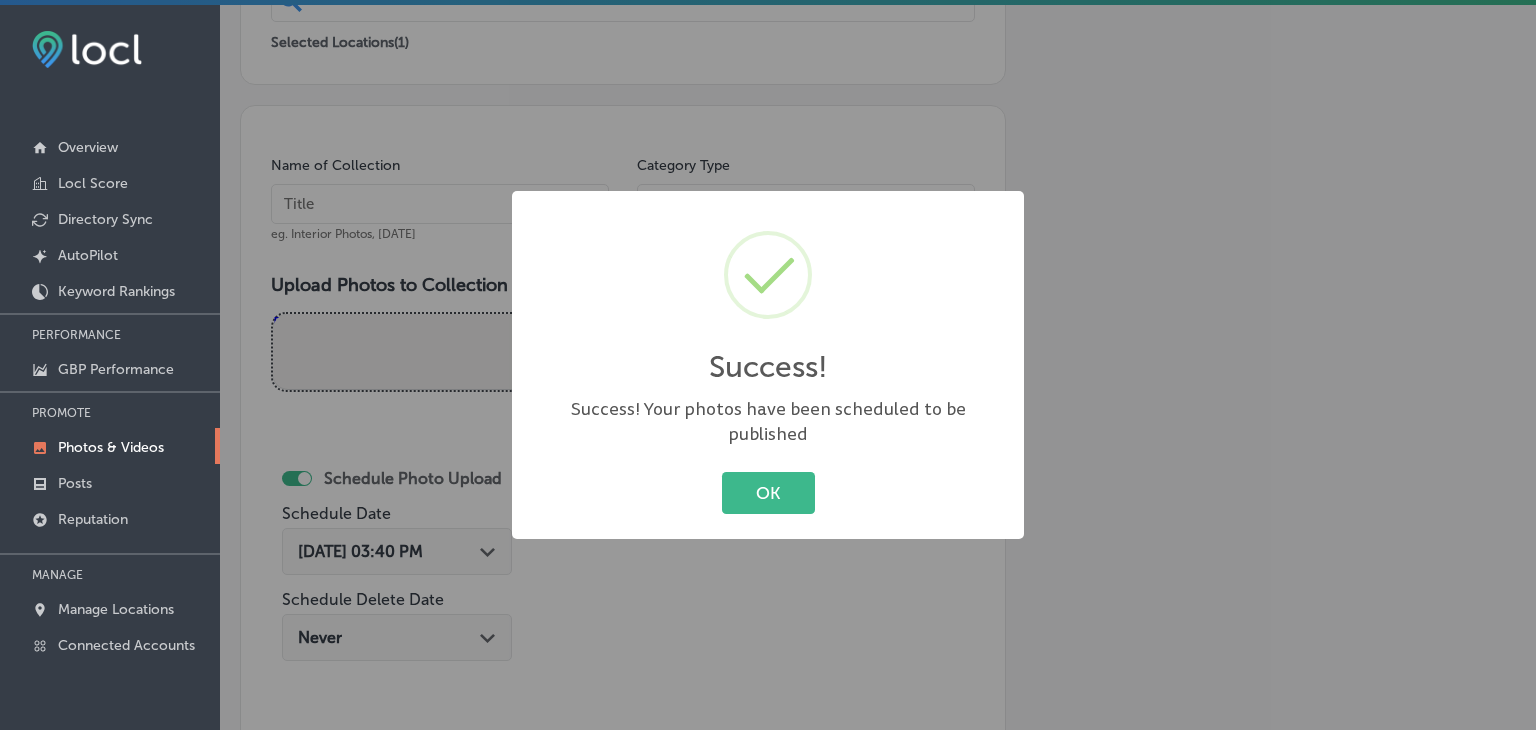 click on "Success! × Success! Your photos have been scheduled to be published OK Cancel" at bounding box center [768, 365] 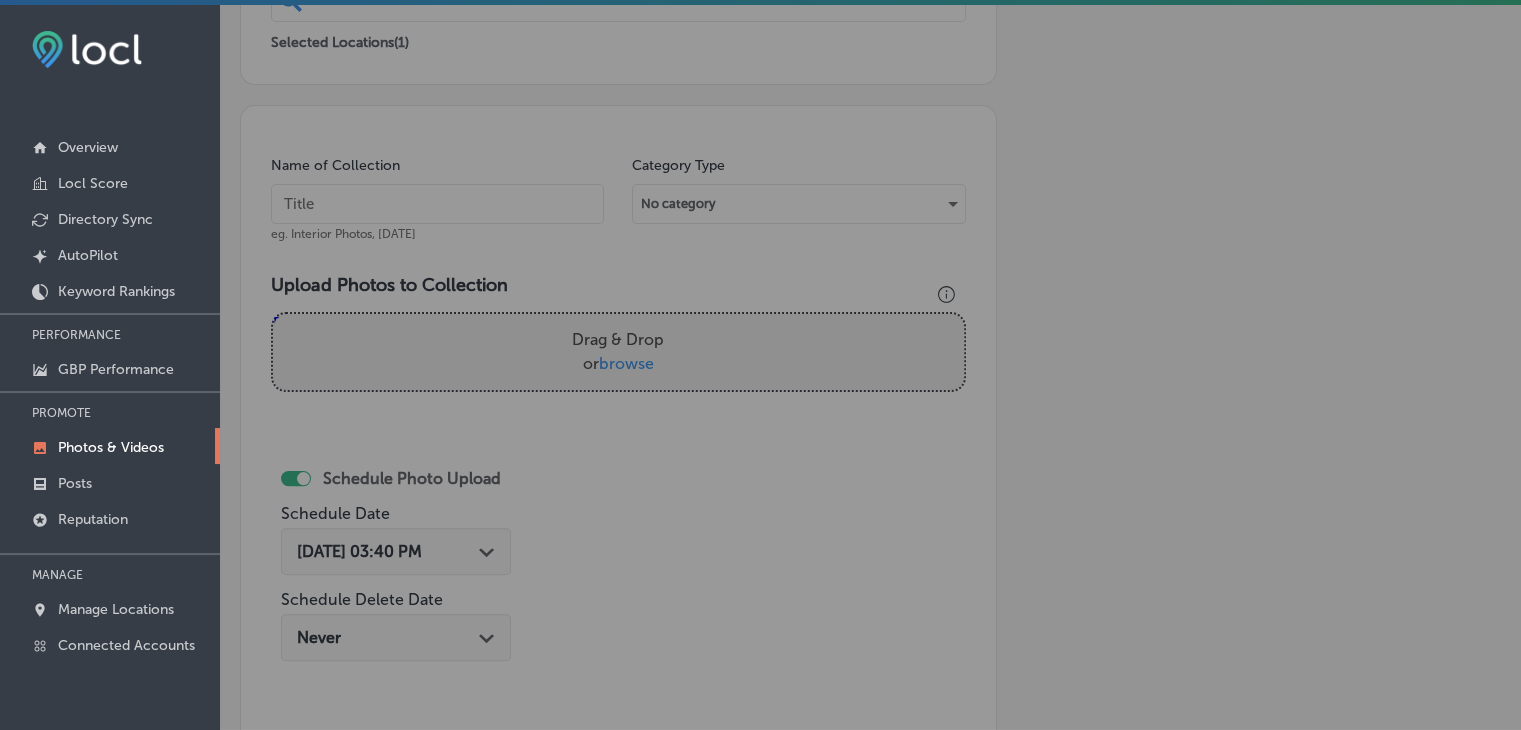 click at bounding box center (437, 204) 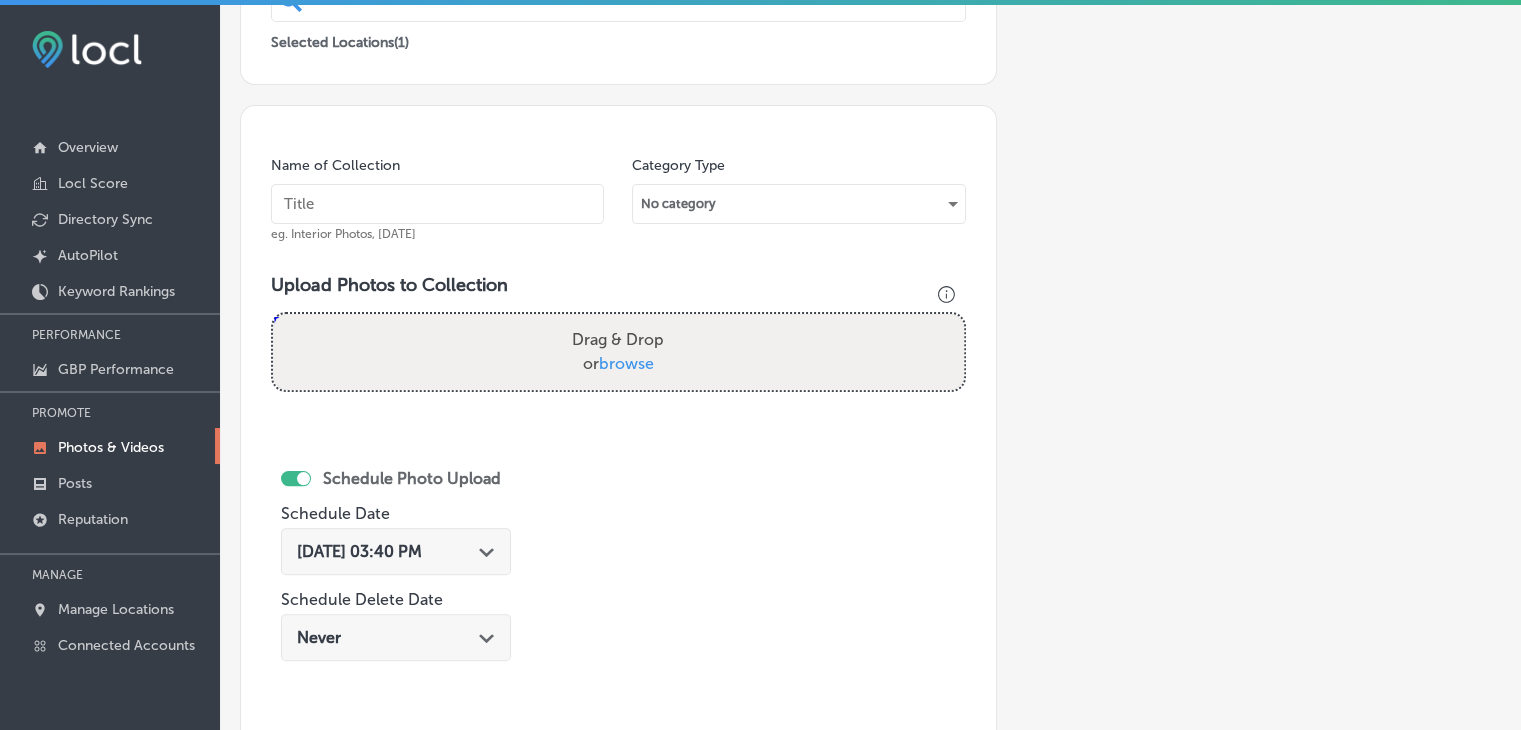 paste on "Chattanooga IDB, [DATE], Week" 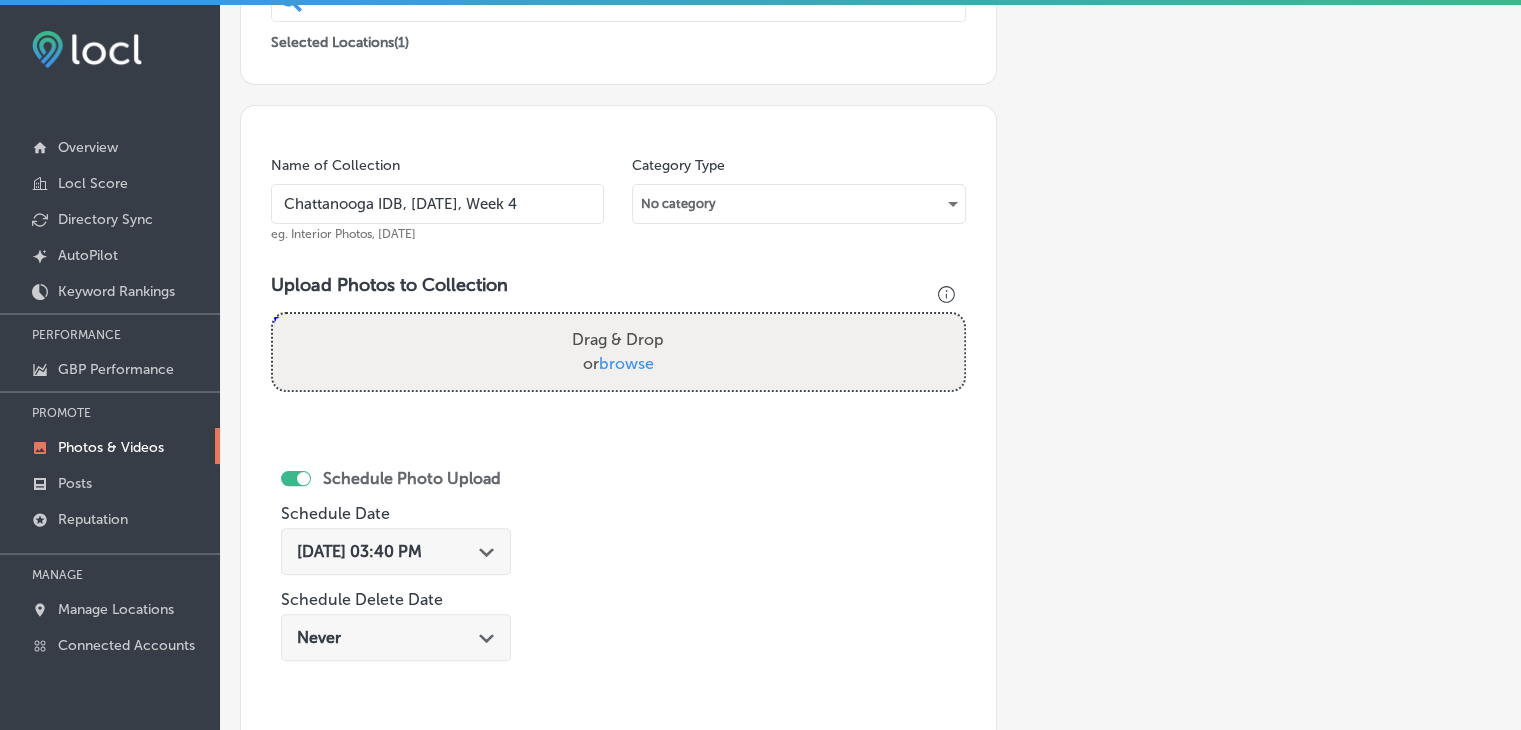 type on "Chattanooga IDB, [DATE], Week 4" 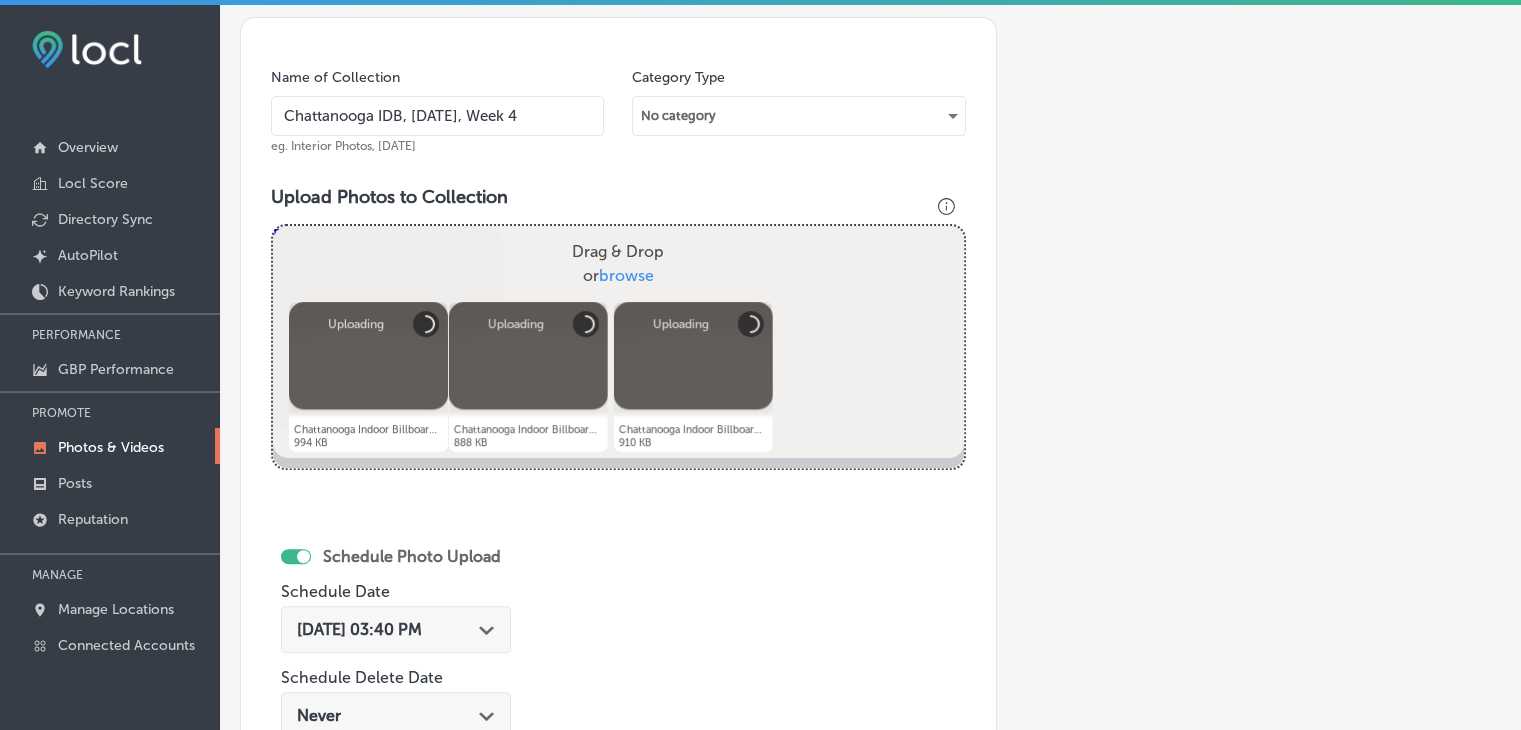 scroll, scrollTop: 672, scrollLeft: 0, axis: vertical 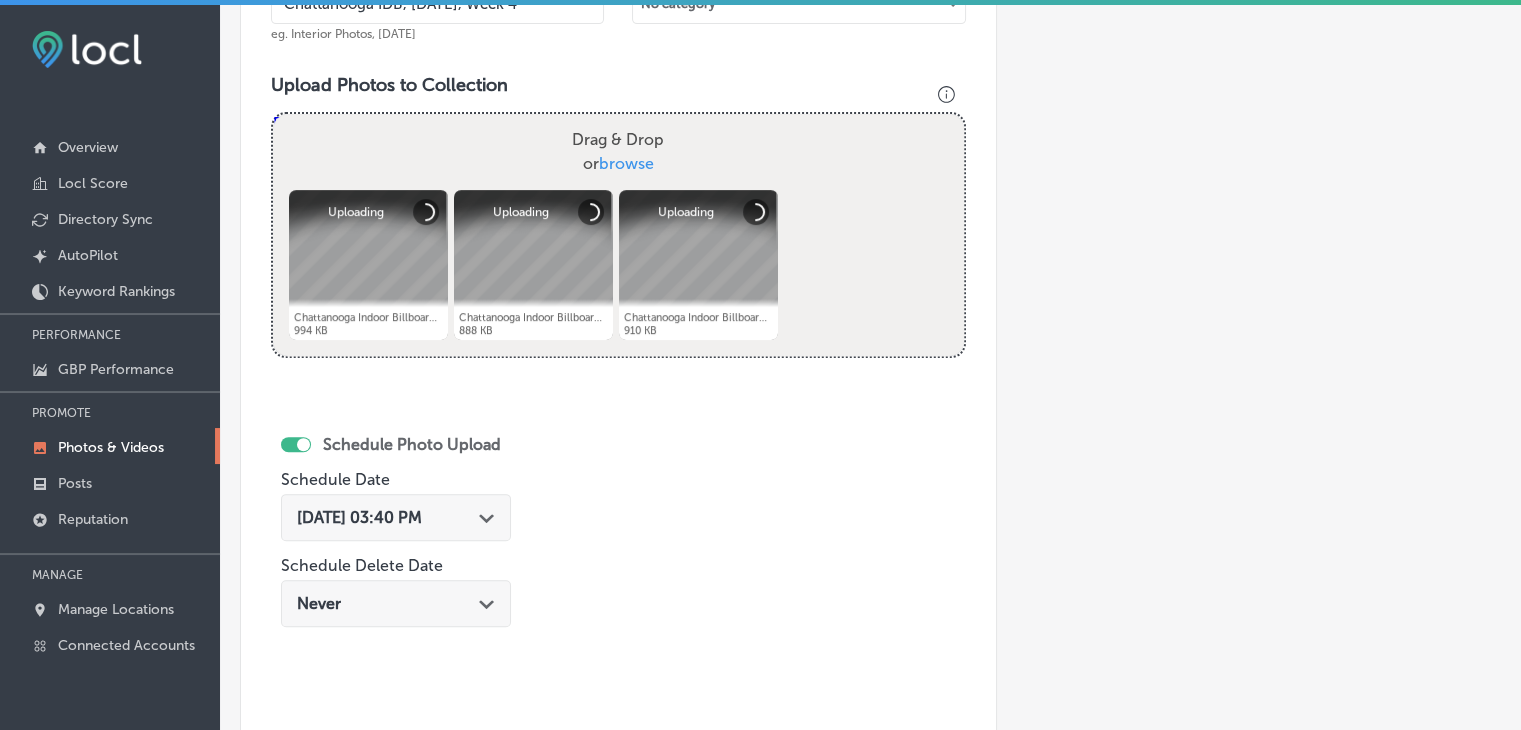 click on "[DATE] 03:40 PM
Path
Created with Sketch." at bounding box center [396, 517] 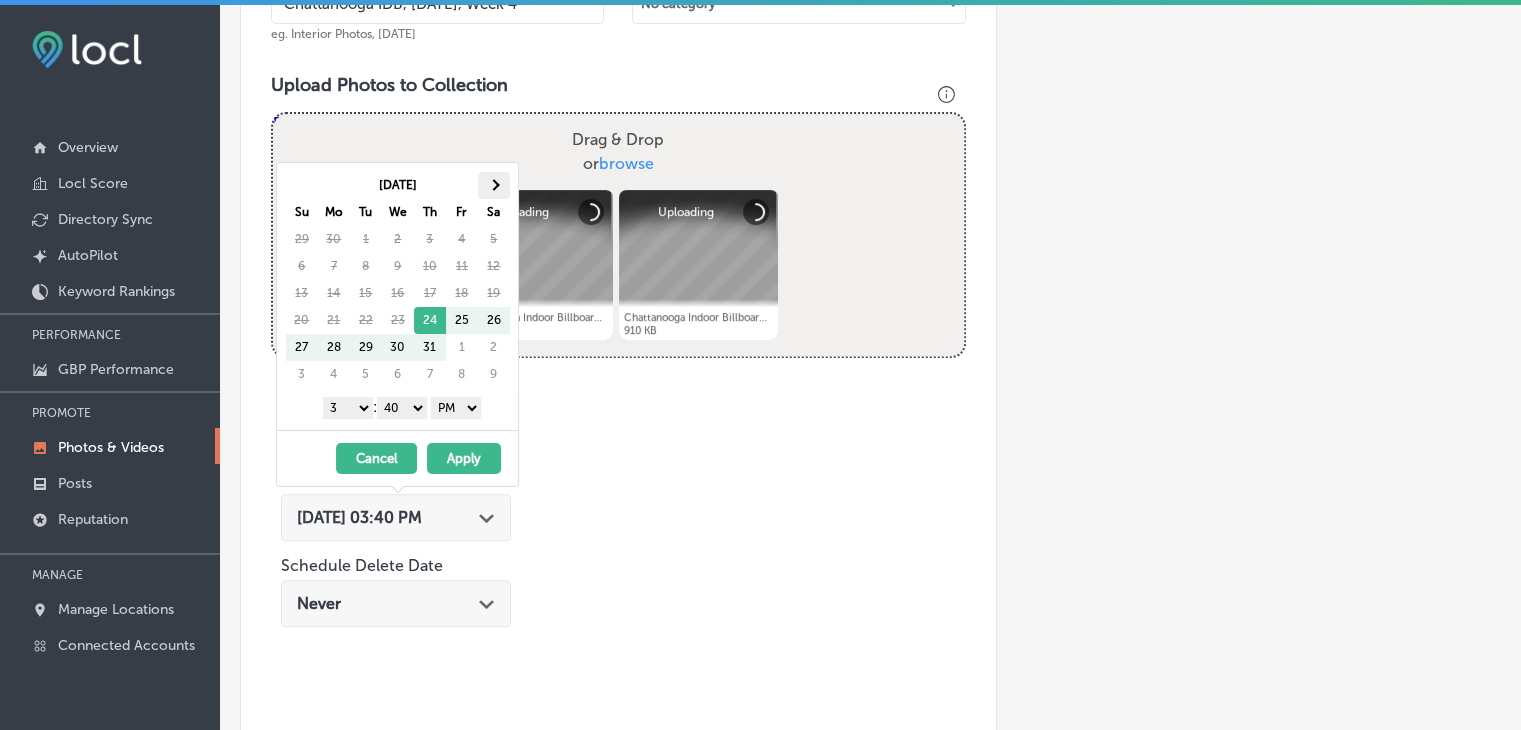click at bounding box center (494, 185) 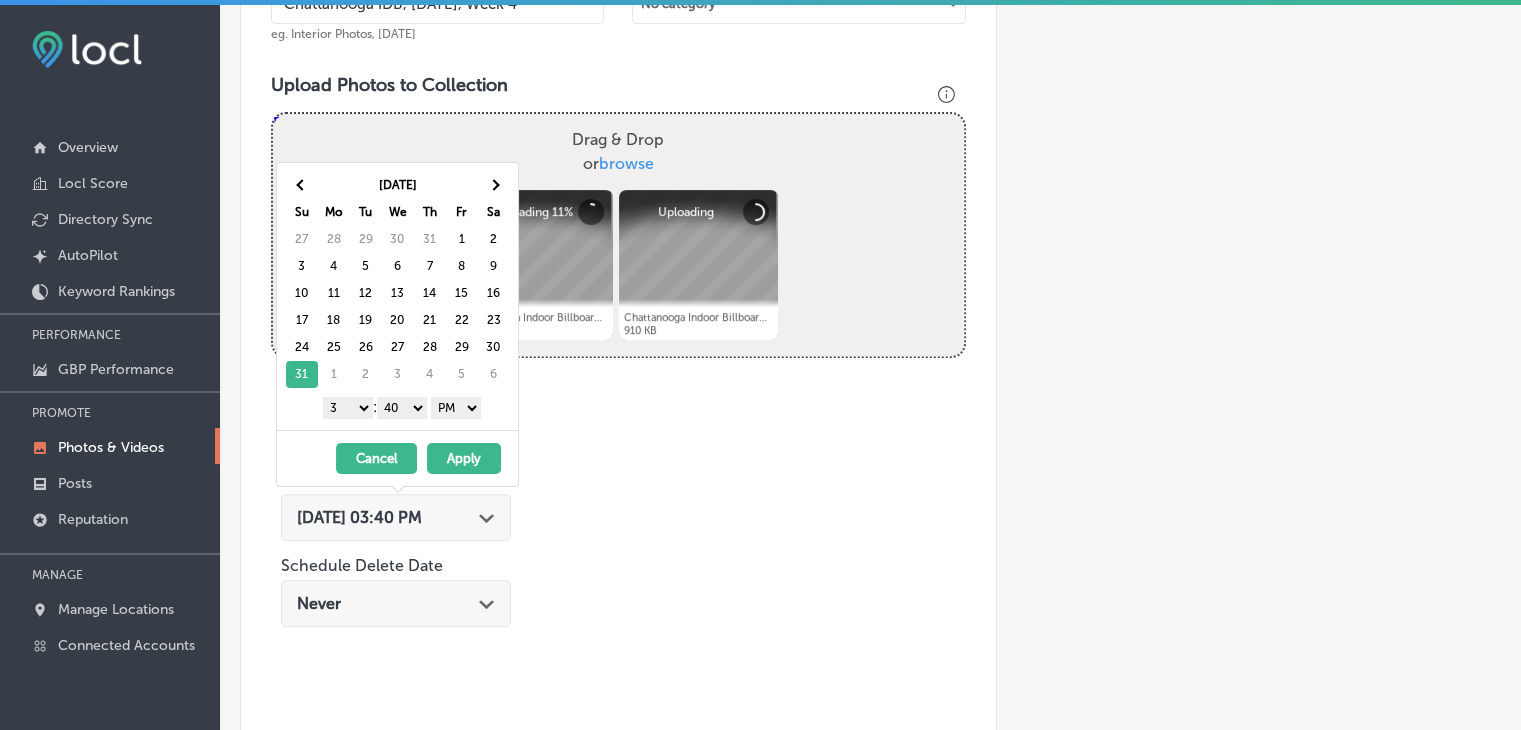 click on "1 2 3 4 5 6 7 8 9 10 11 12" at bounding box center [348, 408] 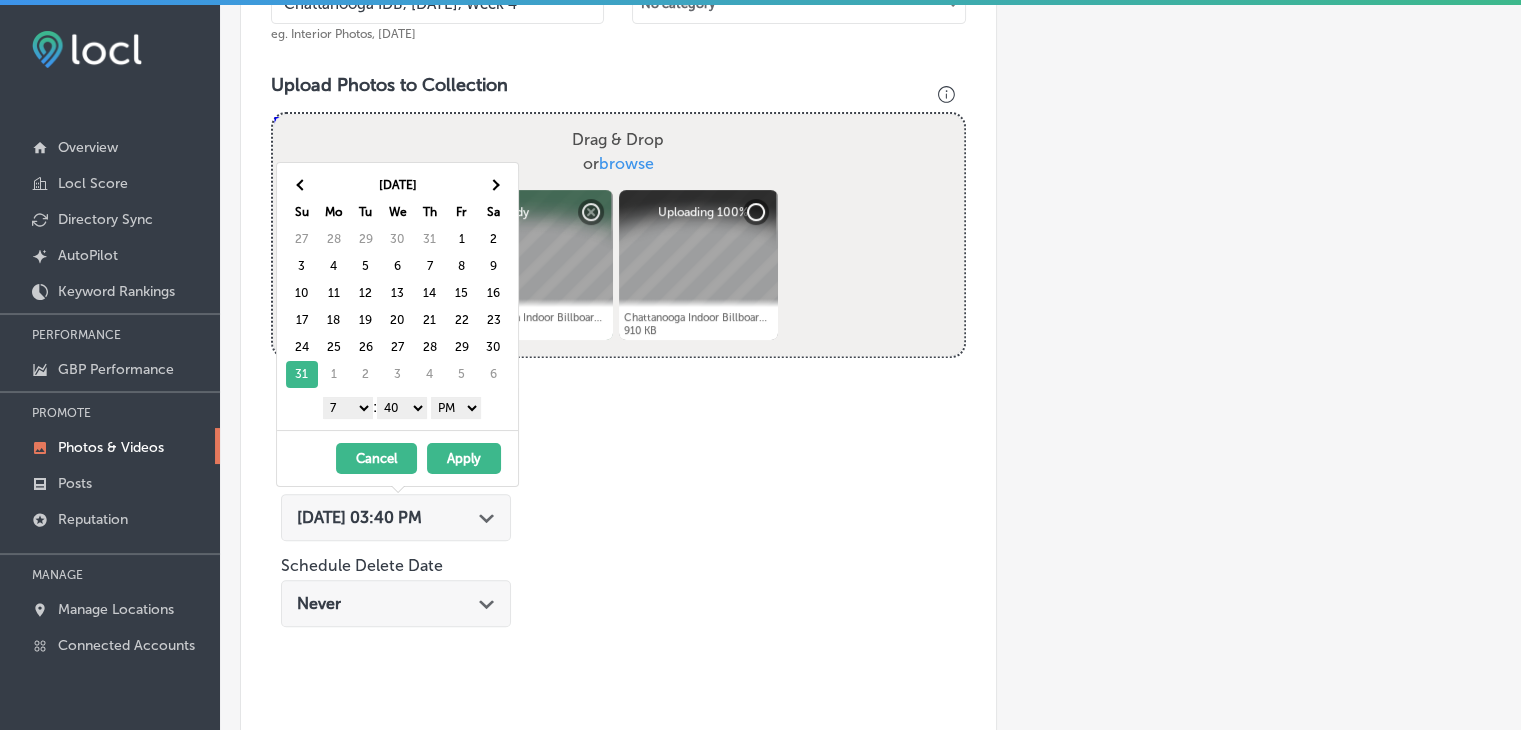 click on "00 10 20 30 40 50" at bounding box center (402, 408) 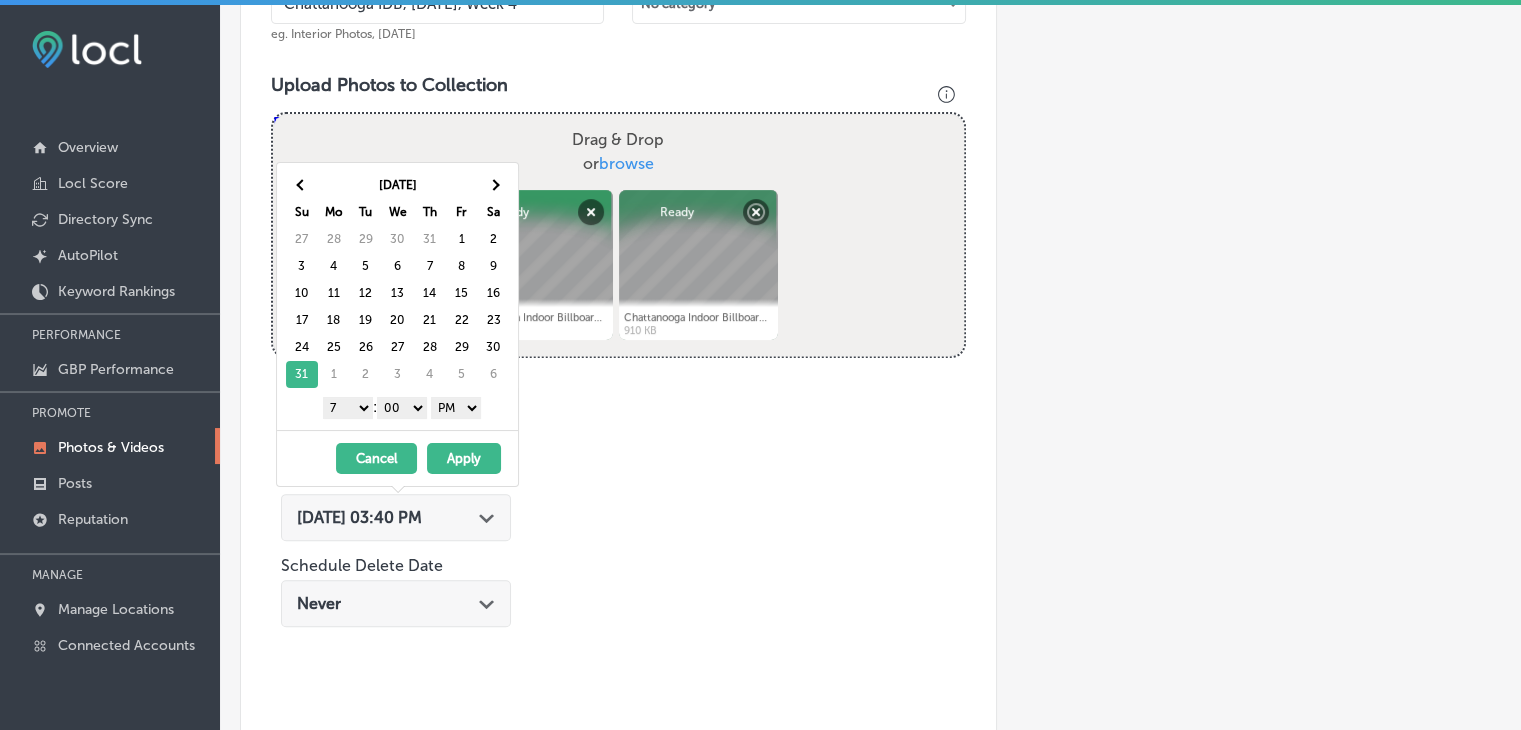 click on "AM PM" at bounding box center (456, 408) 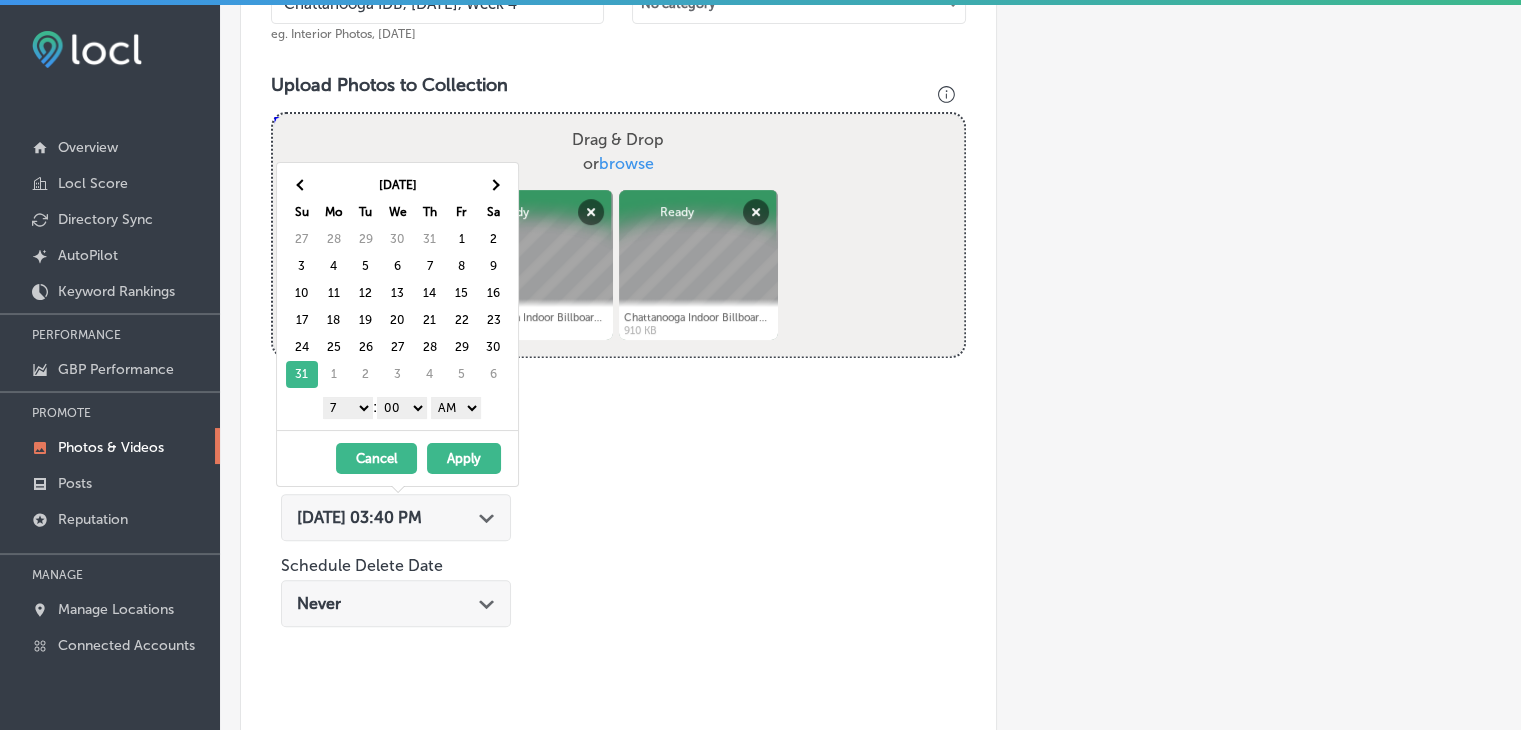 click on "Apply" at bounding box center (464, 458) 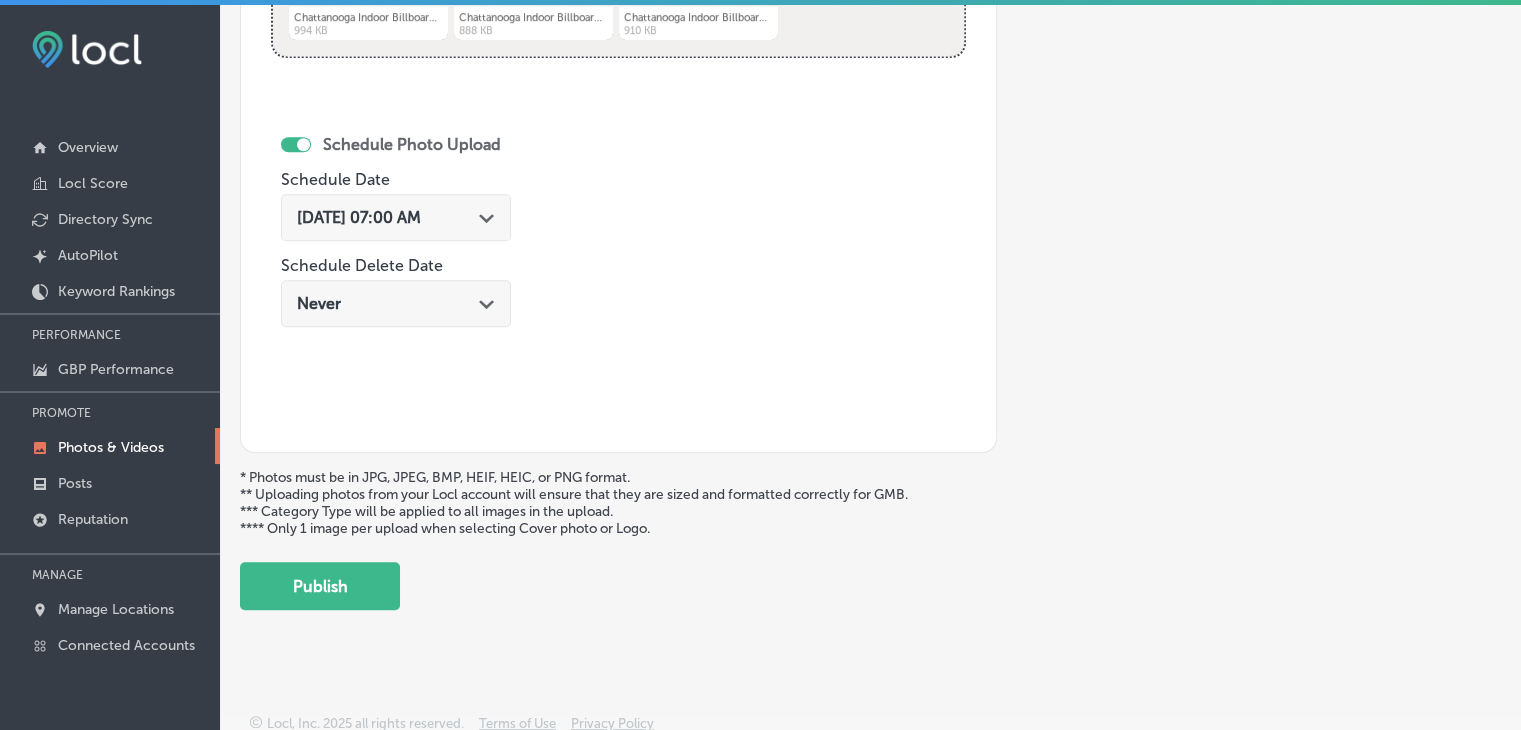 click on "Upload Photo & Video Keyword Ranking Credits:  720
Back Add a Collection Which Type of Image or Video Would You Like to Upload? Photo Cover Logo Video Select Location(s) Business + Location
chatt chatt
Path
Created with Sketch.
Selected Locations  ( 1 ) Name of Collection [GEOGRAPHIC_DATA] IDB, [DATE], Week 4 eg. Interior Photos, [DATE]   Category Type No category Upload Photos to Collection
Powered by PQINA Drag & Drop  or  browse Chattanooga Indoor Billboard-71.png Abort Retry Remove Upload Cancel Retry Remove Chattanooga Indoor Billboard-71.png 994 KB Ready tap to undo" at bounding box center [870, 370] 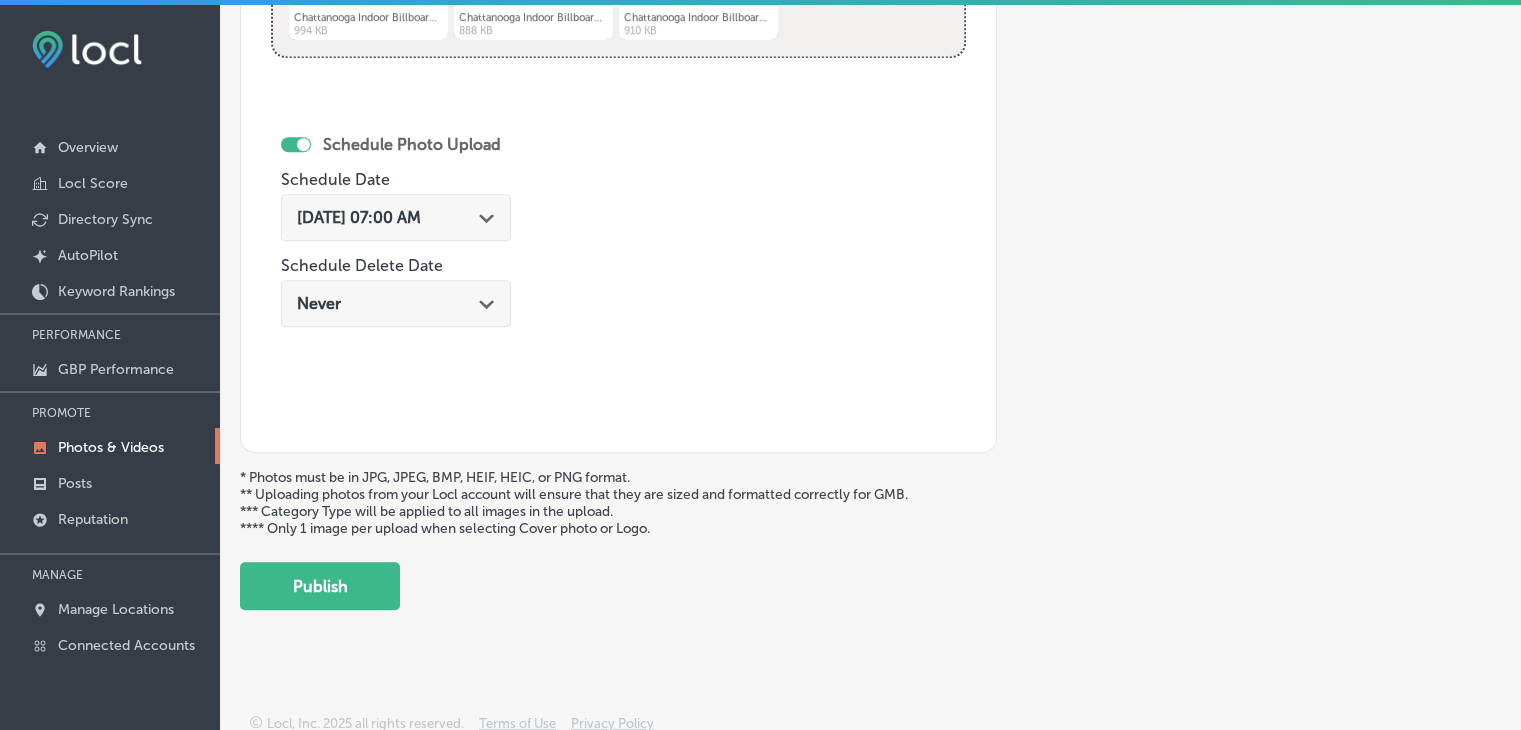 click on "Publish" at bounding box center (320, 586) 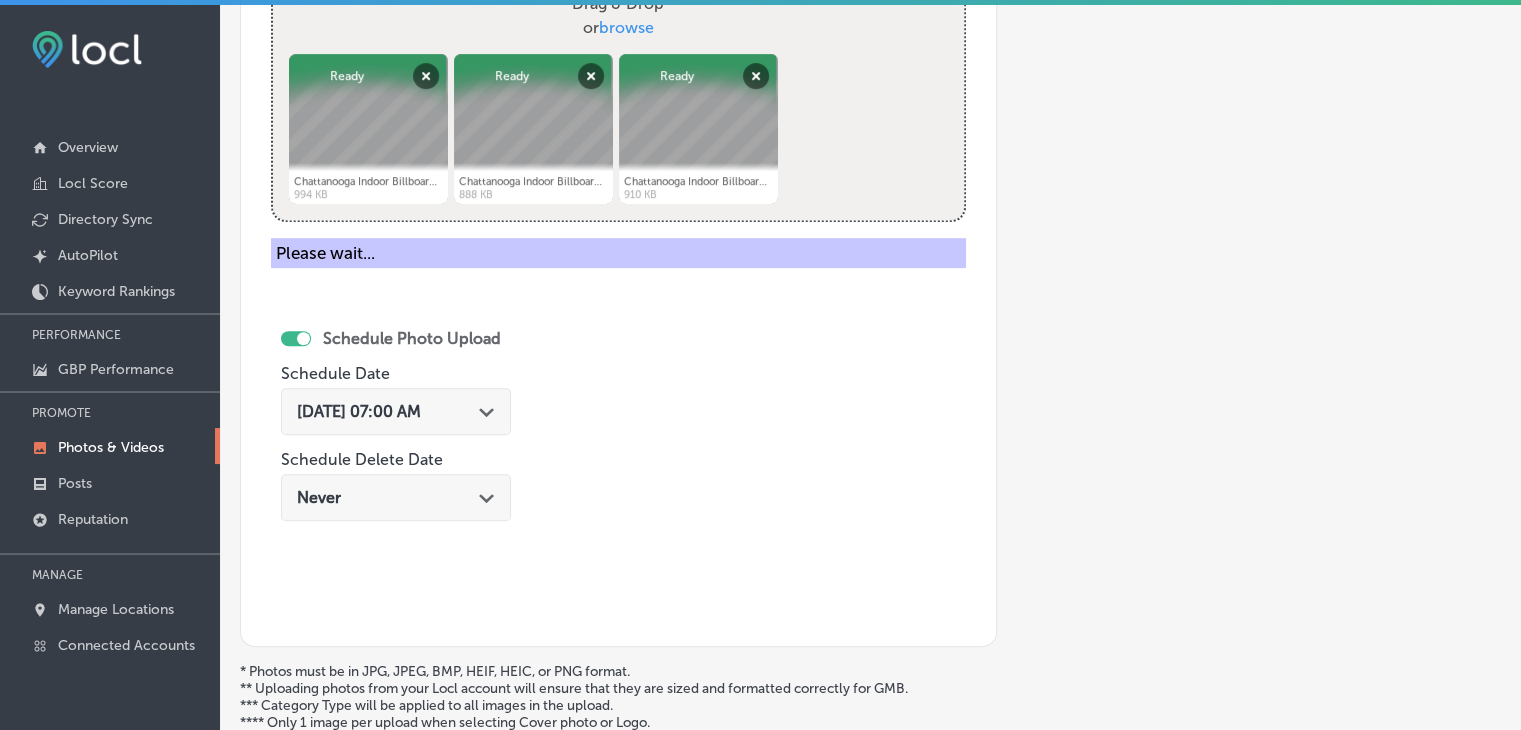 scroll, scrollTop: 572, scrollLeft: 0, axis: vertical 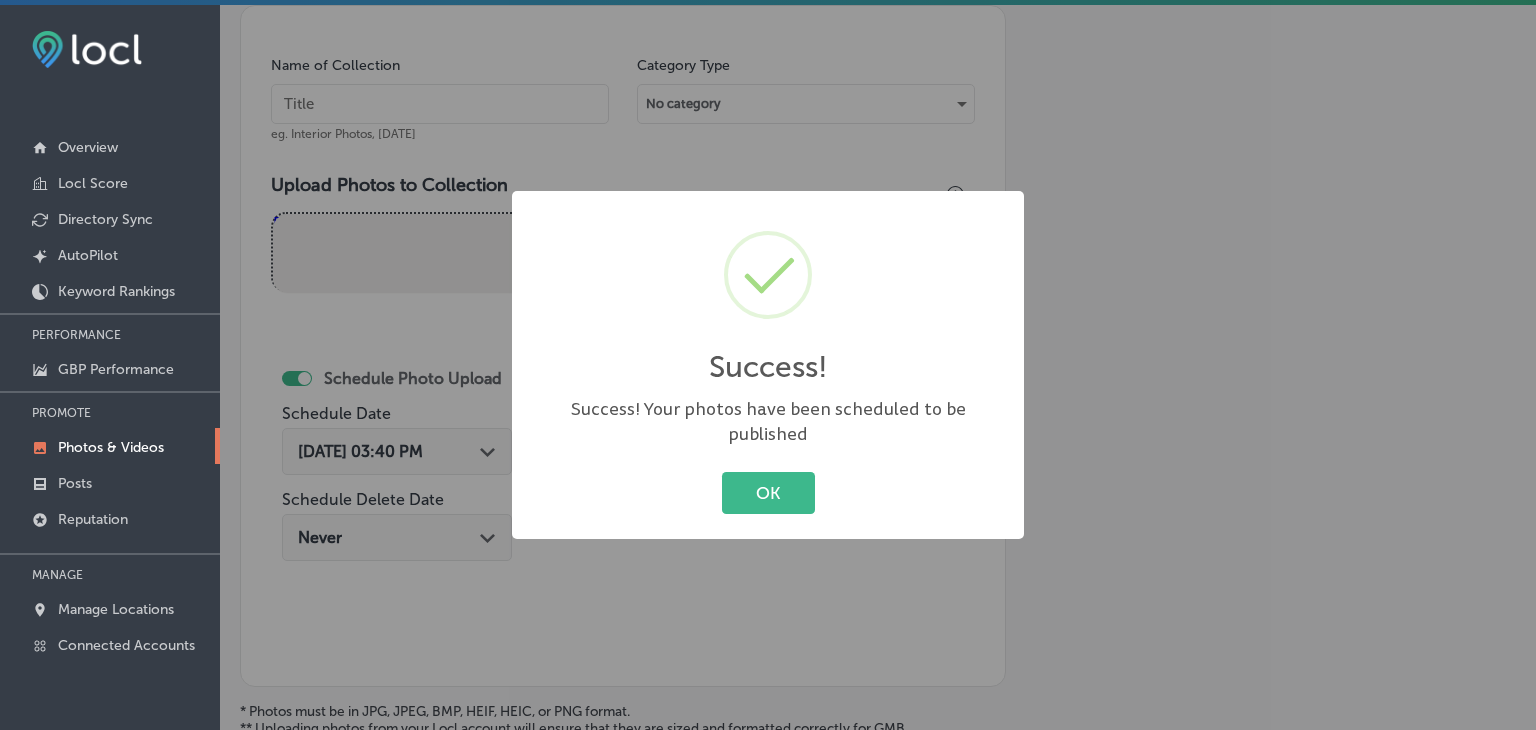click on "Success! × Success! Your photos have been scheduled to be published OK Cancel" at bounding box center (768, 365) 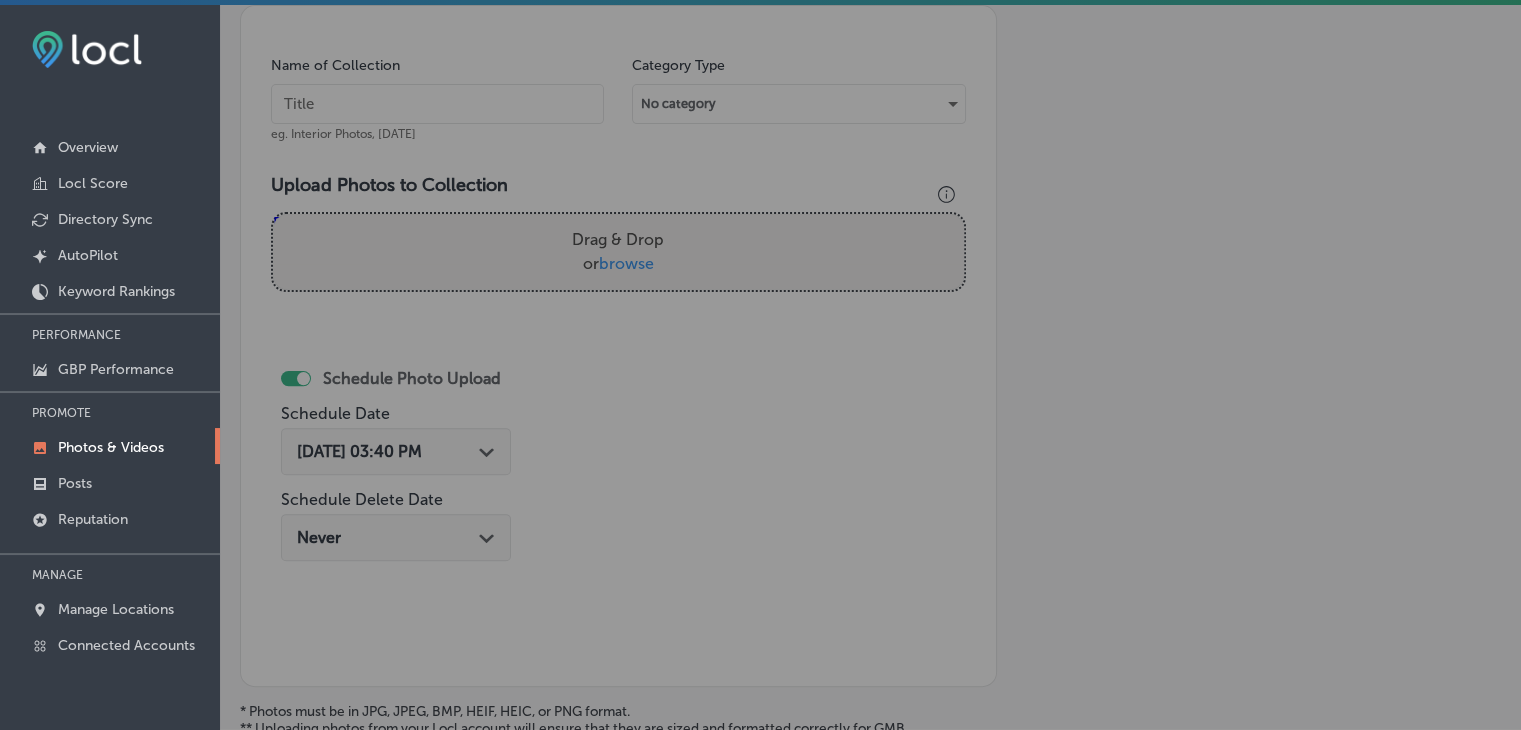 click at bounding box center [437, 104] 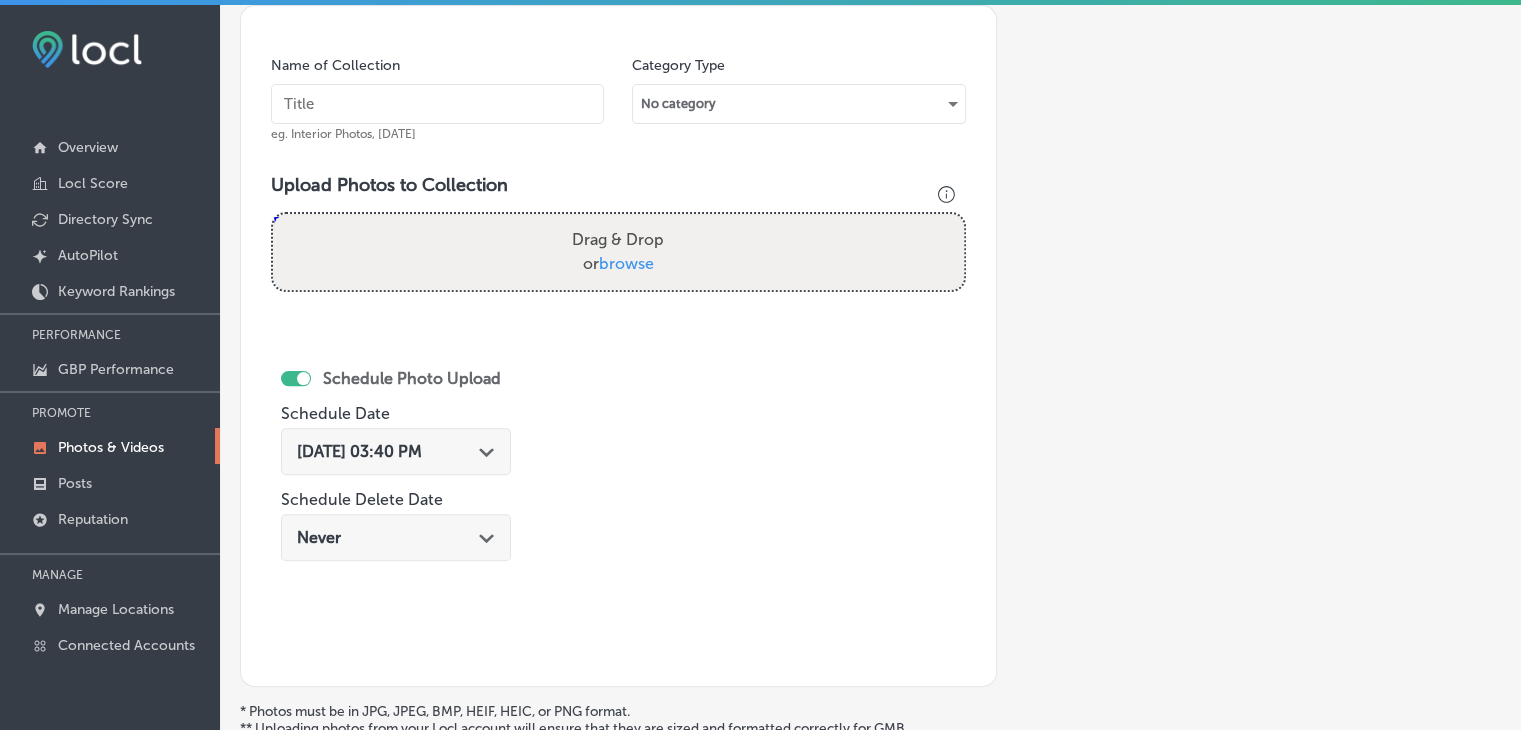 paste on "Chattanooga IDB, [DATE], Week" 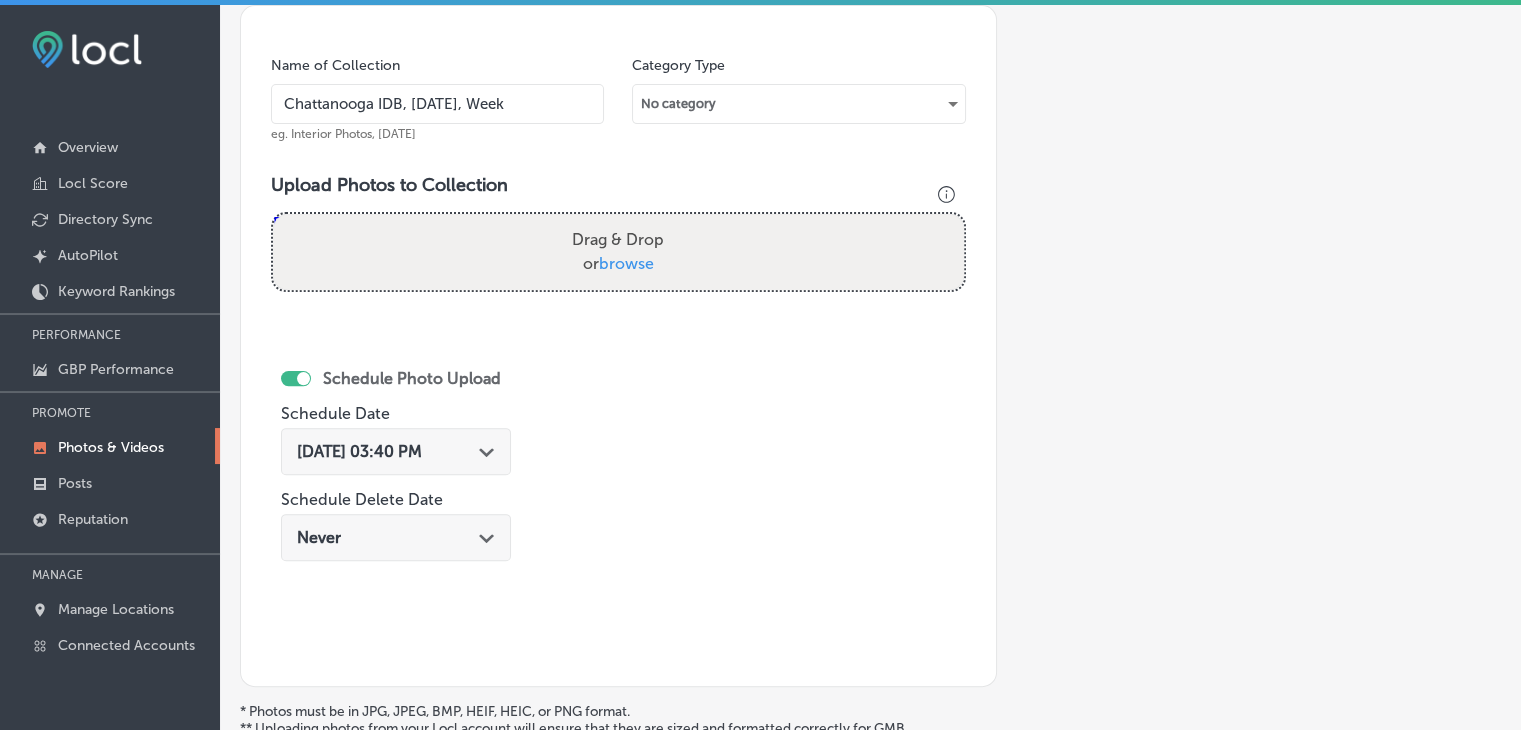 click on "Chattanooga IDB, [DATE], Week" at bounding box center [437, 104] 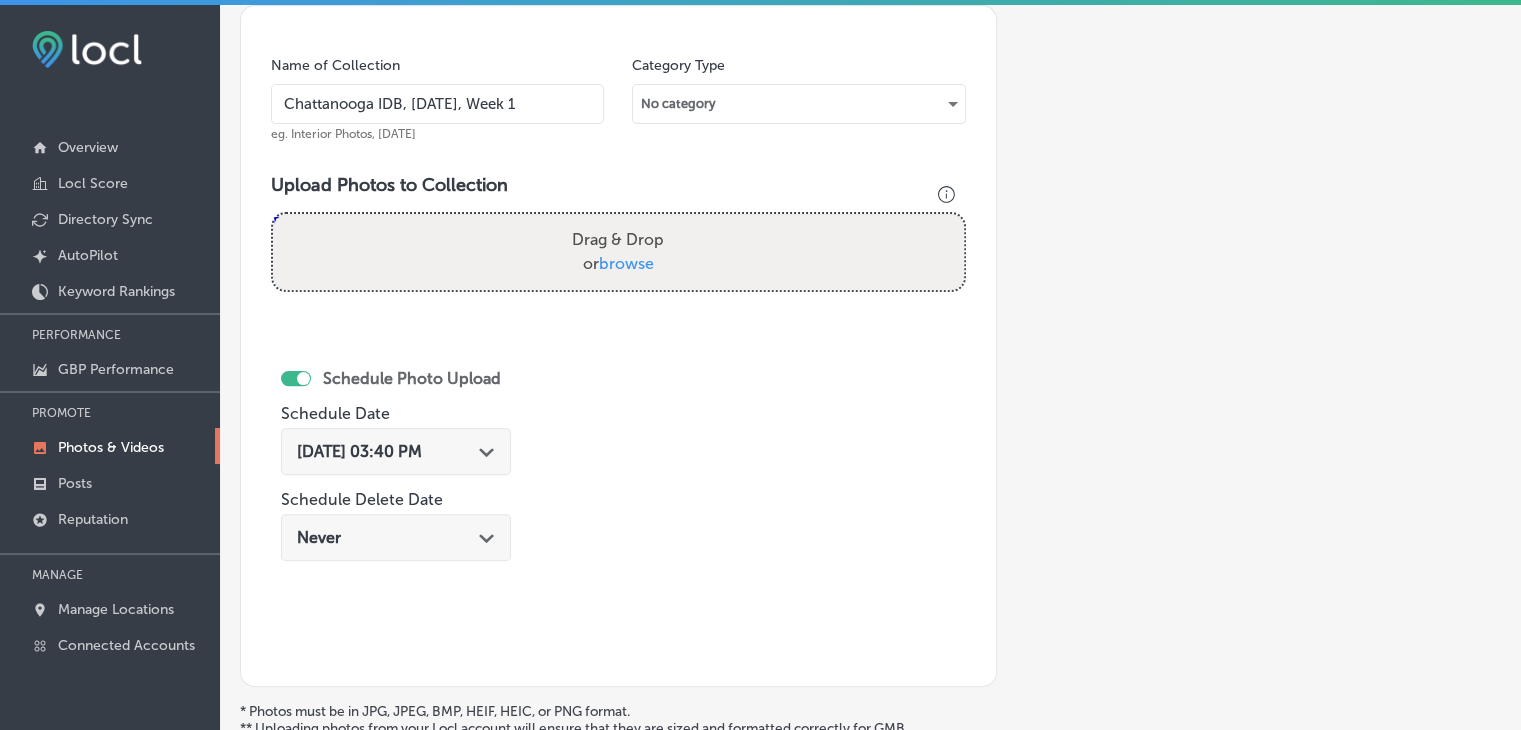 type on "Chattanooga IDB, [DATE], Week 1" 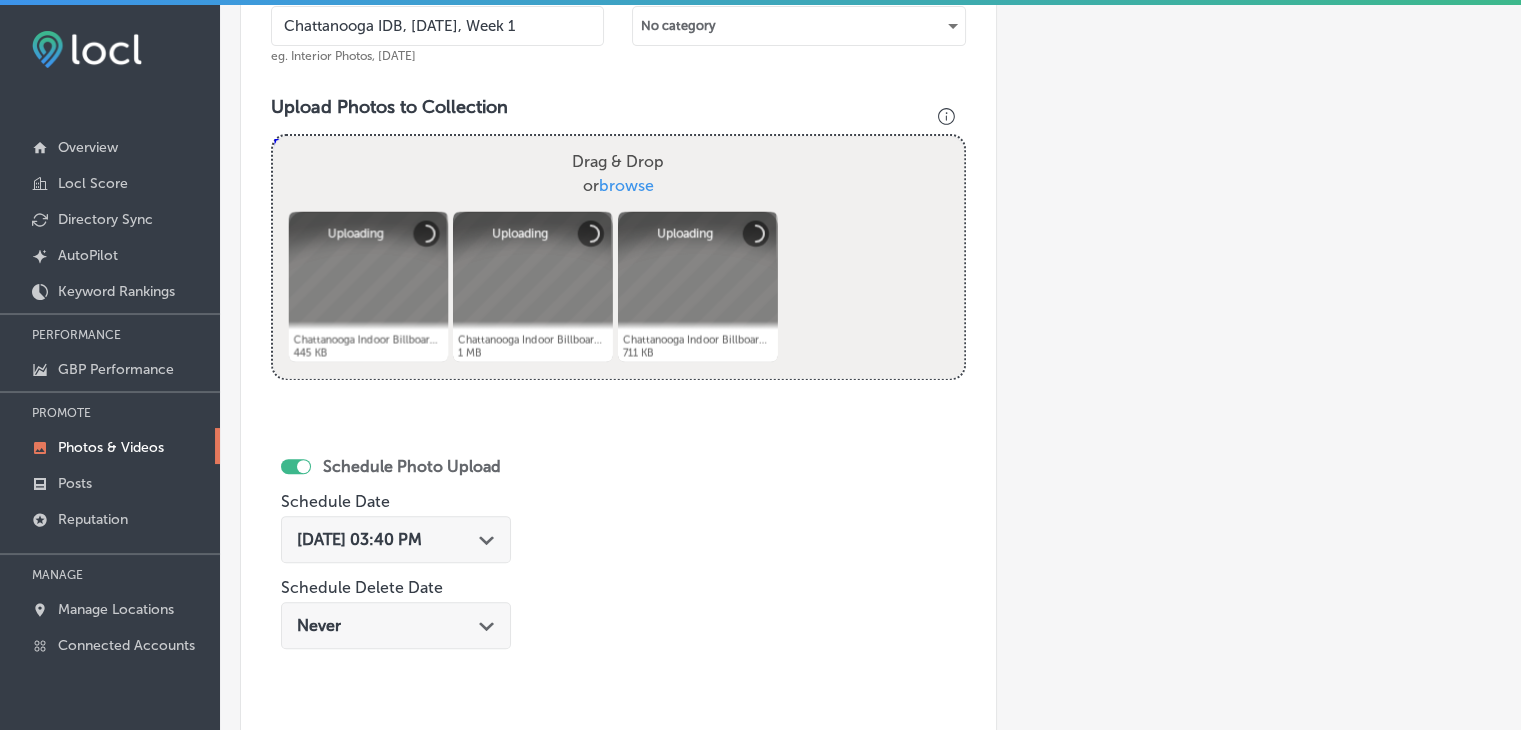 scroll, scrollTop: 672, scrollLeft: 0, axis: vertical 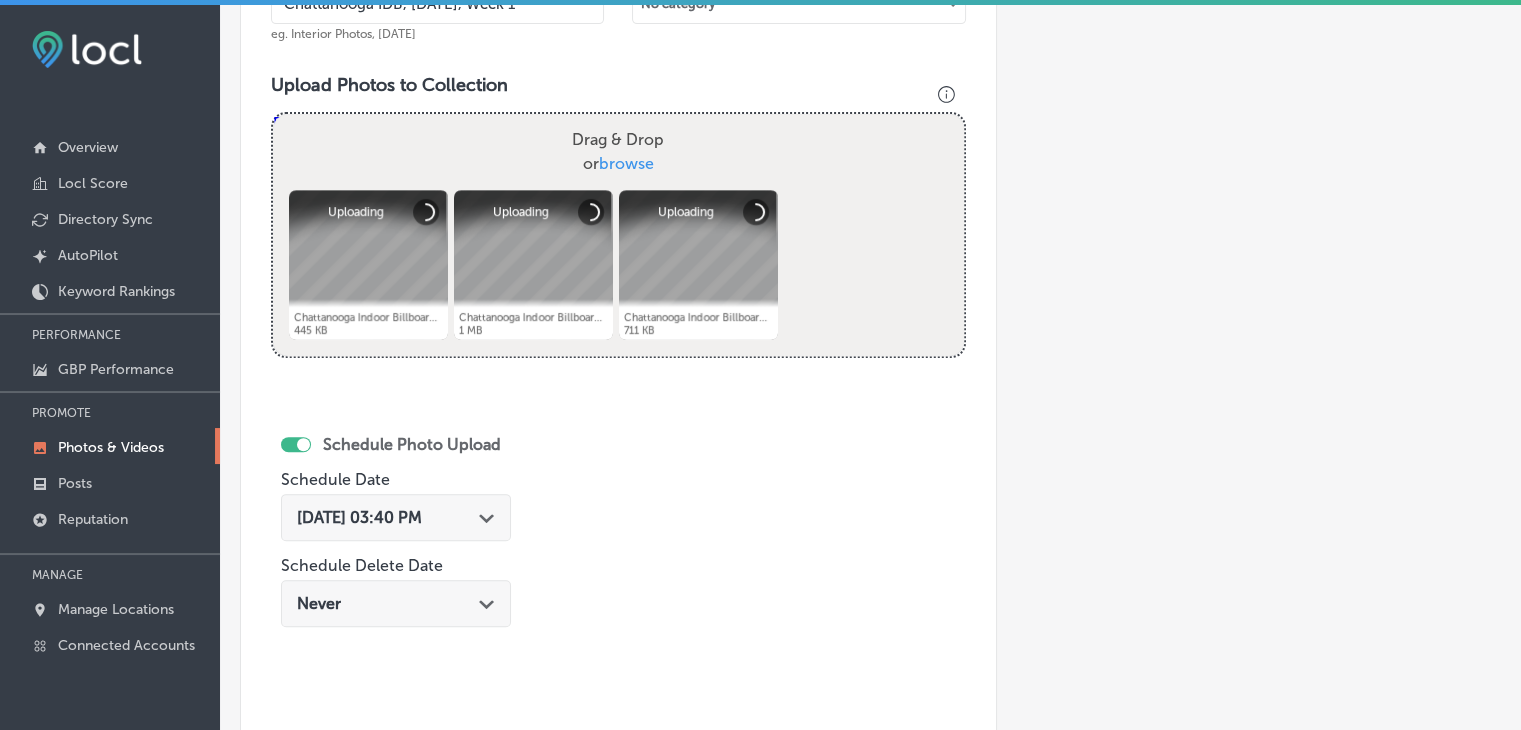 click on "[DATE] 03:40 PM" at bounding box center (359, 517) 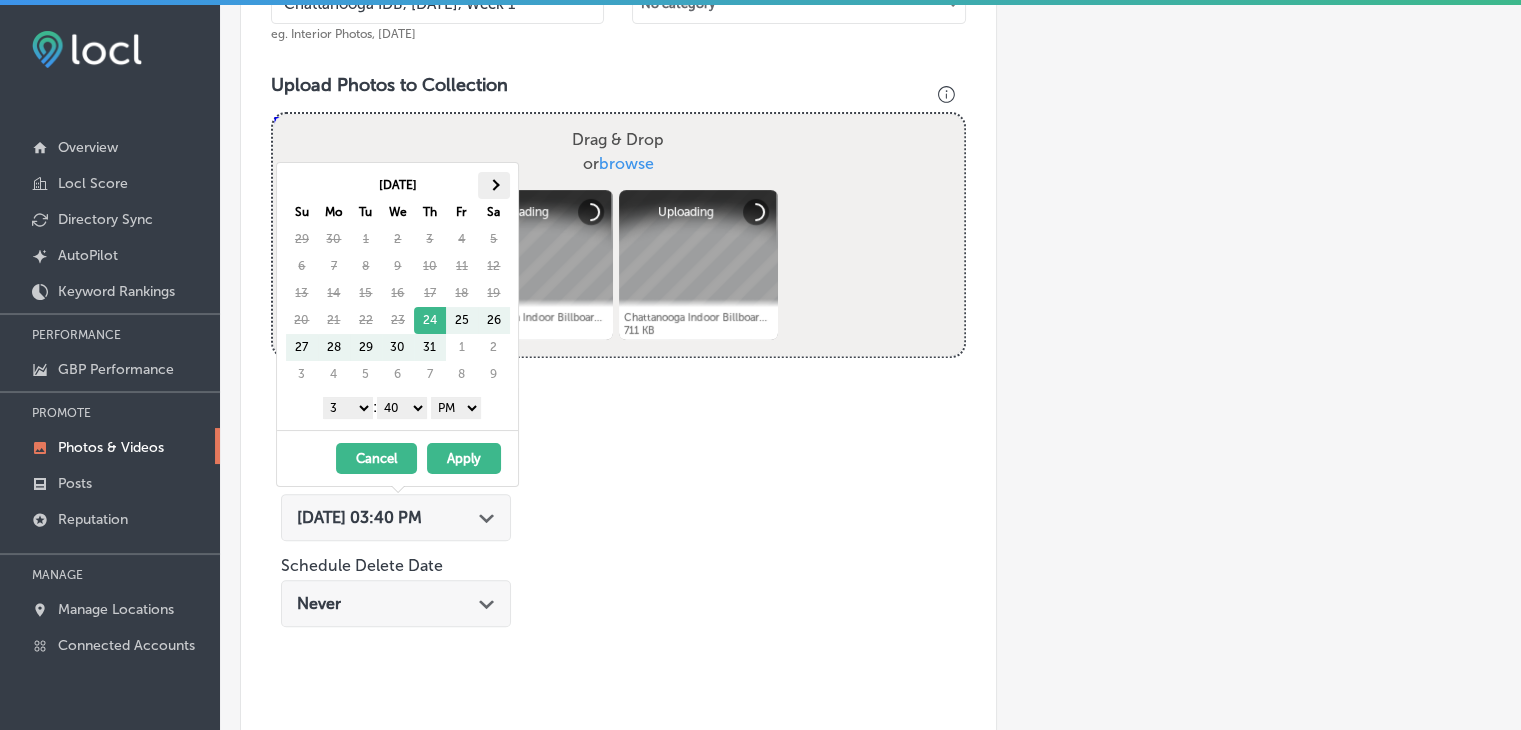 click at bounding box center [494, 185] 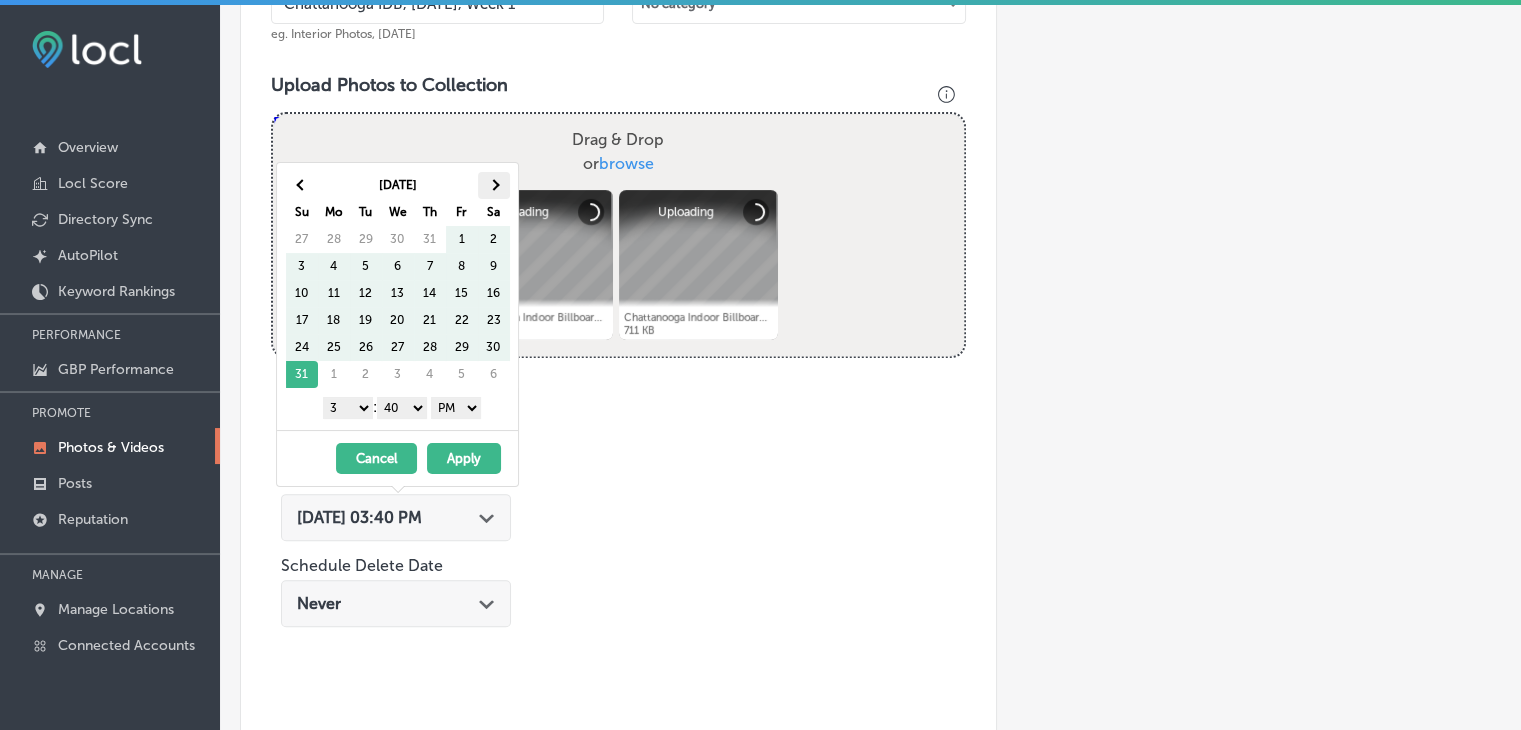 click at bounding box center [494, 185] 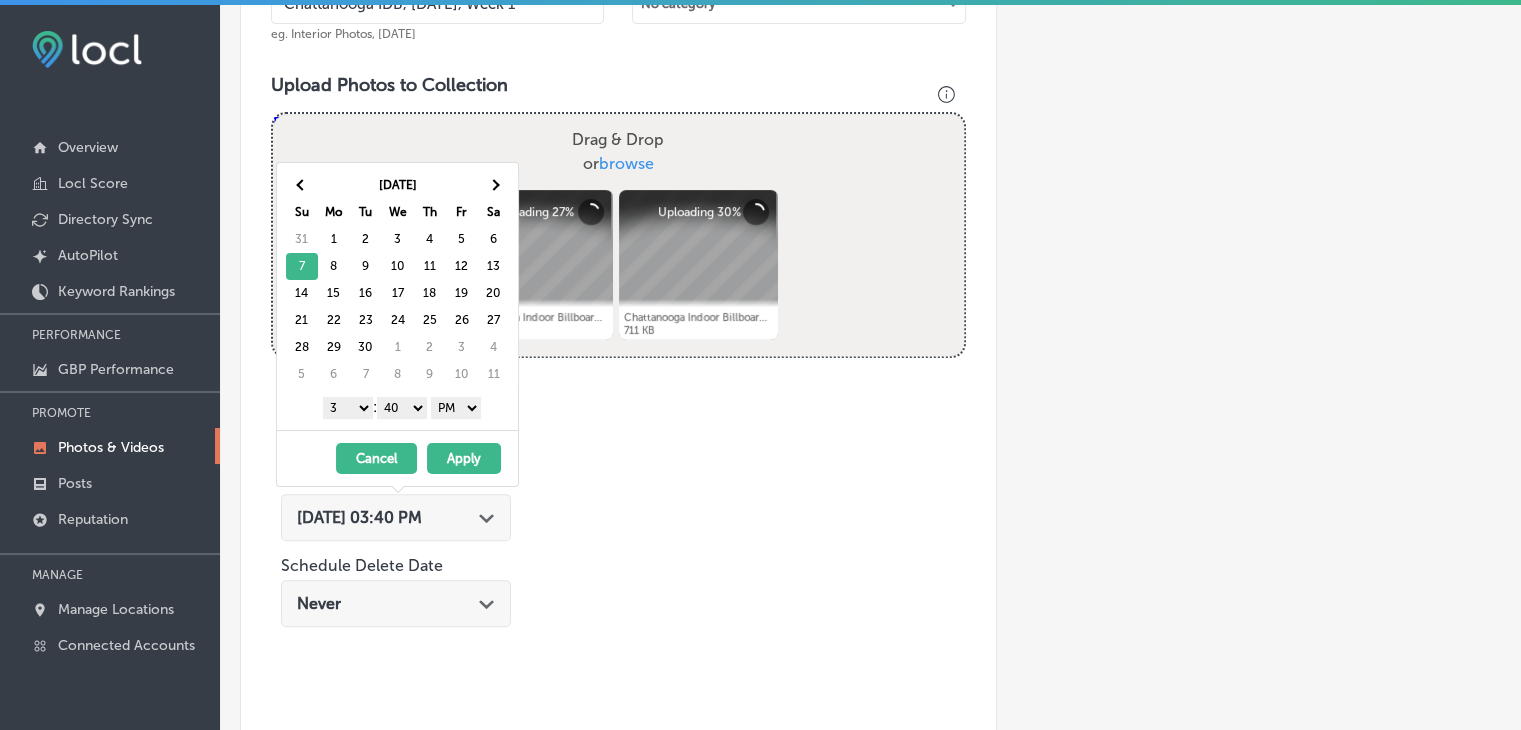 click on "1 2 3 4 5 6 7 8 9 10 11 12" at bounding box center [348, 408] 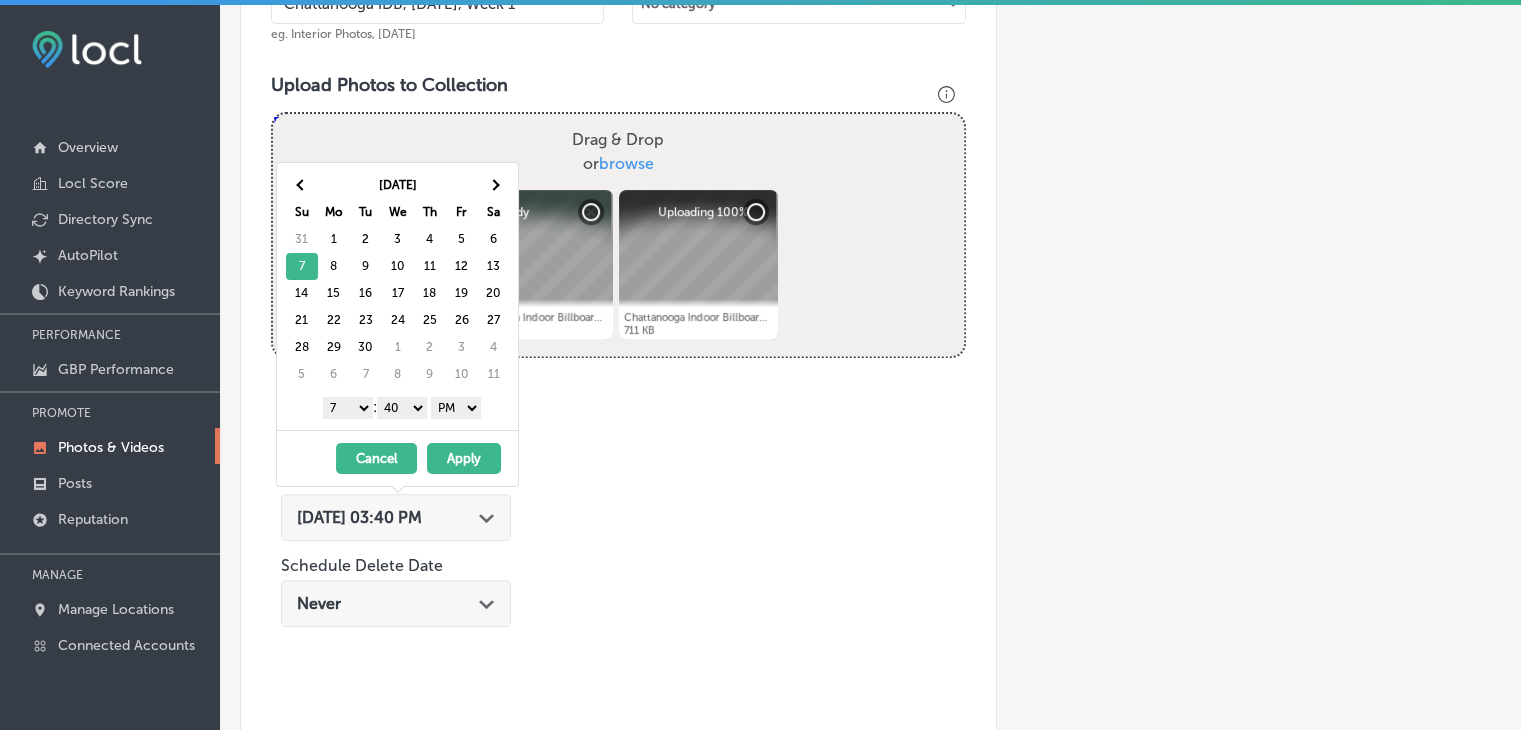 click on "00 10 20 30 40 50" at bounding box center (402, 408) 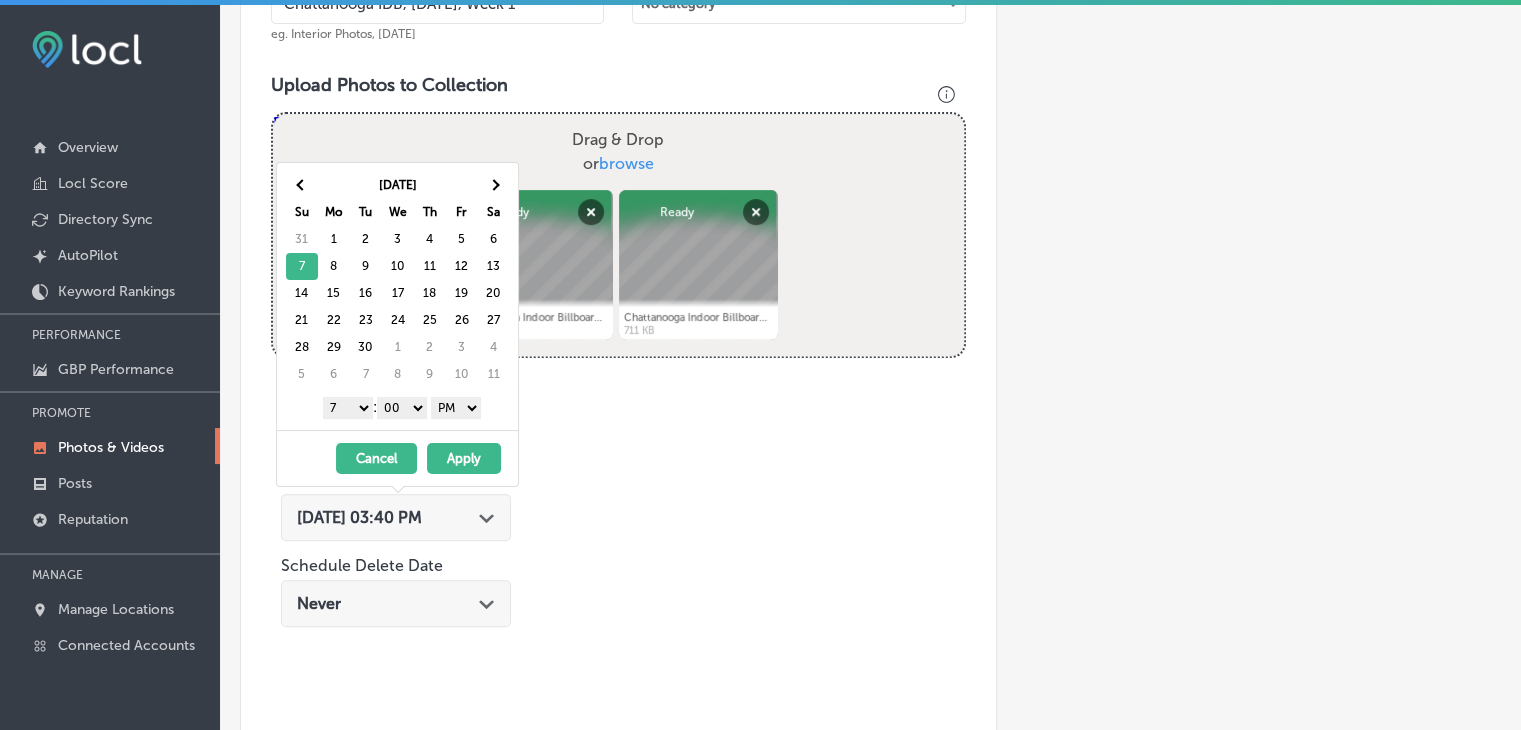 click on "AM PM" at bounding box center [456, 408] 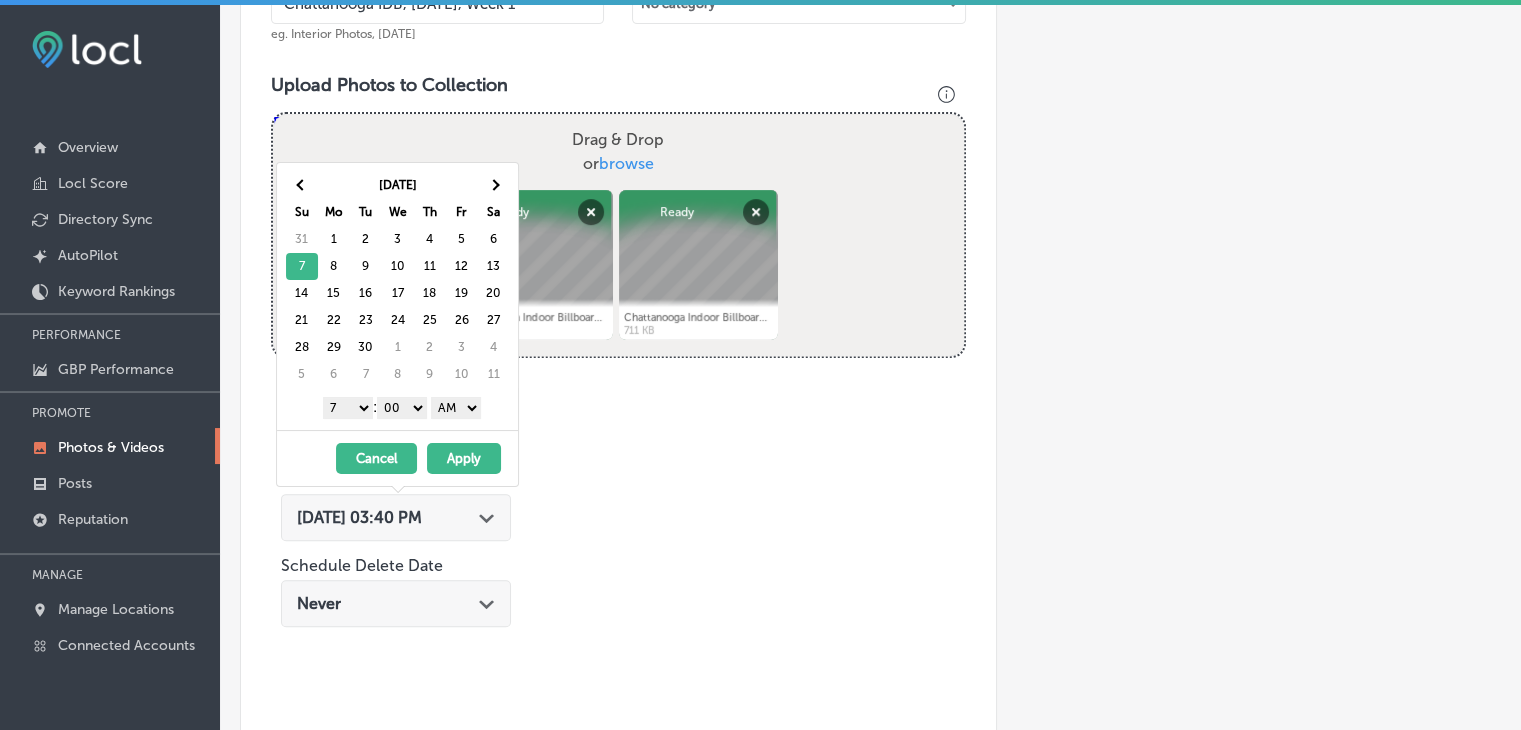 click on "Apply" at bounding box center [464, 458] 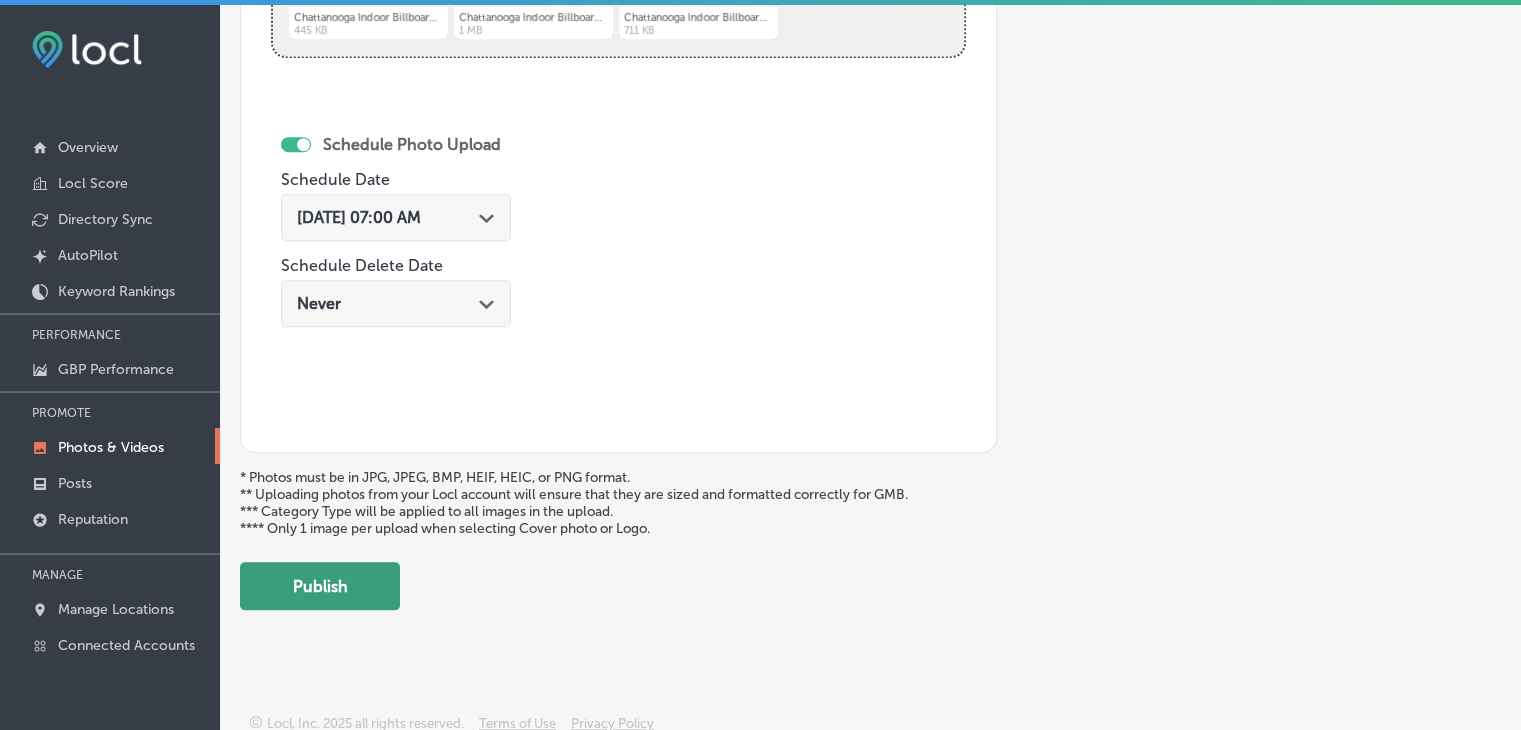 drag, startPoint x: 376, startPoint y: 550, endPoint x: 368, endPoint y: 583, distance: 33.955853 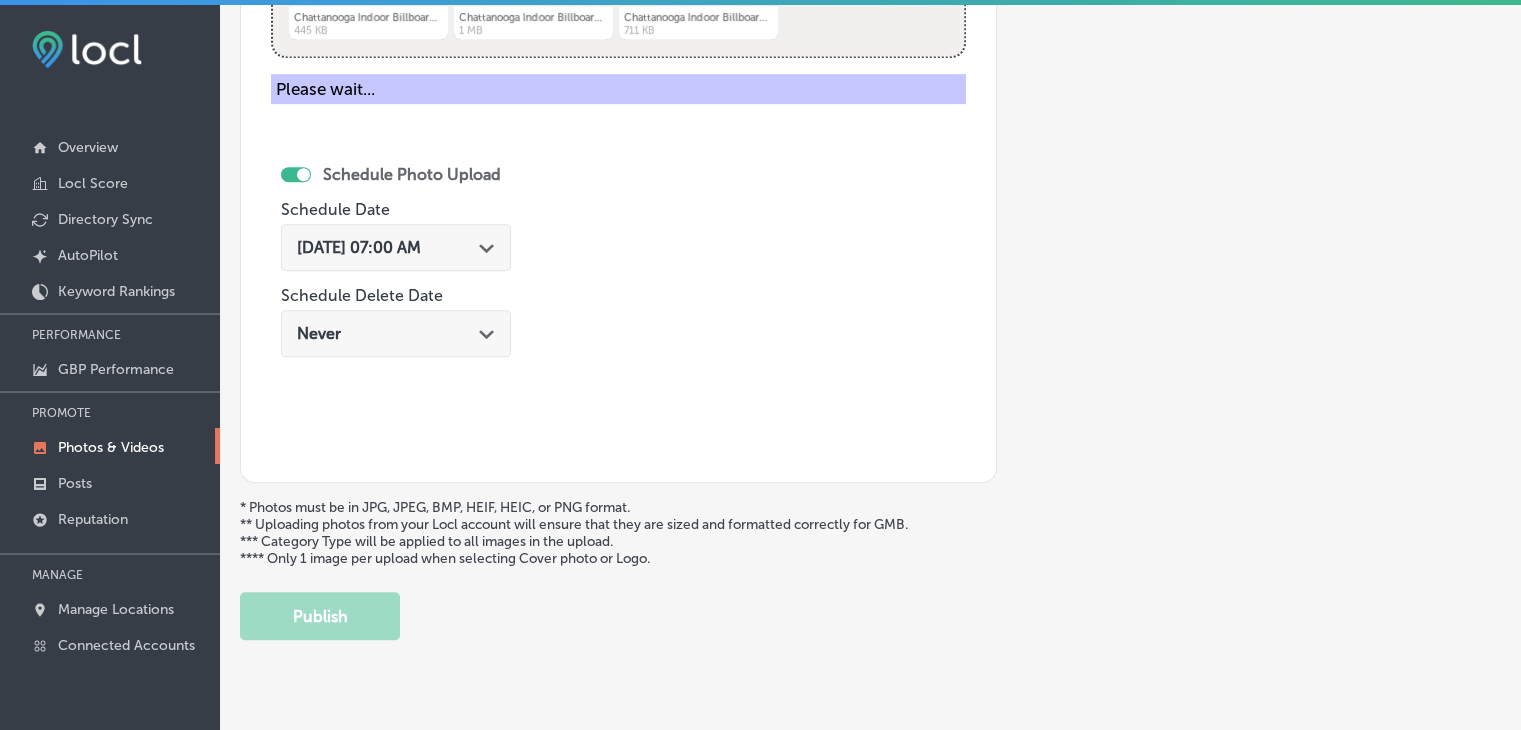 scroll, scrollTop: 472, scrollLeft: 0, axis: vertical 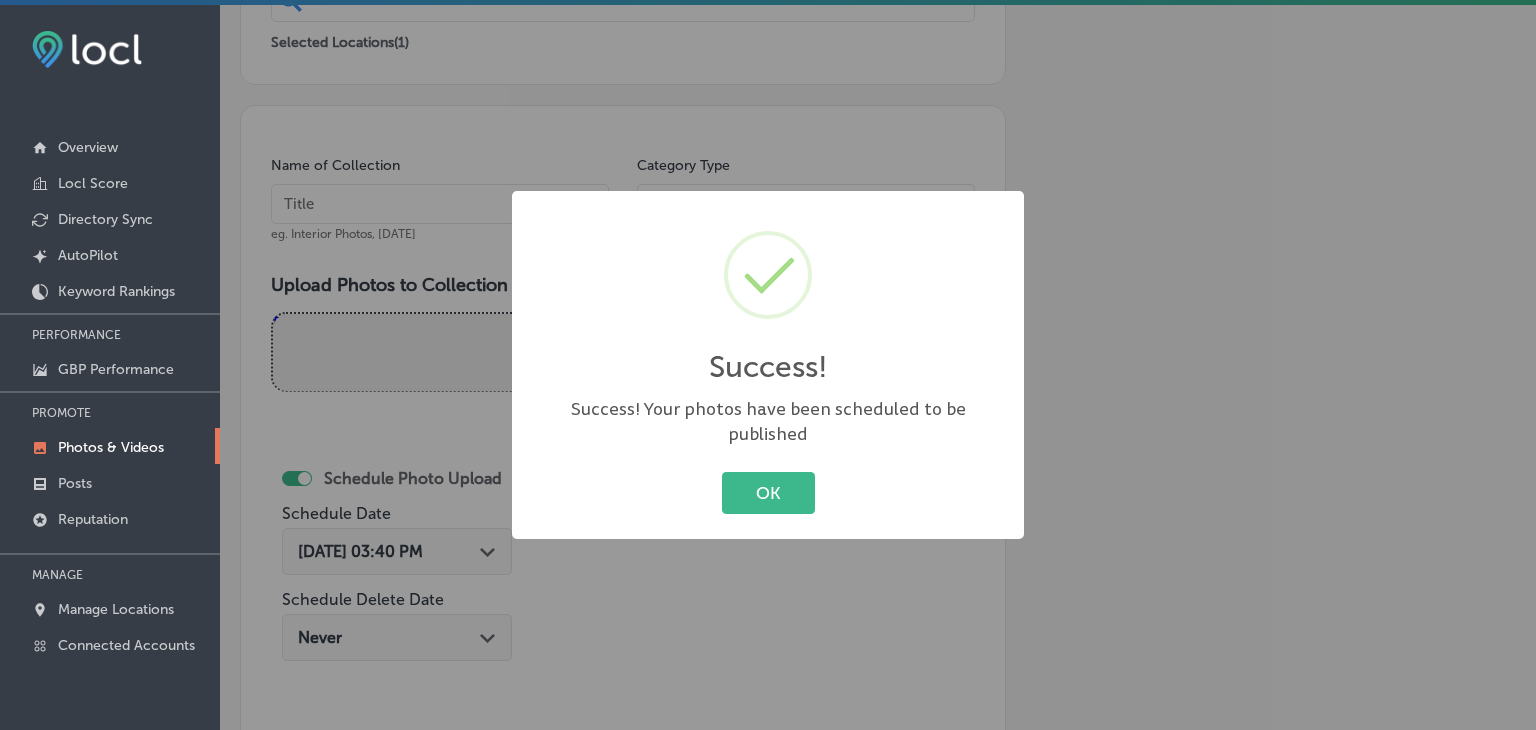 click on "Success! × Success! Your photos have been scheduled to be published OK Cancel" at bounding box center (768, 365) 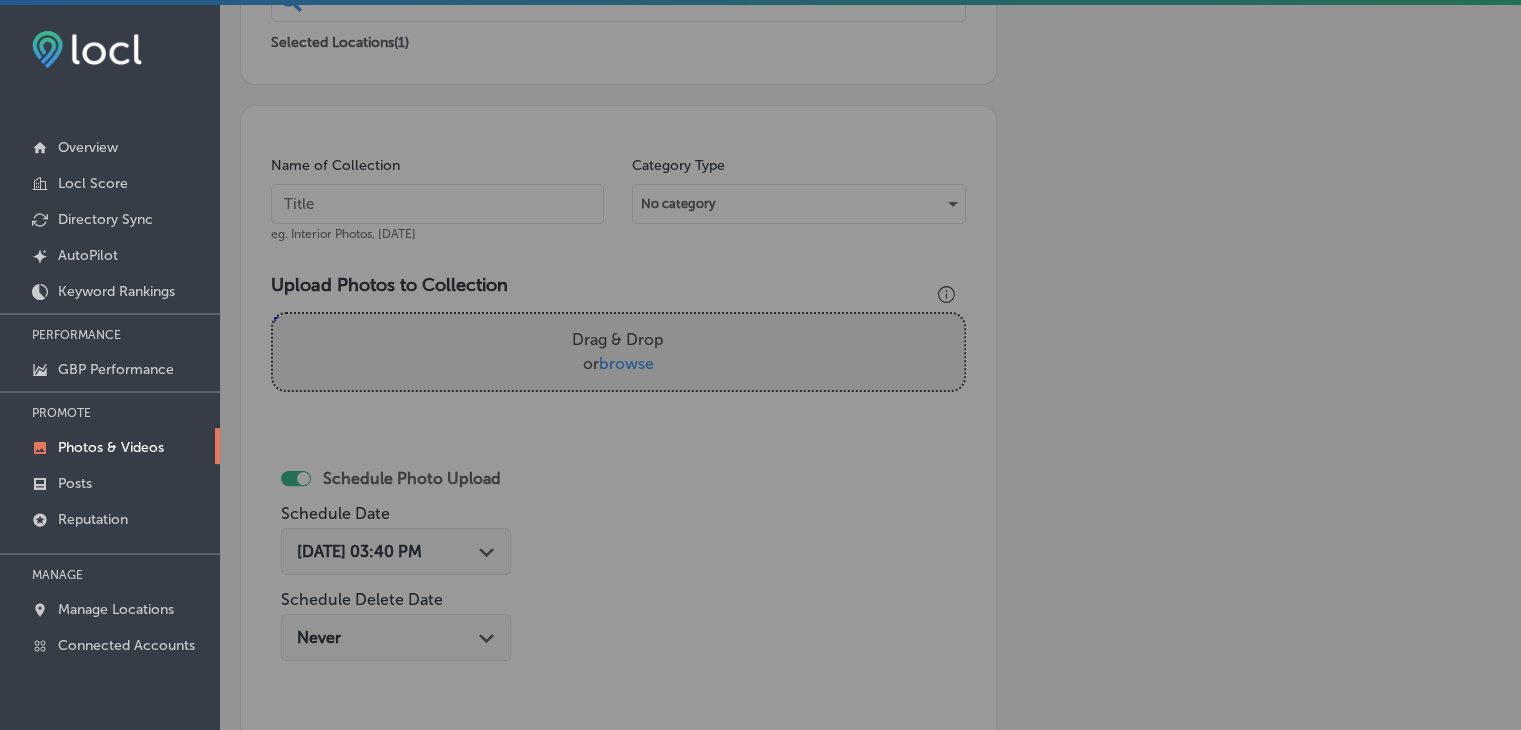 click at bounding box center [437, 204] 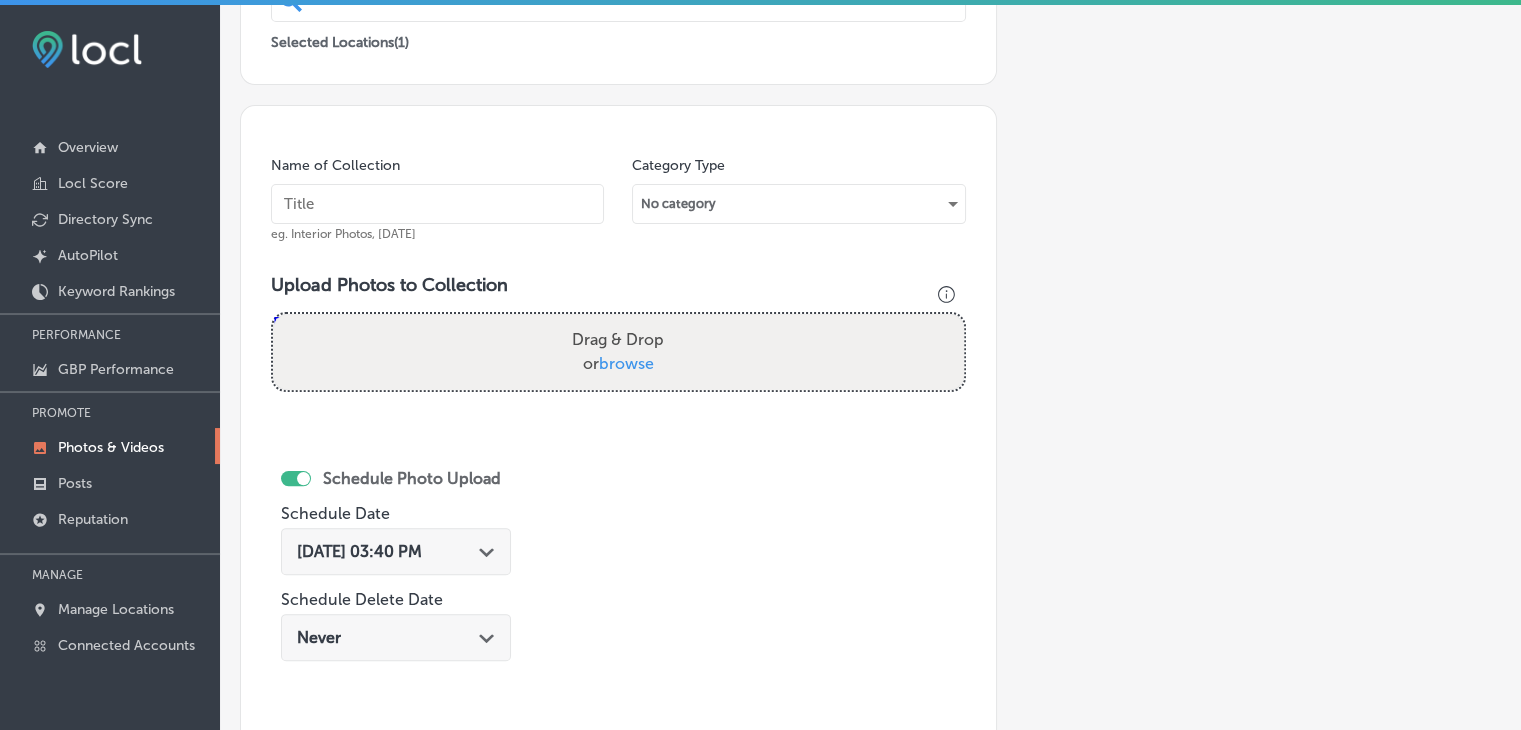 paste on "Chattanooga IDB, [DATE], Week" 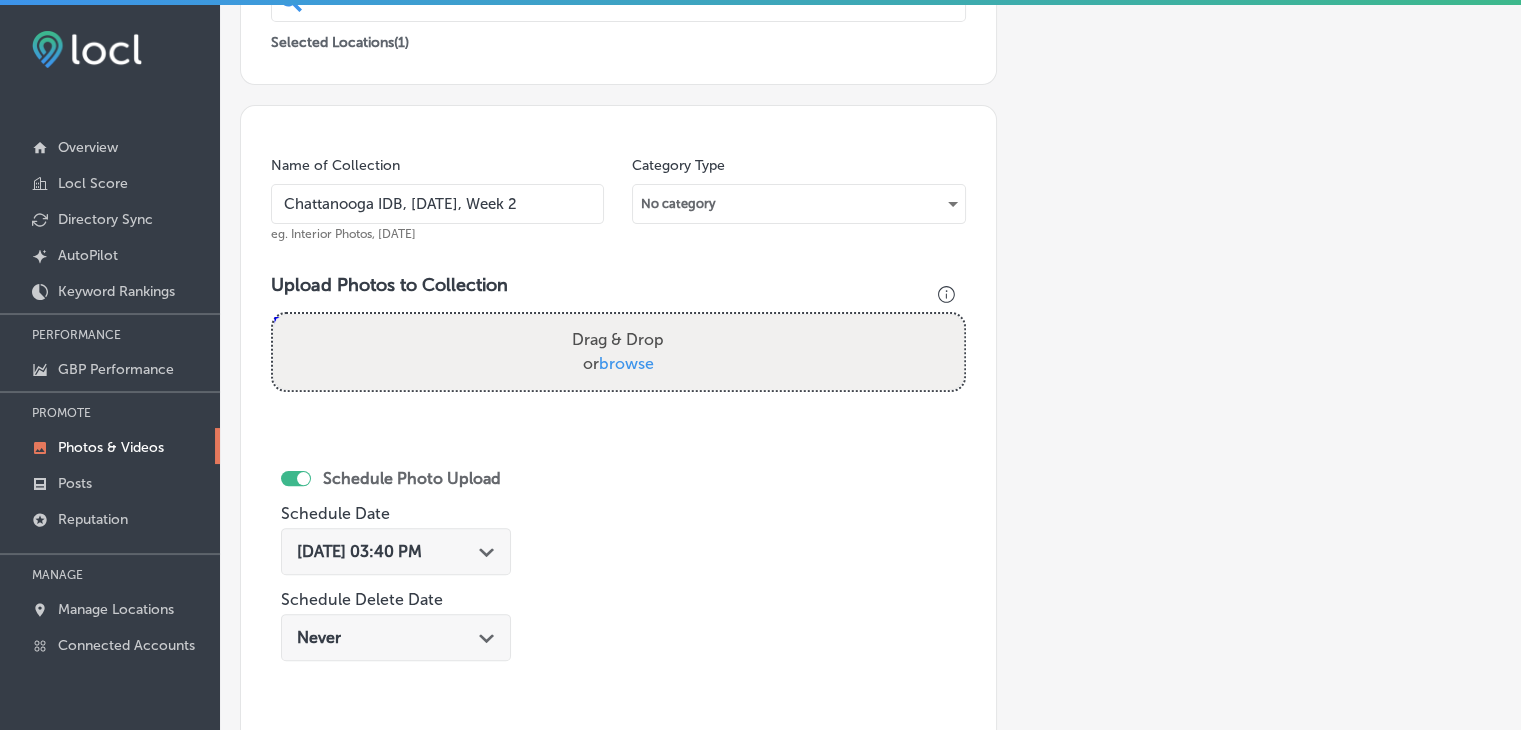 type on "Chattanooga IDB, [DATE], Week 2" 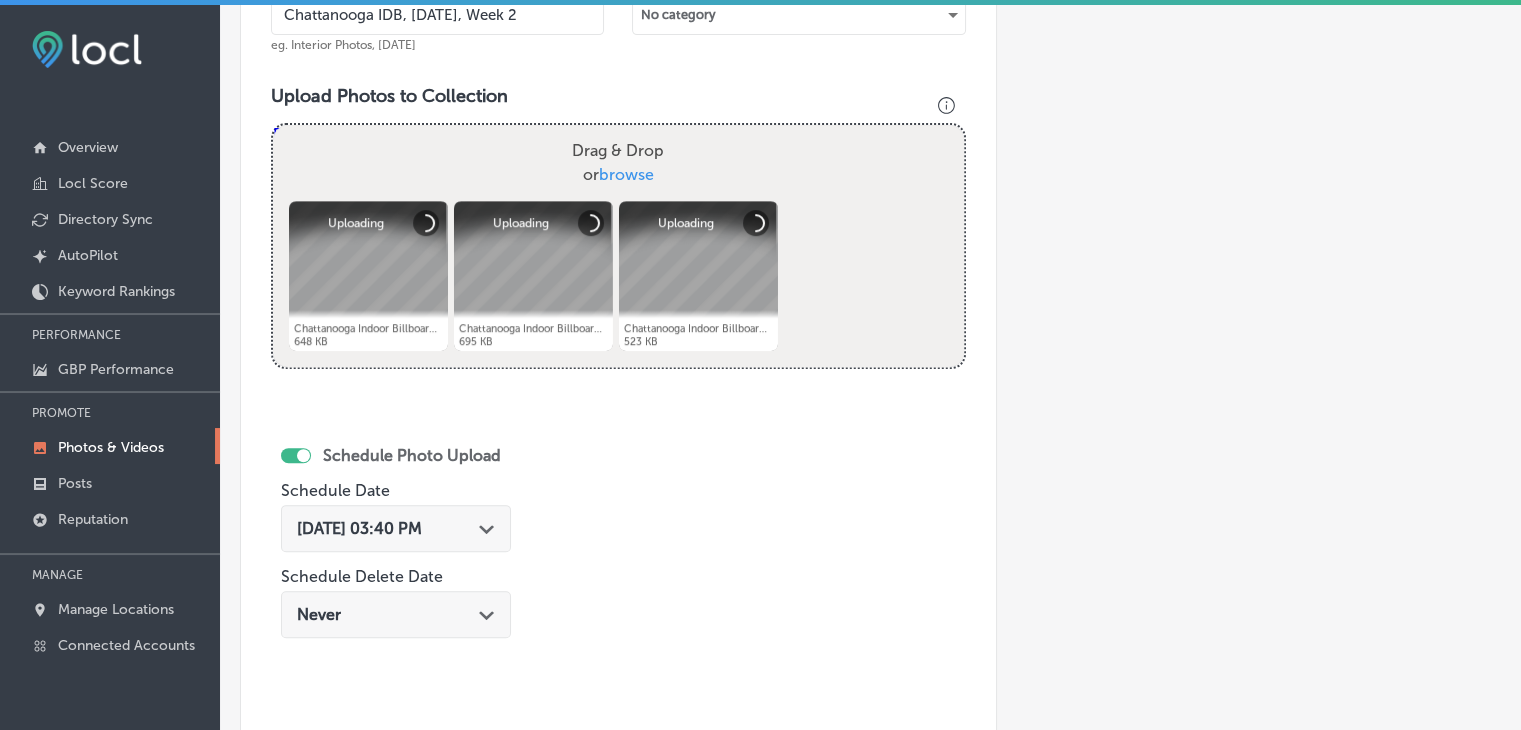 scroll, scrollTop: 672, scrollLeft: 0, axis: vertical 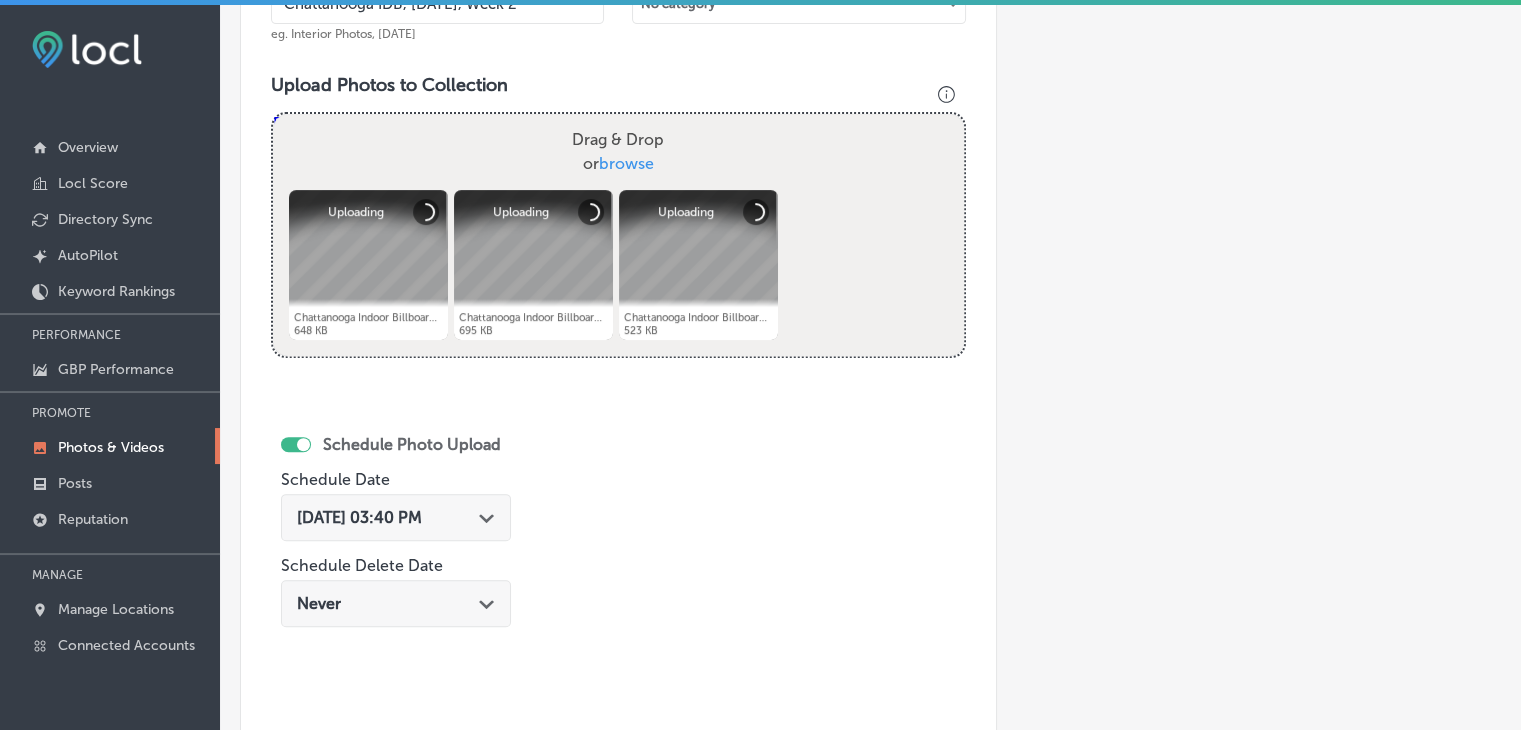 click on "[DATE] 03:40 PM" at bounding box center (359, 517) 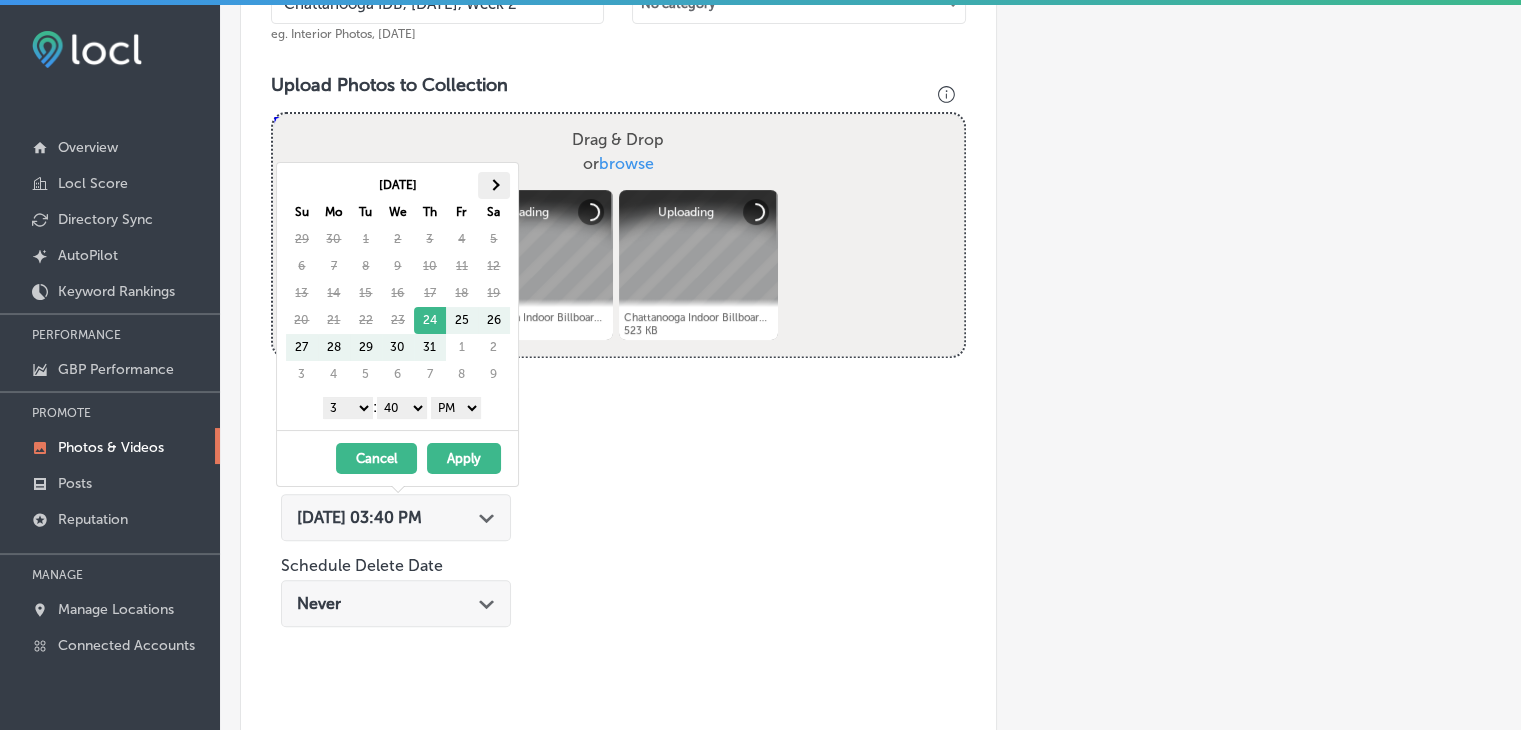 click at bounding box center (494, 185) 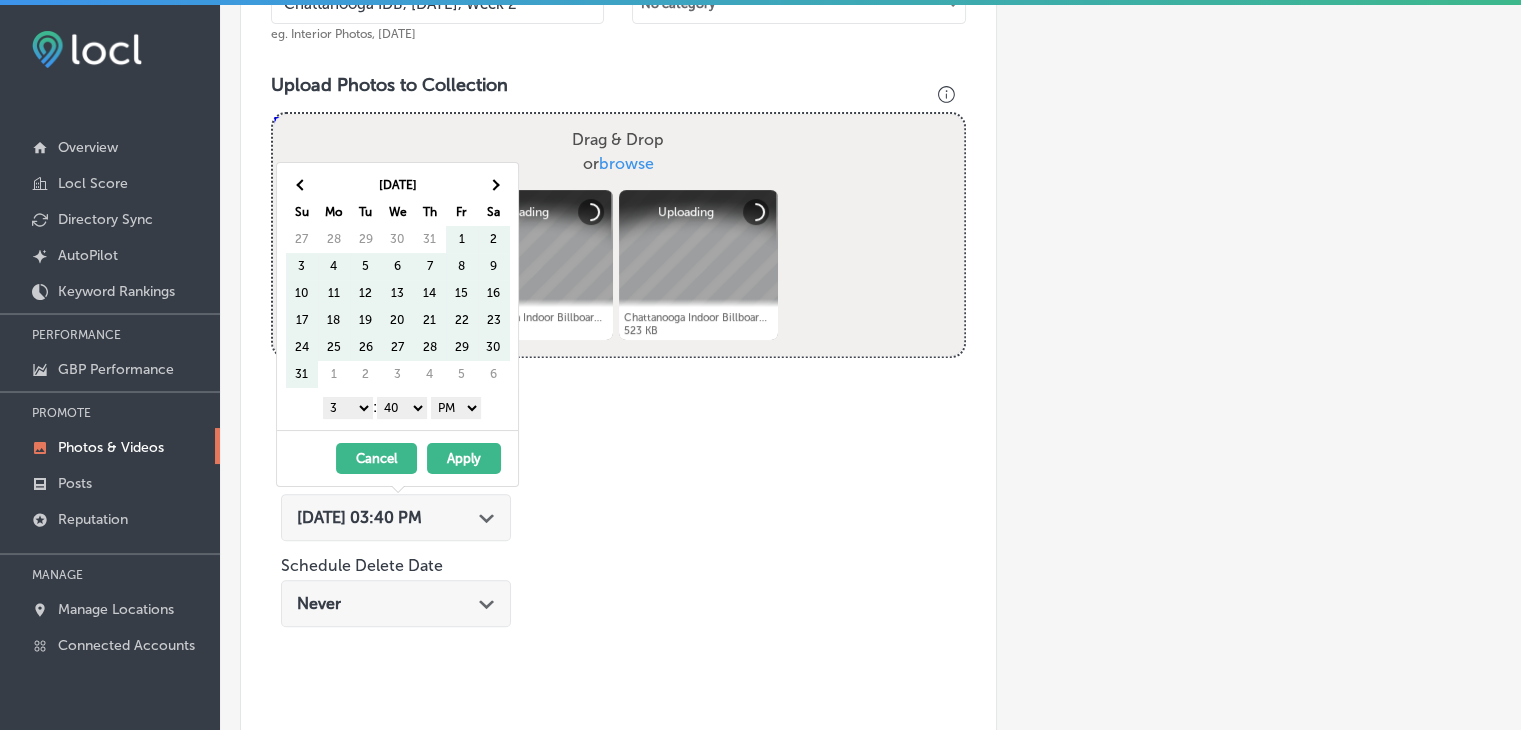 click at bounding box center [494, 185] 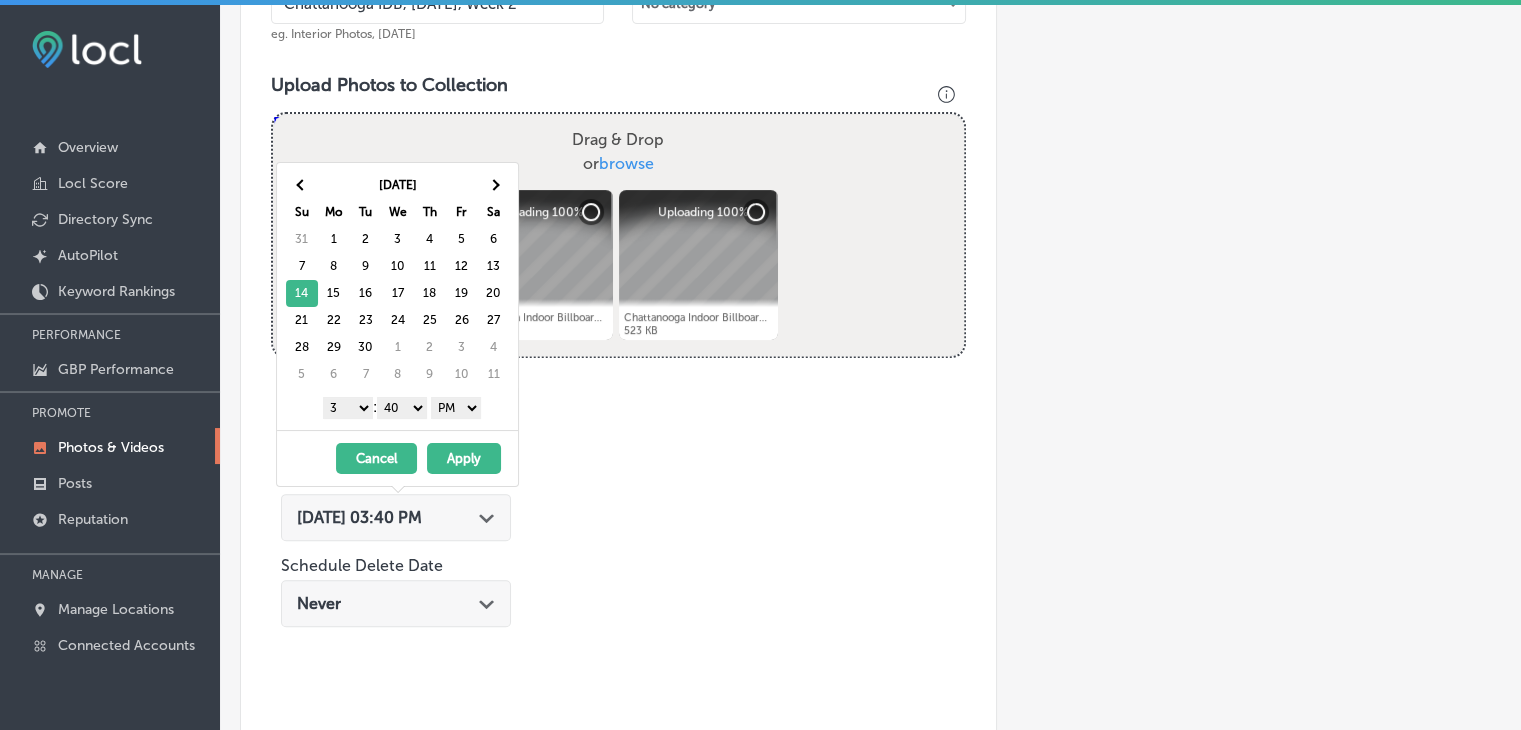click on "1 2 3 4 5 6 7 8 9 10 11 12" at bounding box center (348, 408) 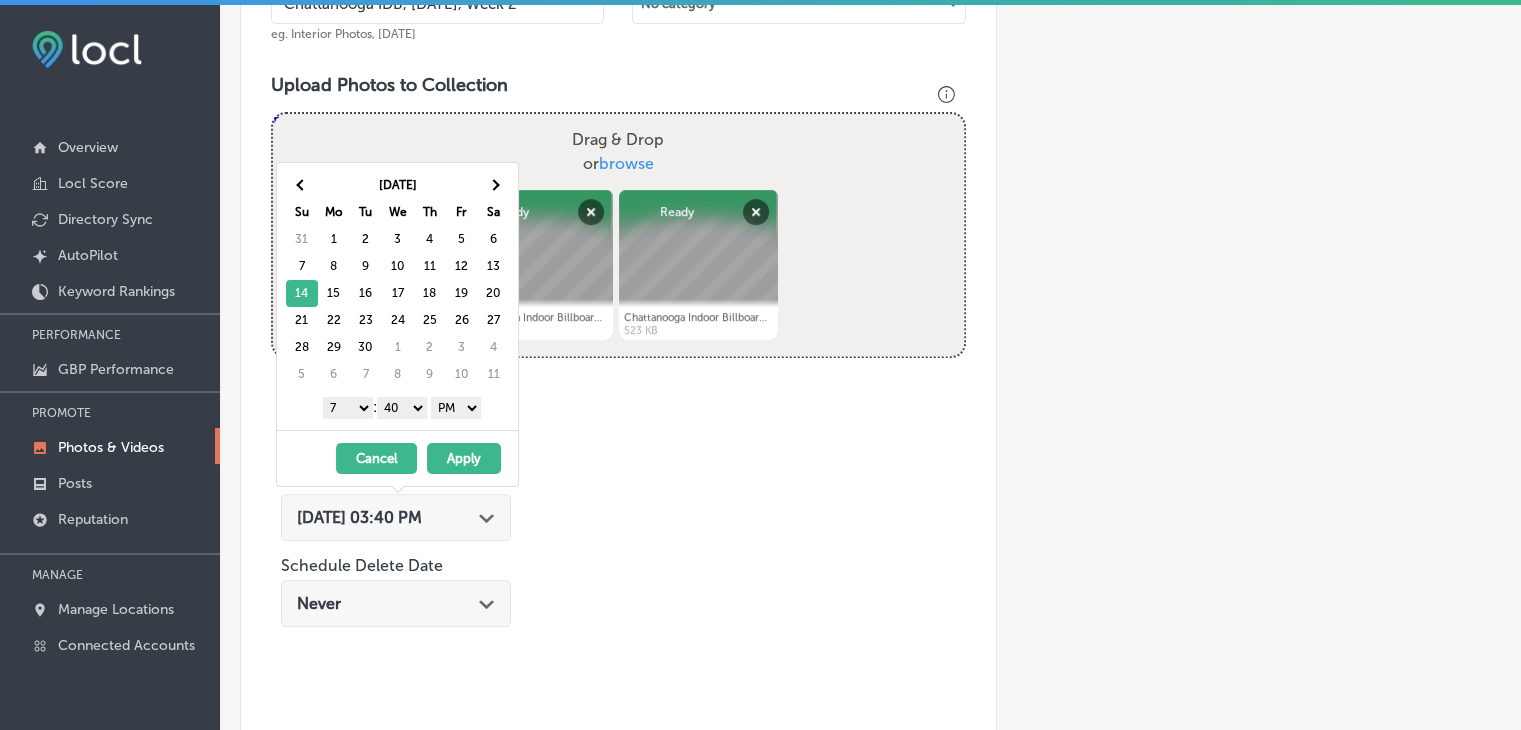 drag, startPoint x: 403, startPoint y: 404, endPoint x: 415, endPoint y: 411, distance: 13.892444 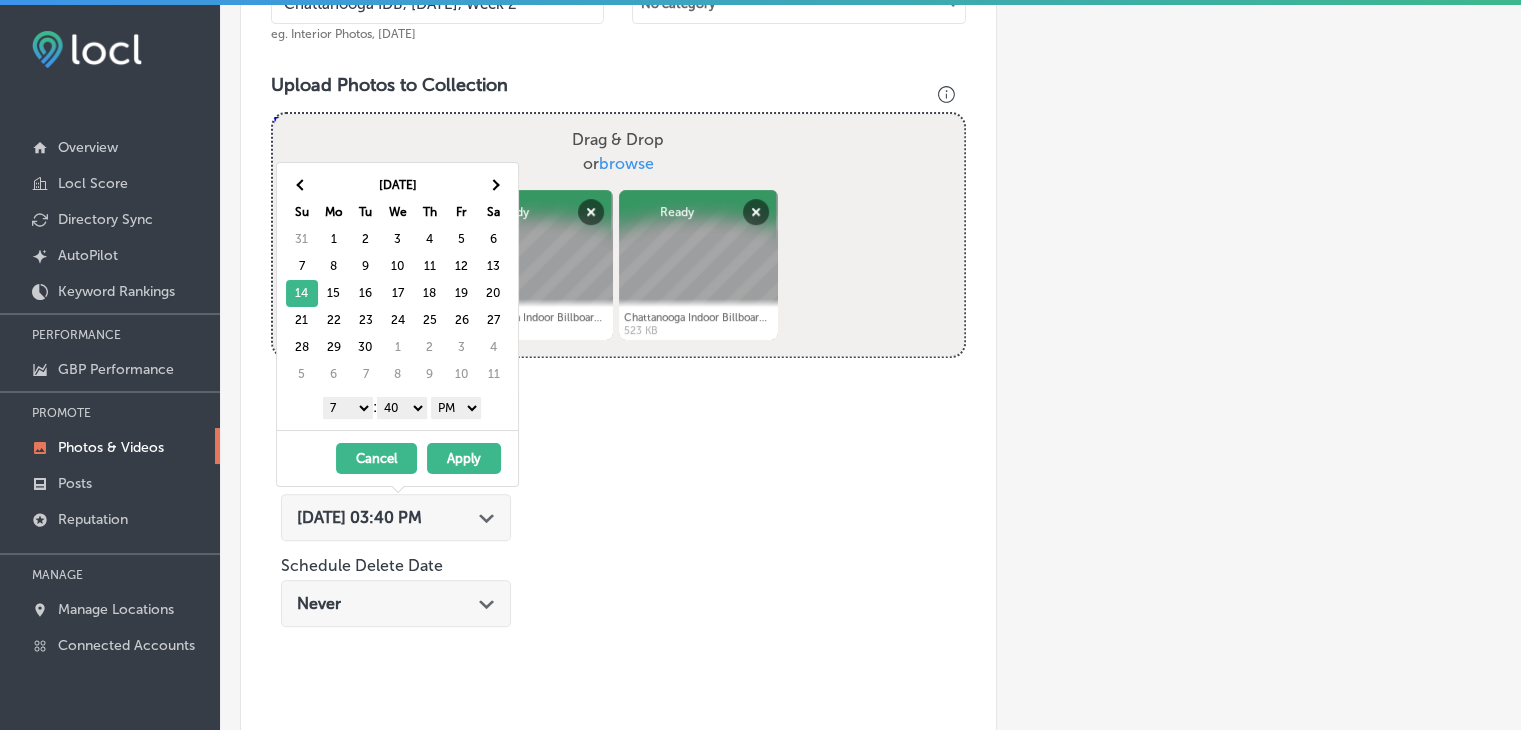 click on "00 10 20 30 40 50" at bounding box center (402, 408) 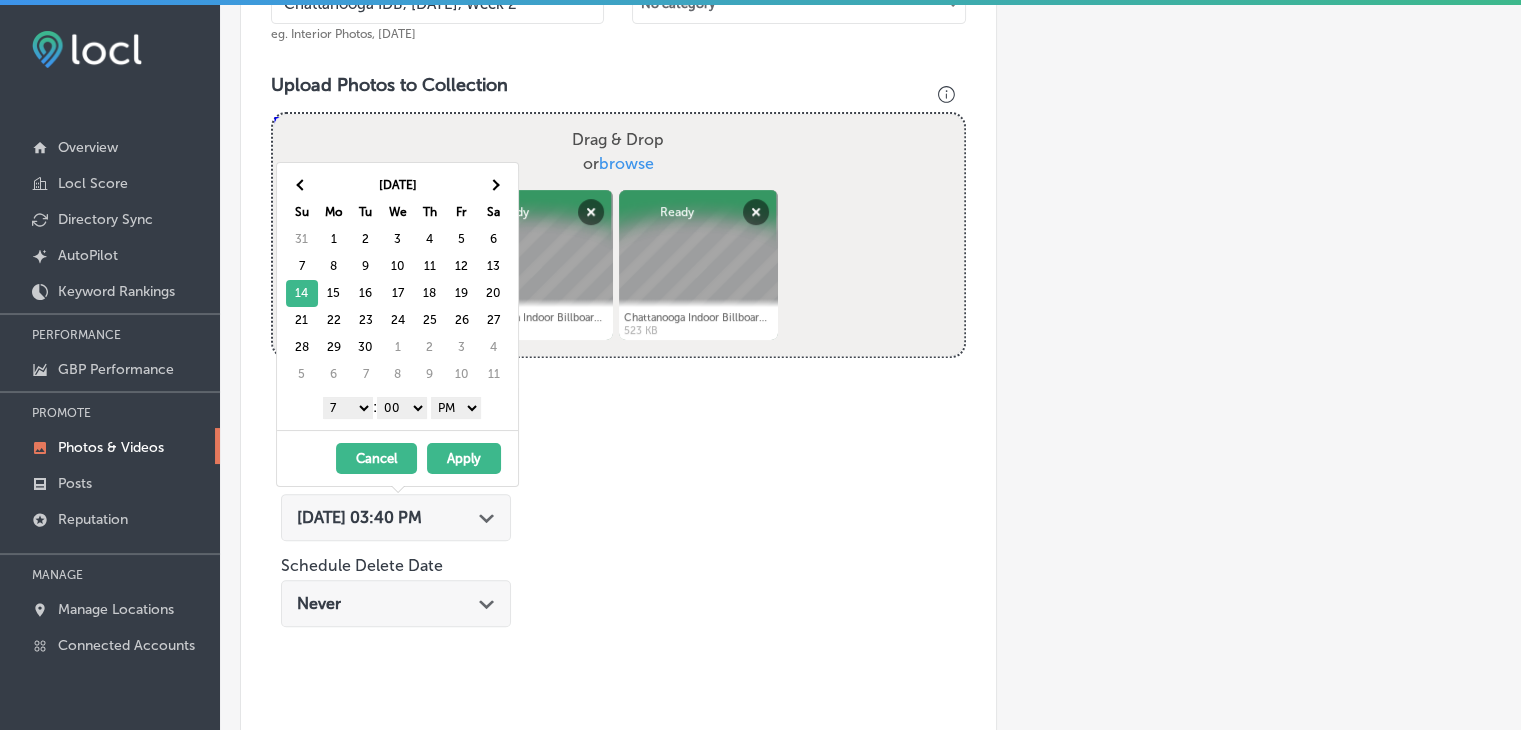 drag, startPoint x: 438, startPoint y: 420, endPoint x: 460, endPoint y: 409, distance: 24.596748 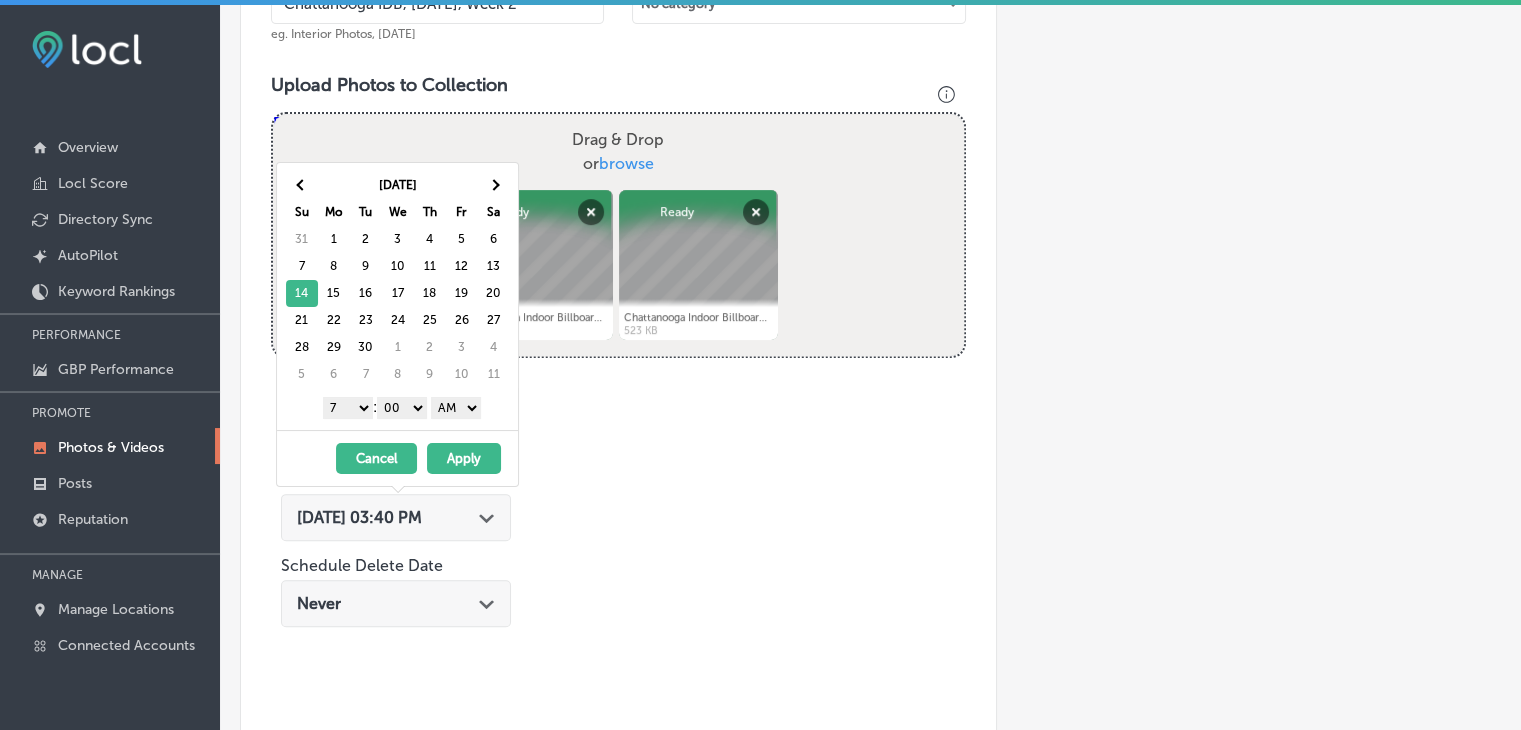 click on "[DATE] - [DATE] Cancel Apply" at bounding box center [397, 458] 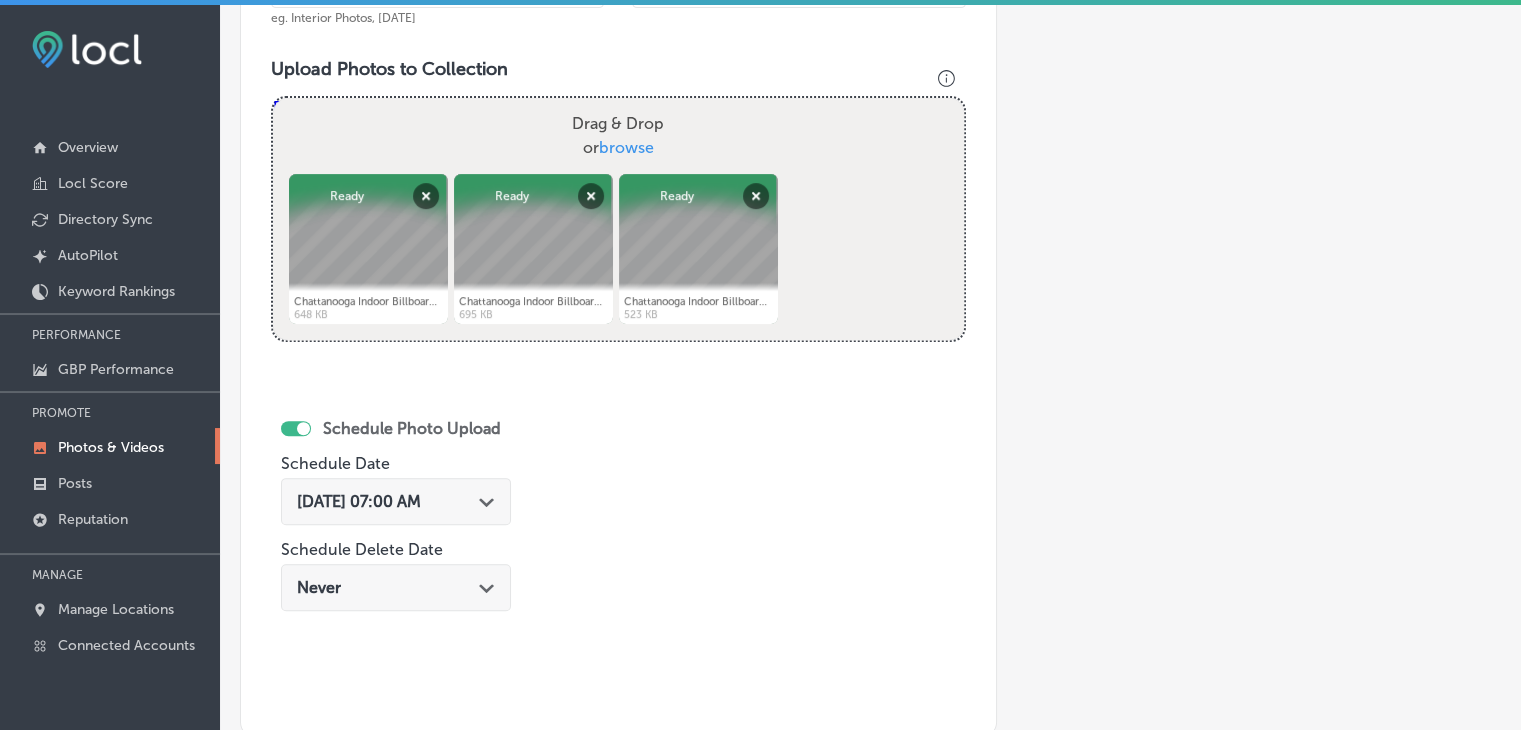 scroll, scrollTop: 772, scrollLeft: 0, axis: vertical 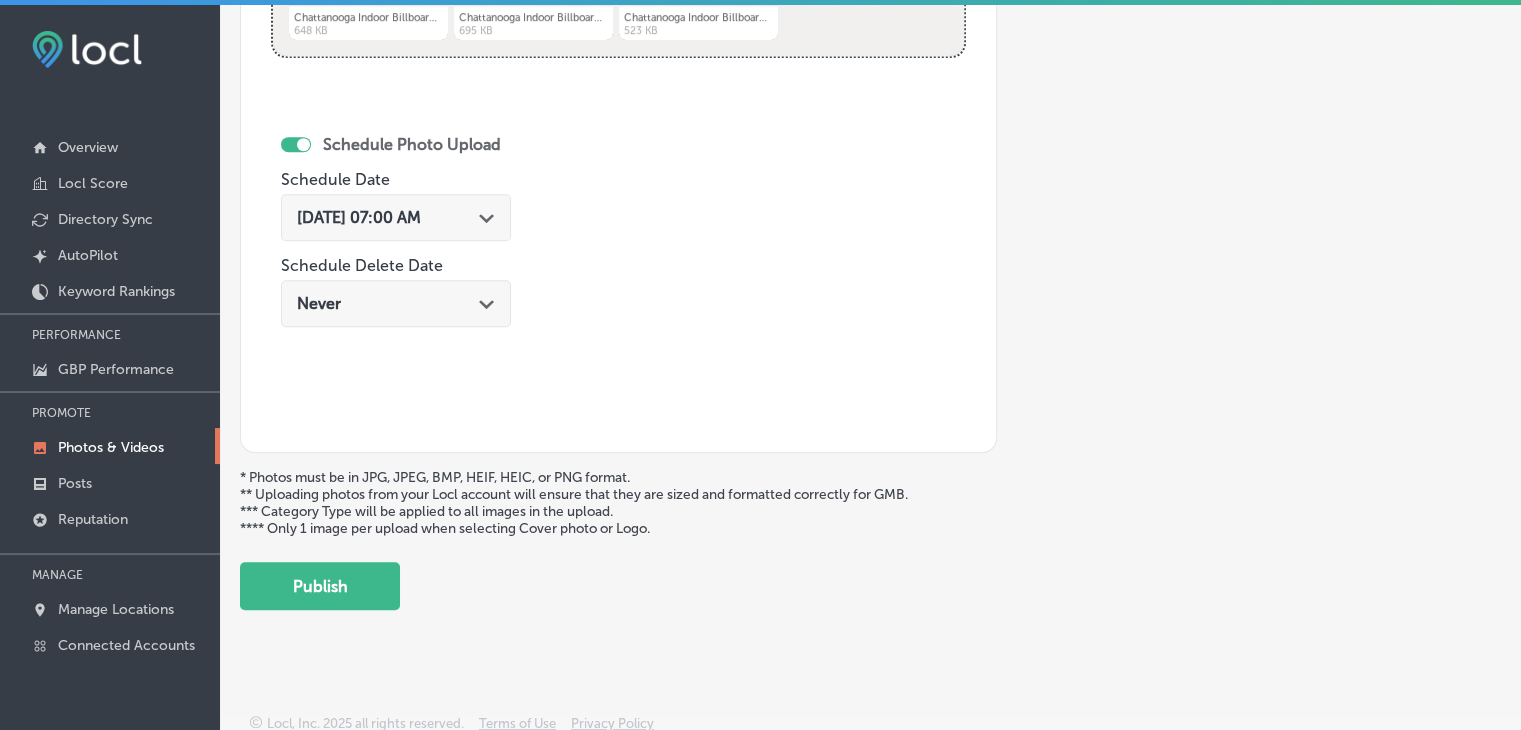 drag, startPoint x: 373, startPoint y: 599, endPoint x: 427, endPoint y: 567, distance: 62.76942 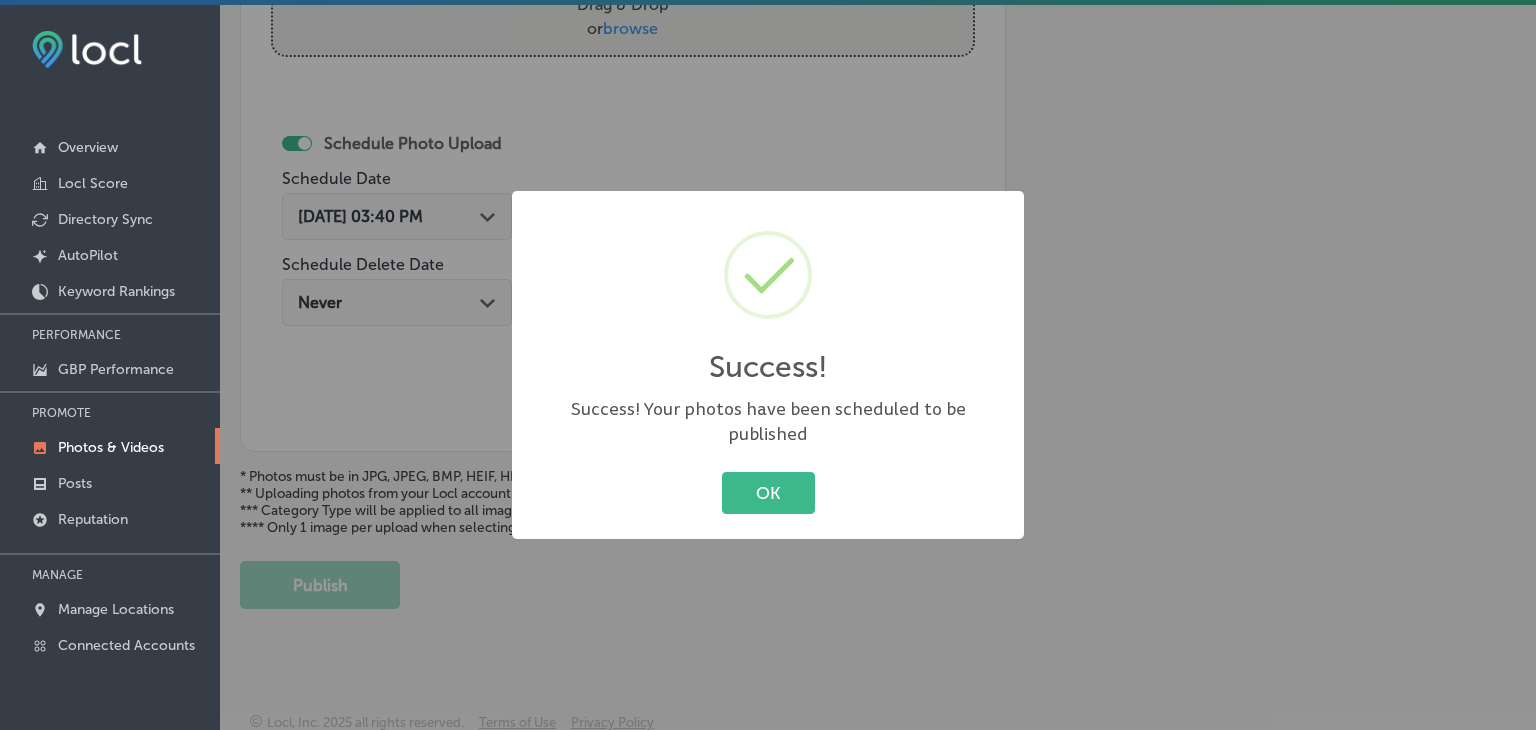 click on "Success! × Success! Your photos have been scheduled to be published OK Cancel" at bounding box center (768, 365) 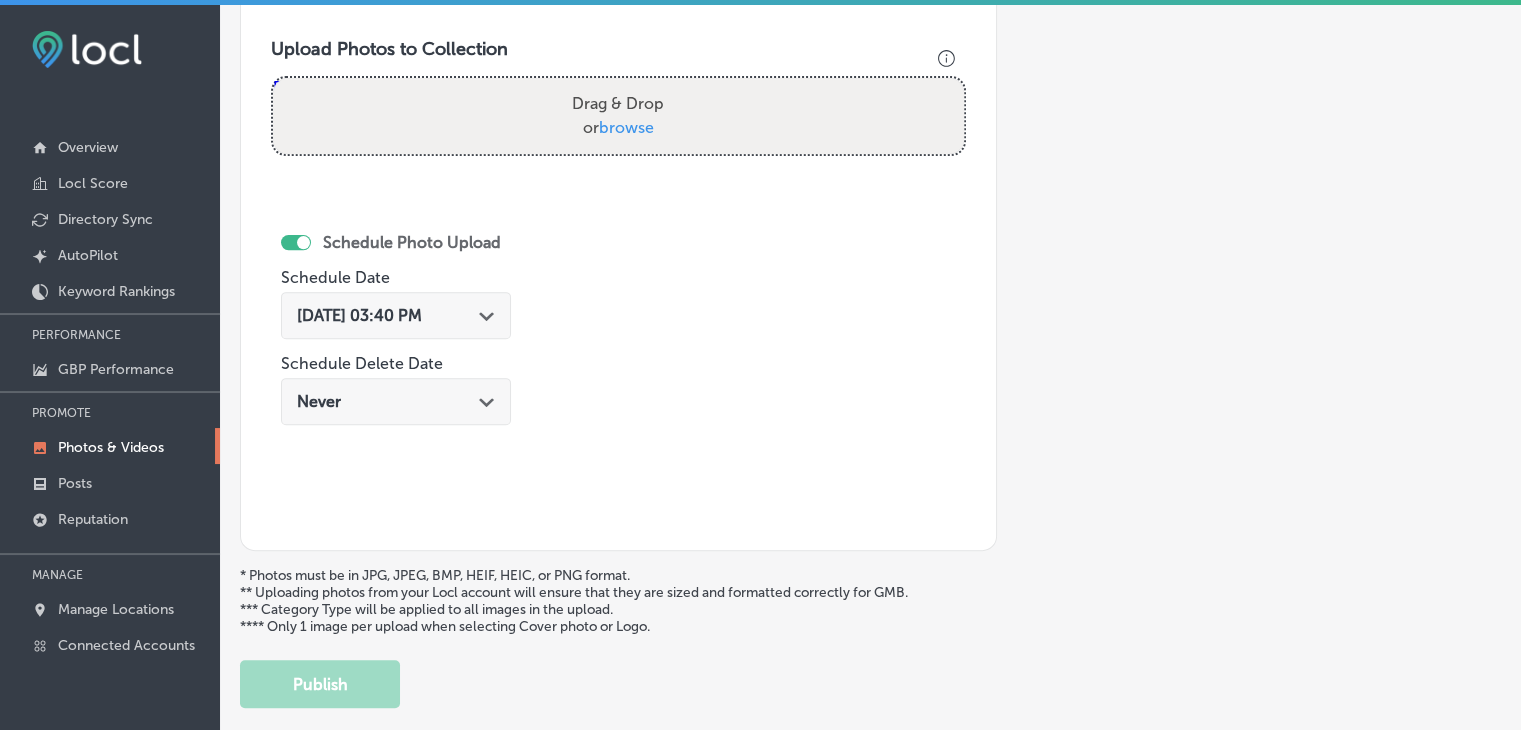 scroll, scrollTop: 607, scrollLeft: 0, axis: vertical 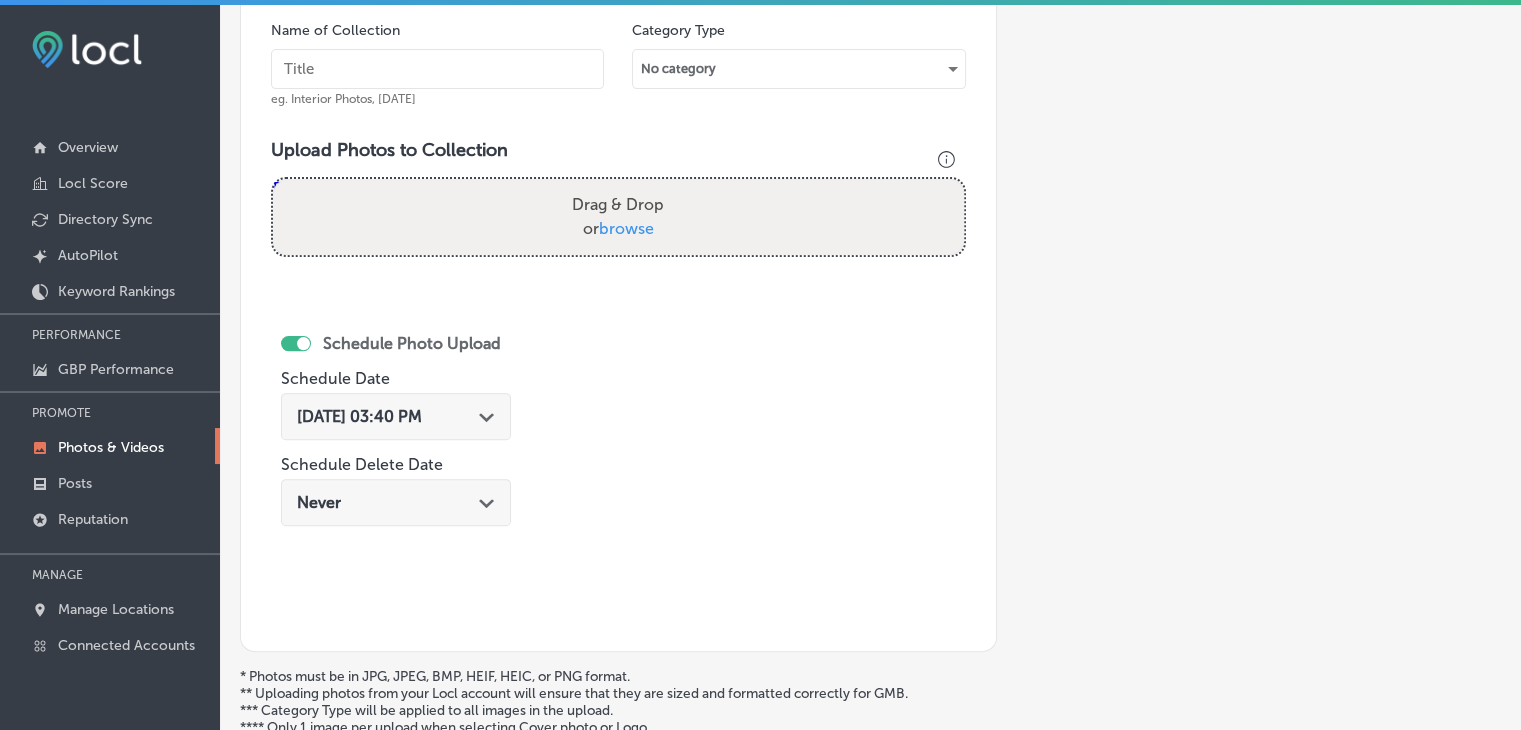 click at bounding box center (437, 69) 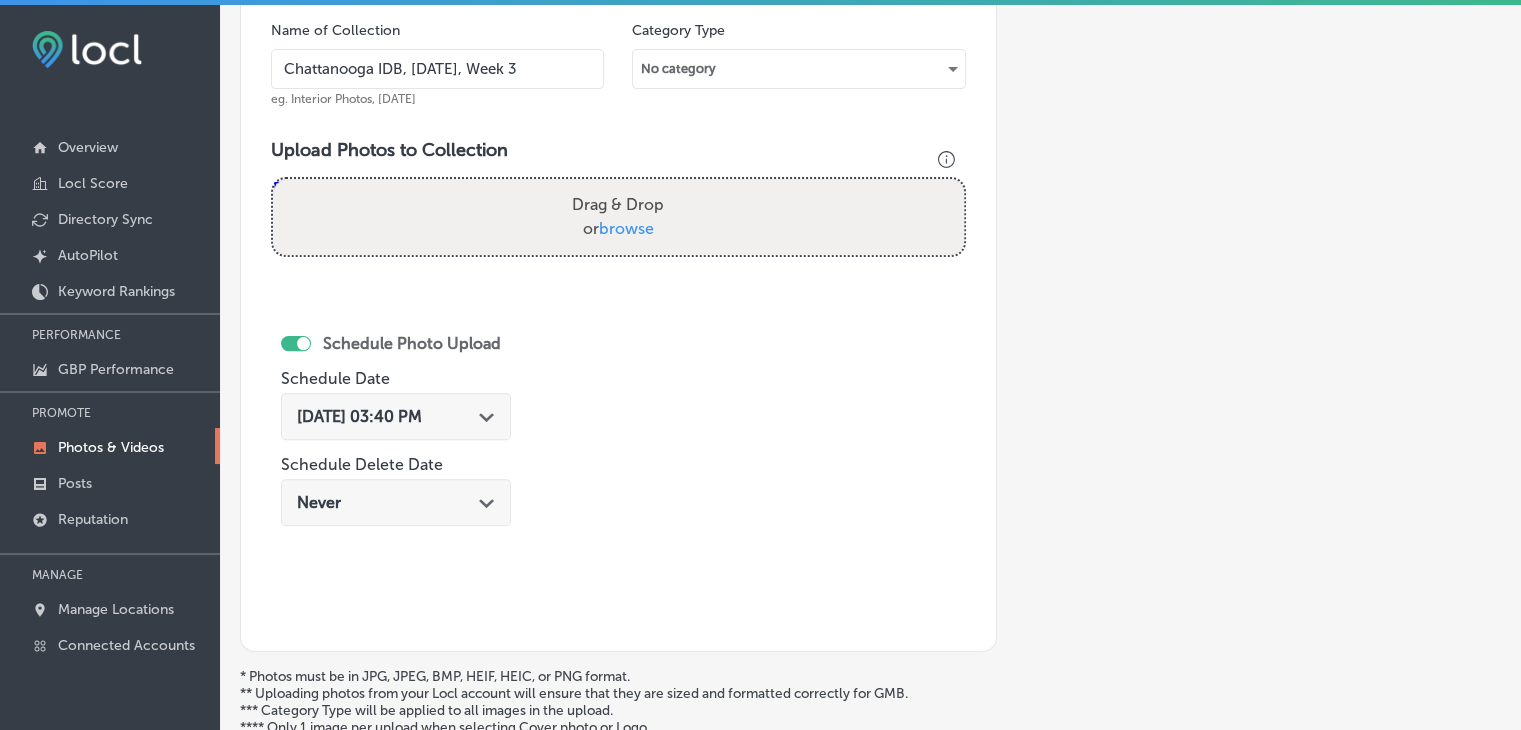 type on "Chattanooga IDB, [DATE], Week 3" 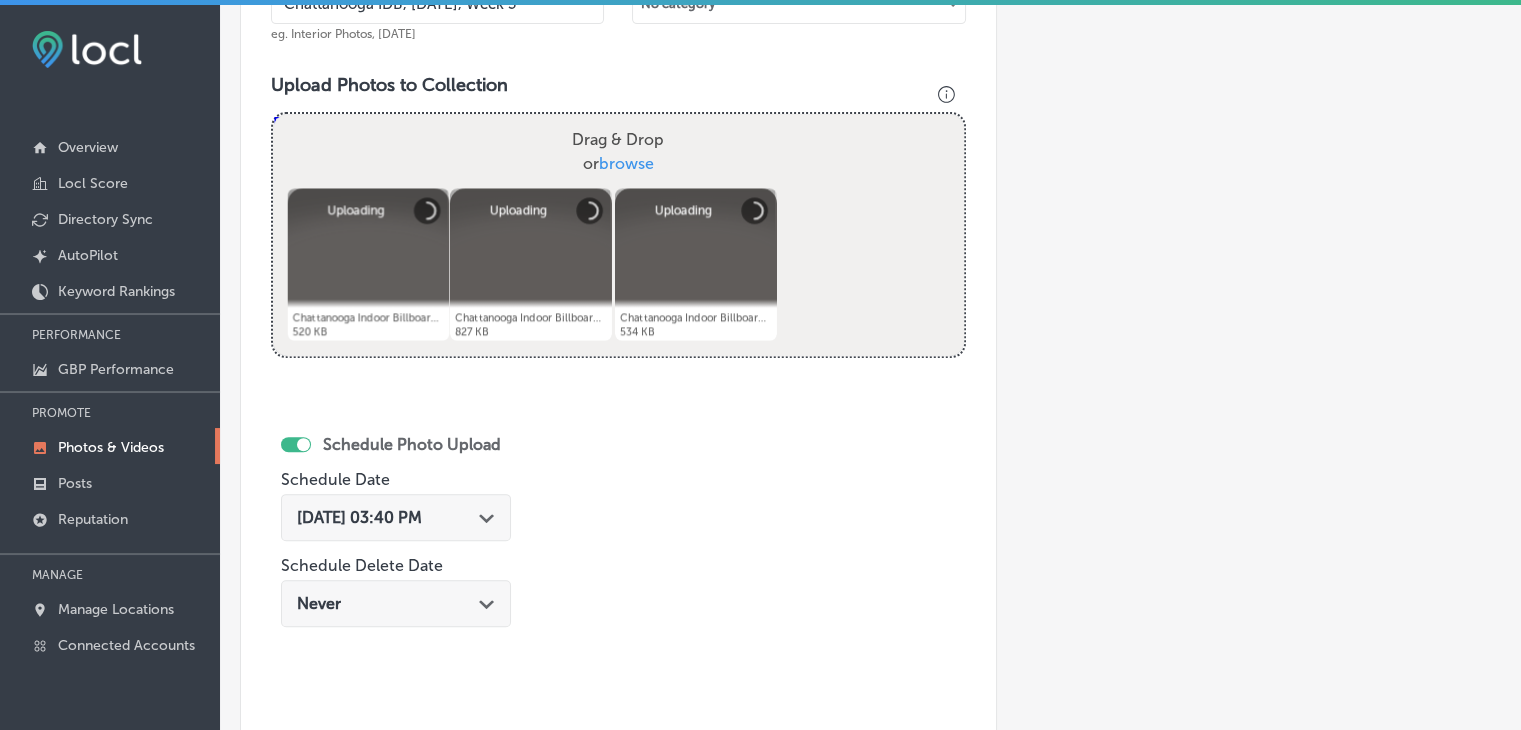 scroll, scrollTop: 707, scrollLeft: 0, axis: vertical 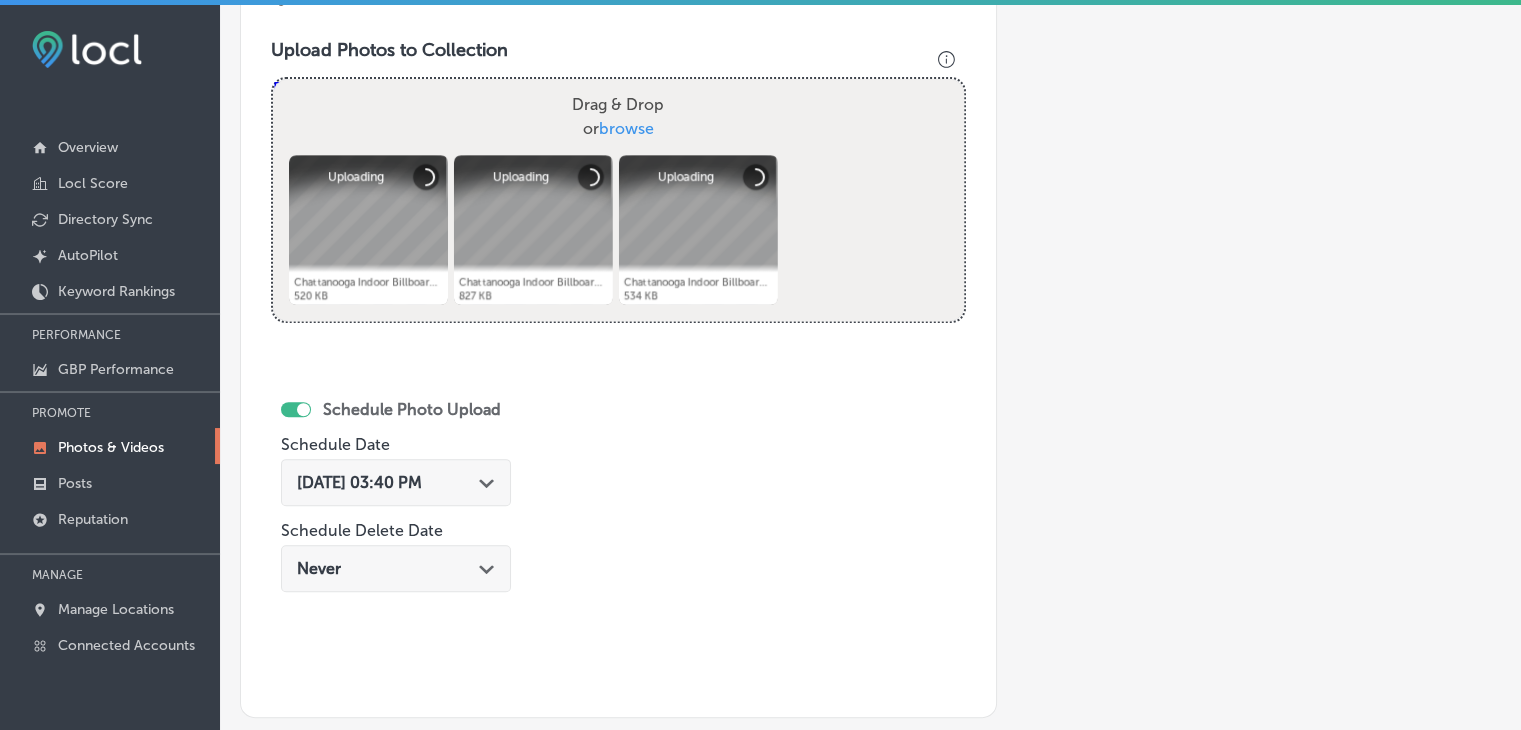 click on "[DATE] 03:40 PM
Path
Created with Sketch." at bounding box center [396, 482] 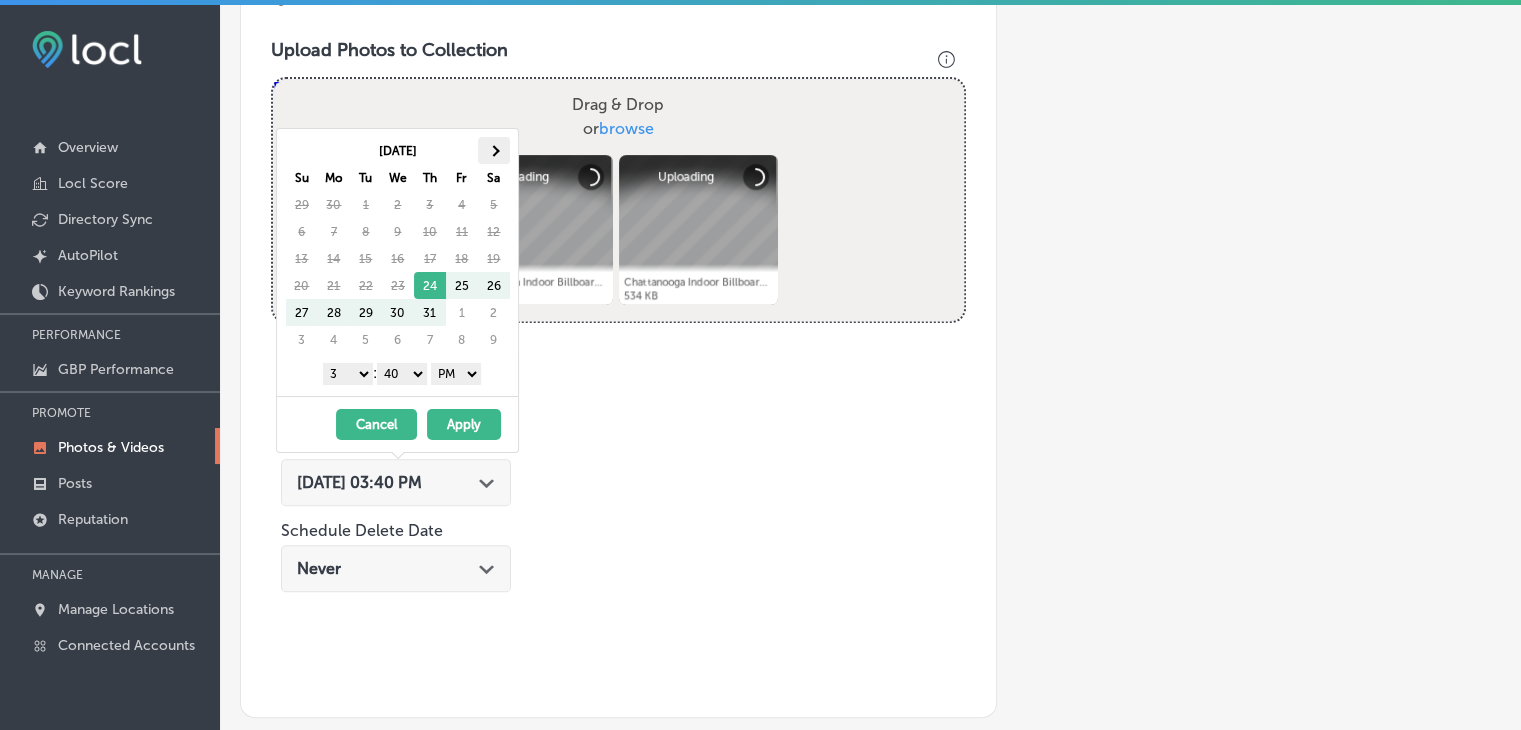 click at bounding box center [494, 150] 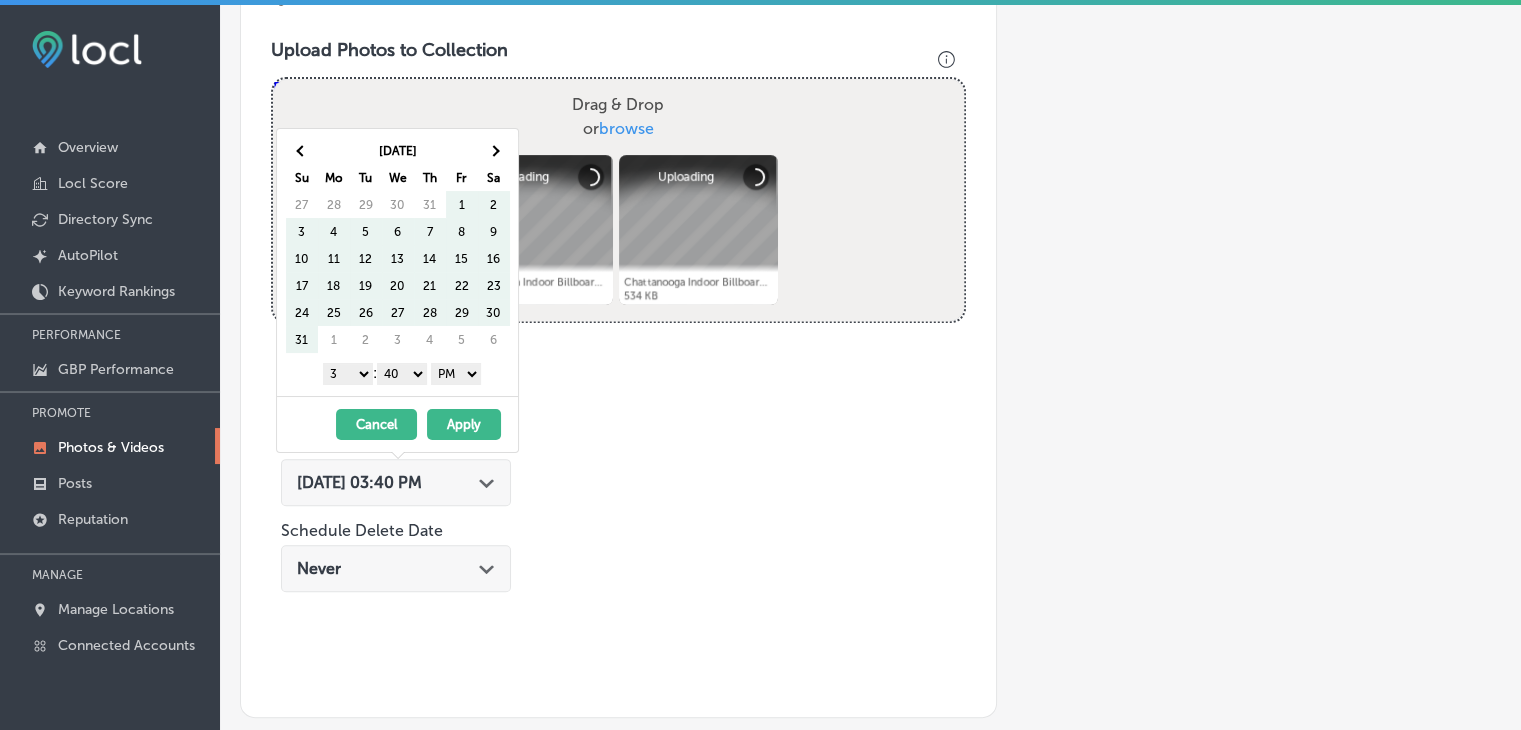 click at bounding box center (494, 150) 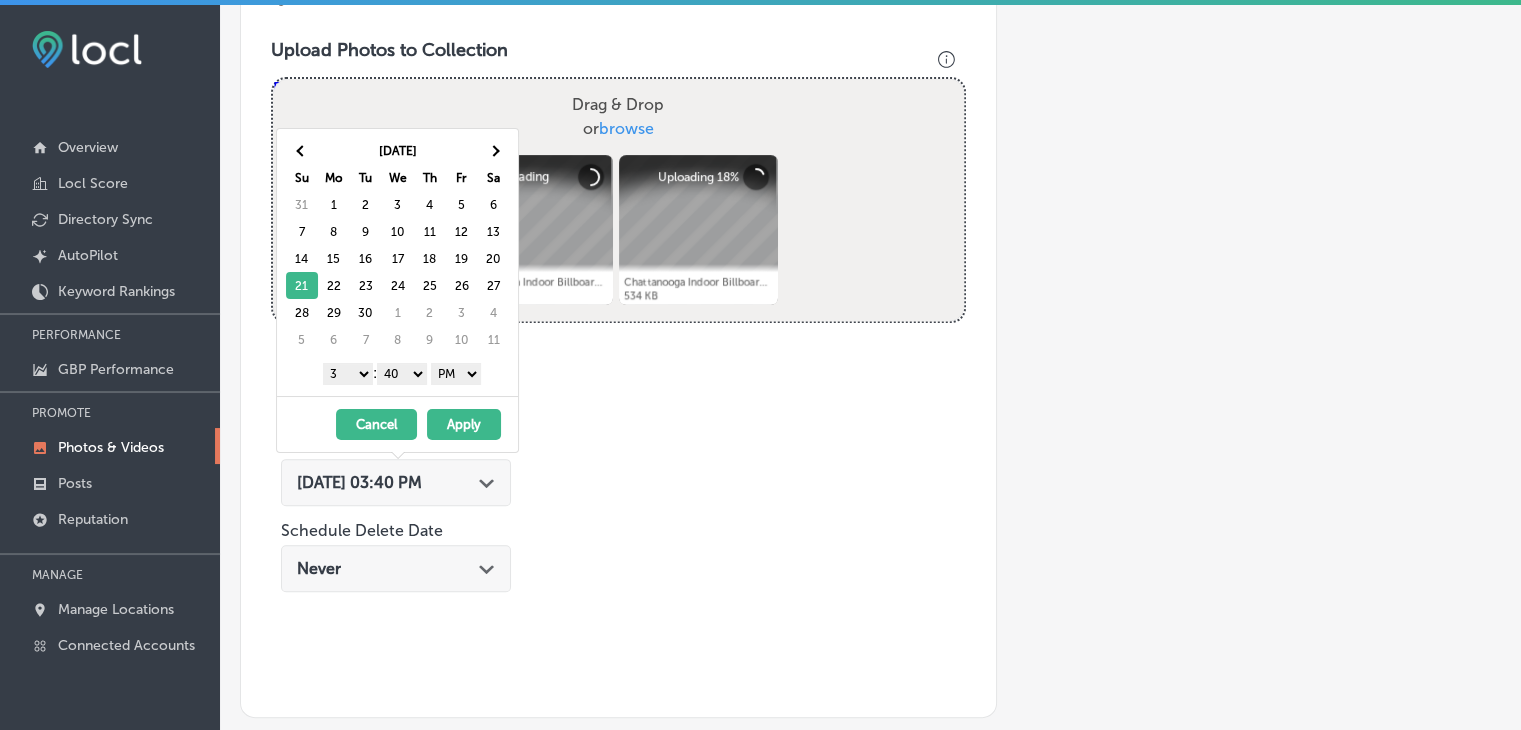 drag, startPoint x: 318, startPoint y: 371, endPoint x: 332, endPoint y: 381, distance: 17.20465 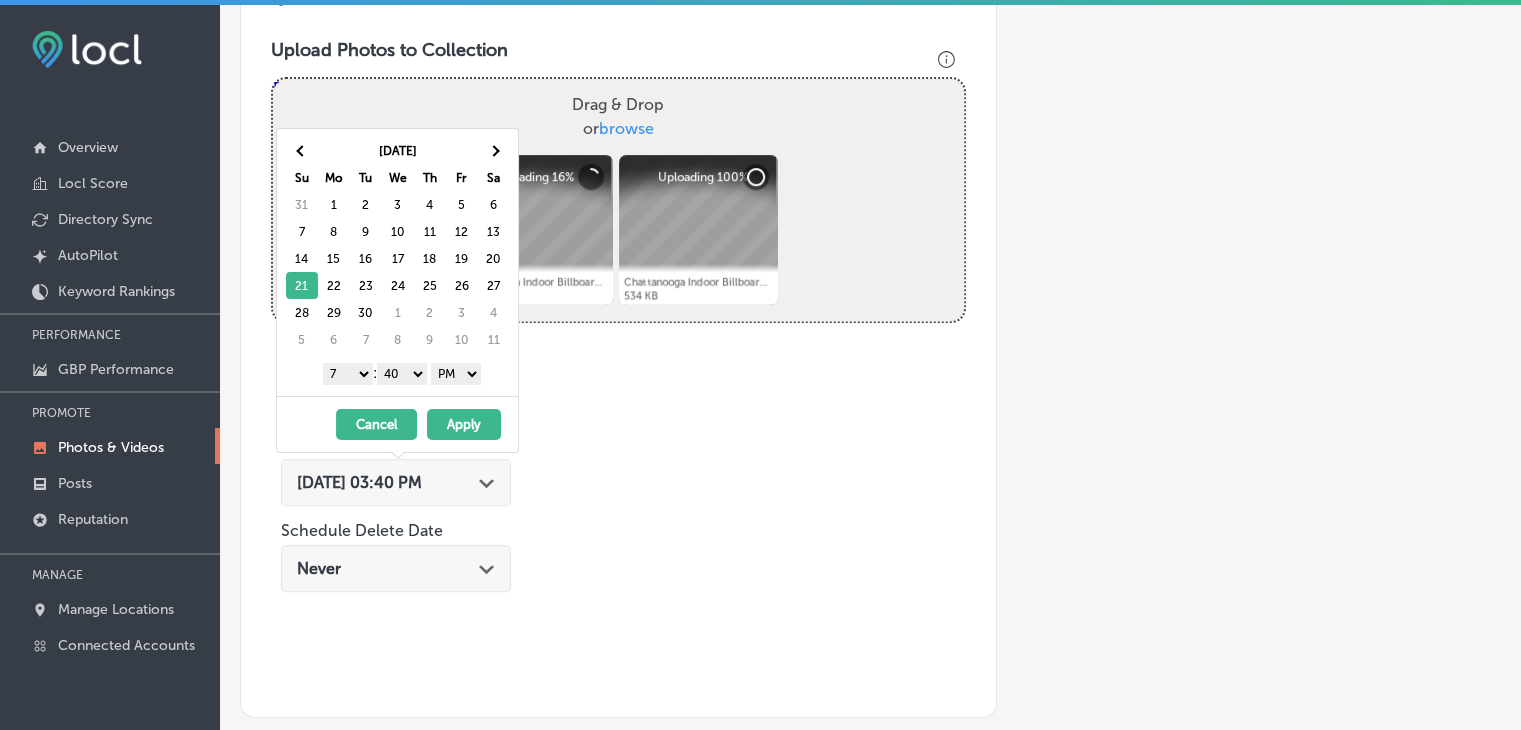 click on "00 10 20 30 40 50" at bounding box center (402, 374) 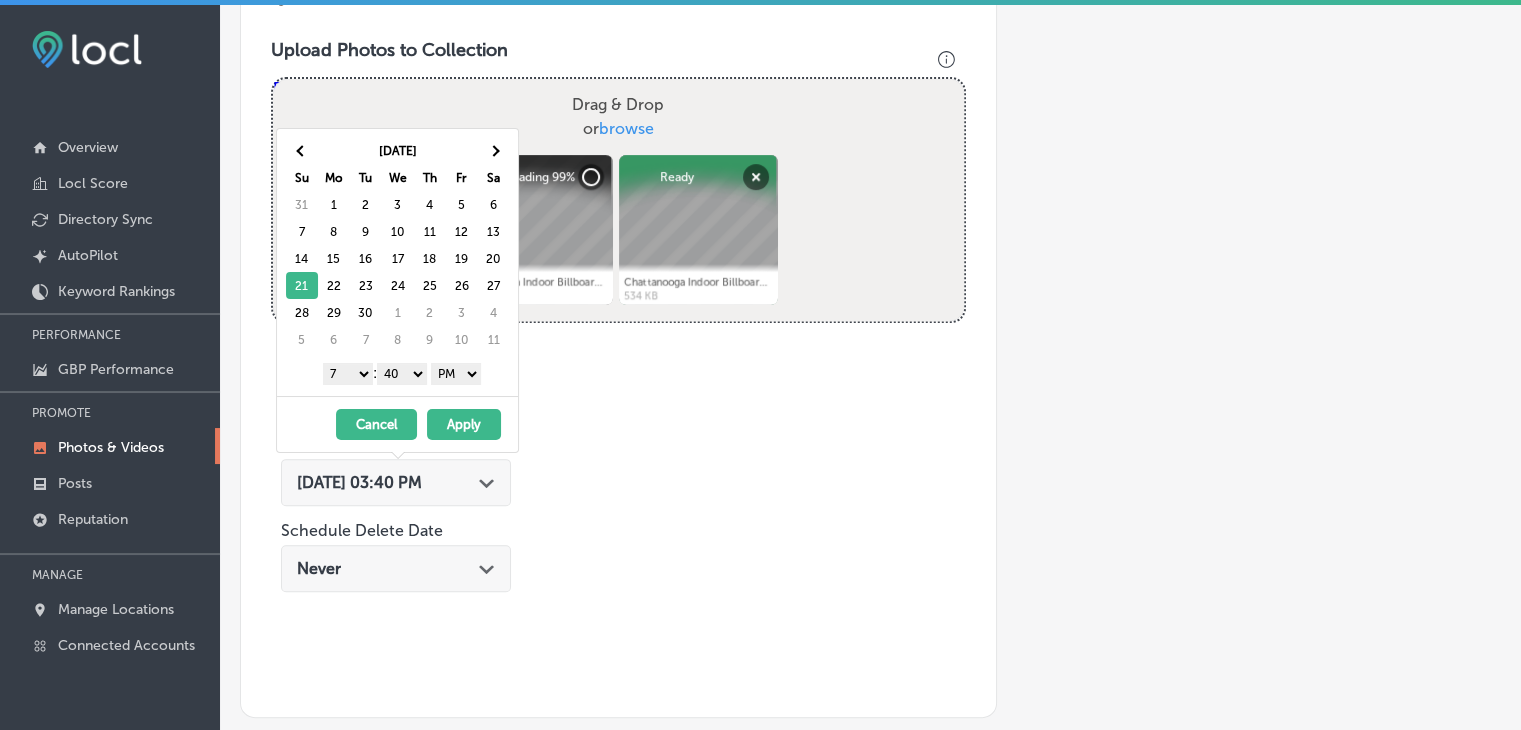 click on "00 10 20 30 40 50" at bounding box center (402, 374) 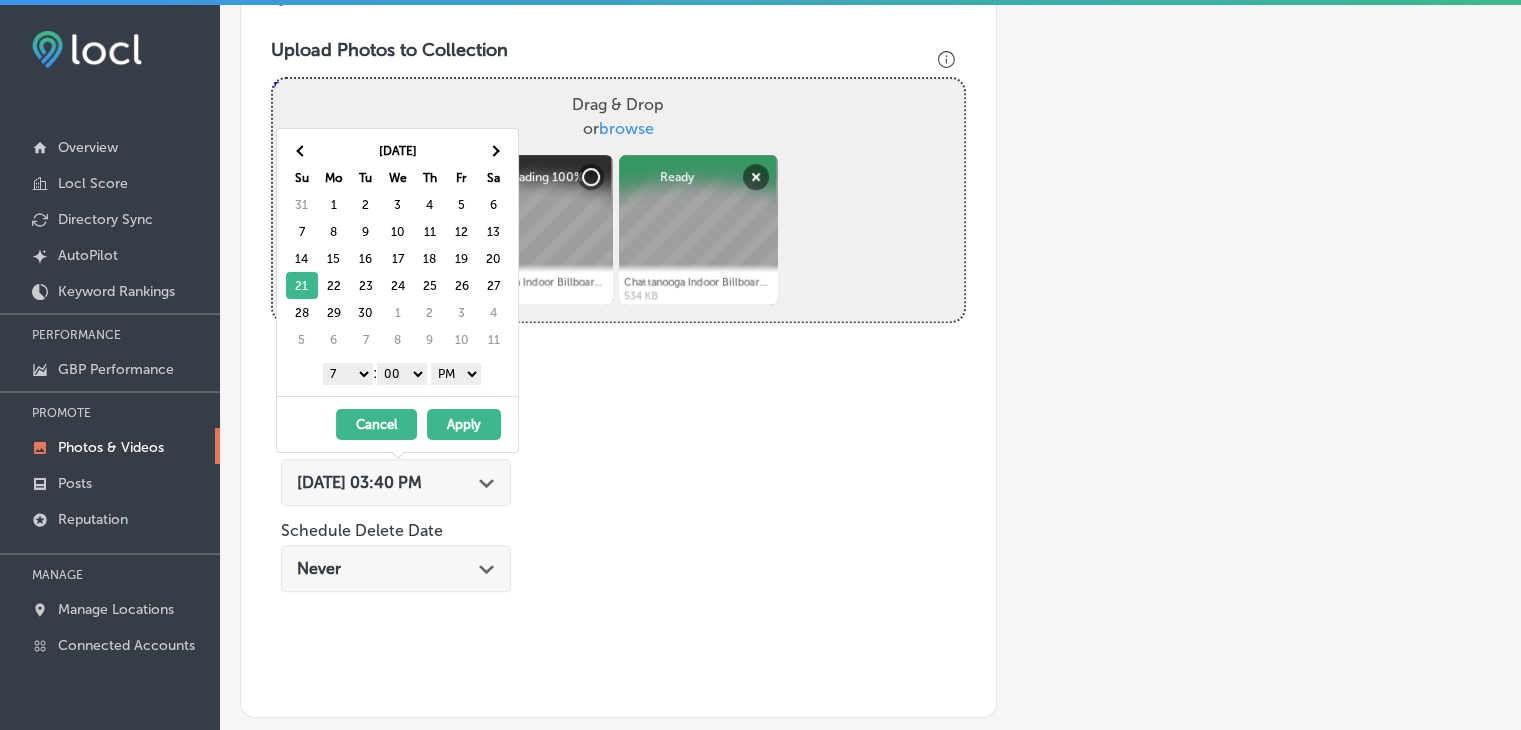 click on "AM PM" at bounding box center [456, 374] 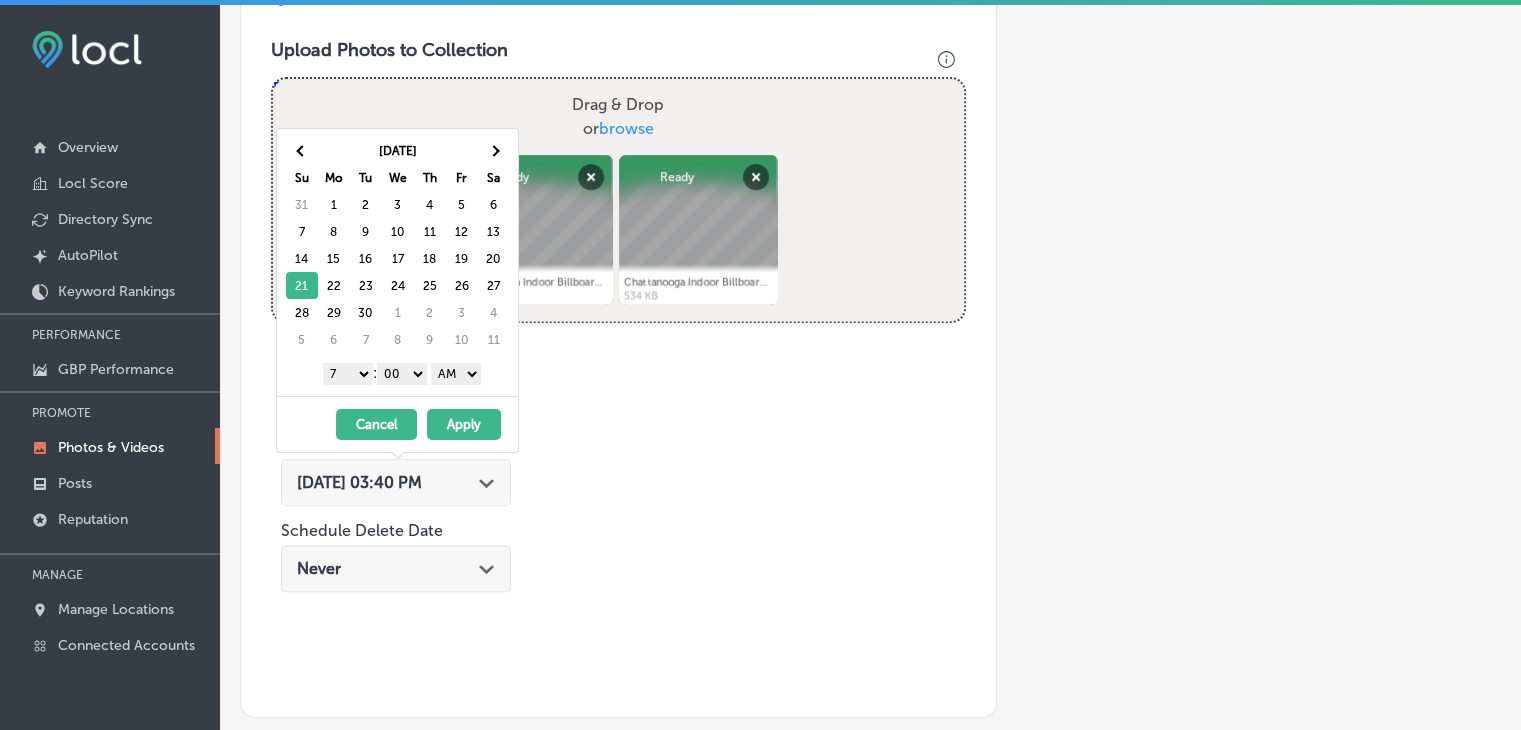 click on "Apply" at bounding box center [464, 424] 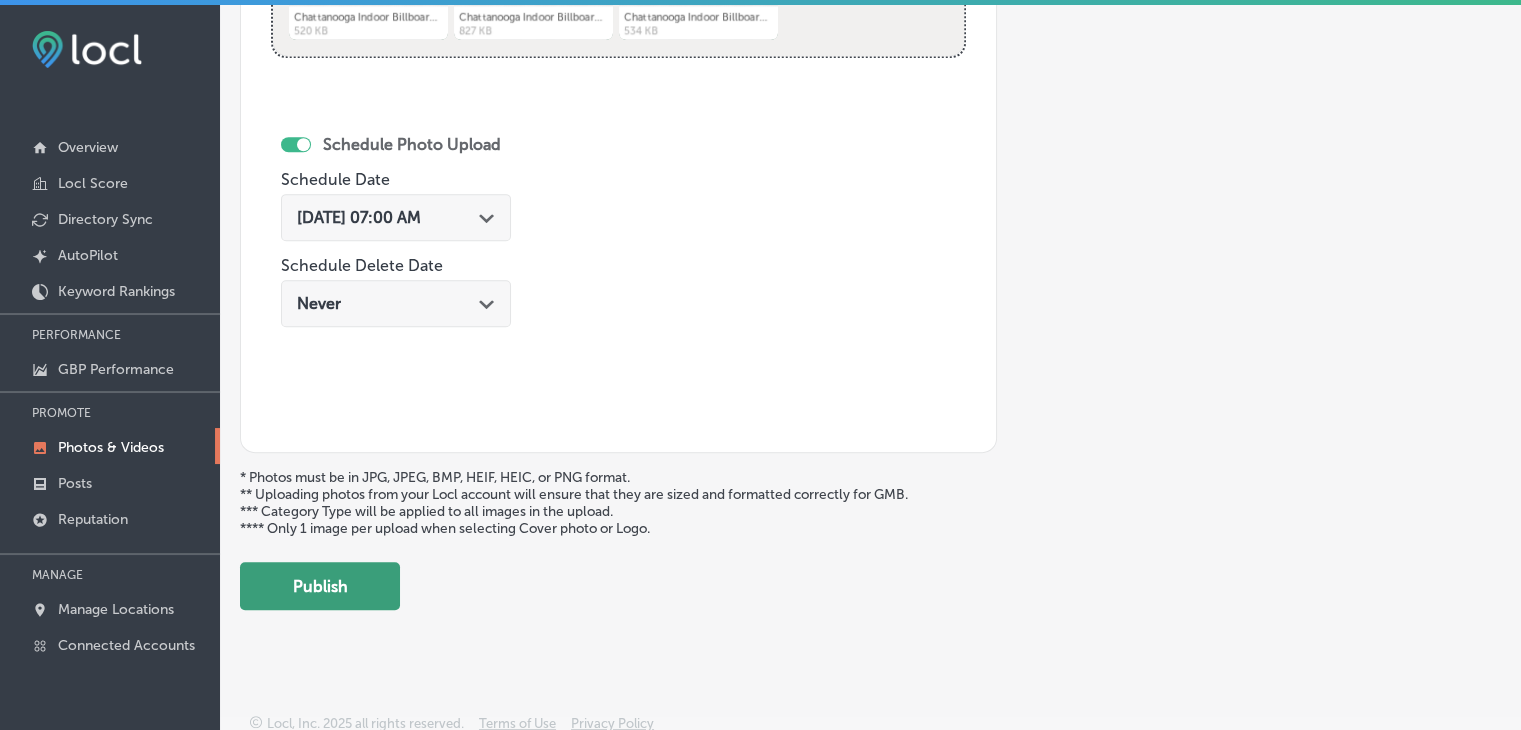 click on "Publish" at bounding box center [320, 586] 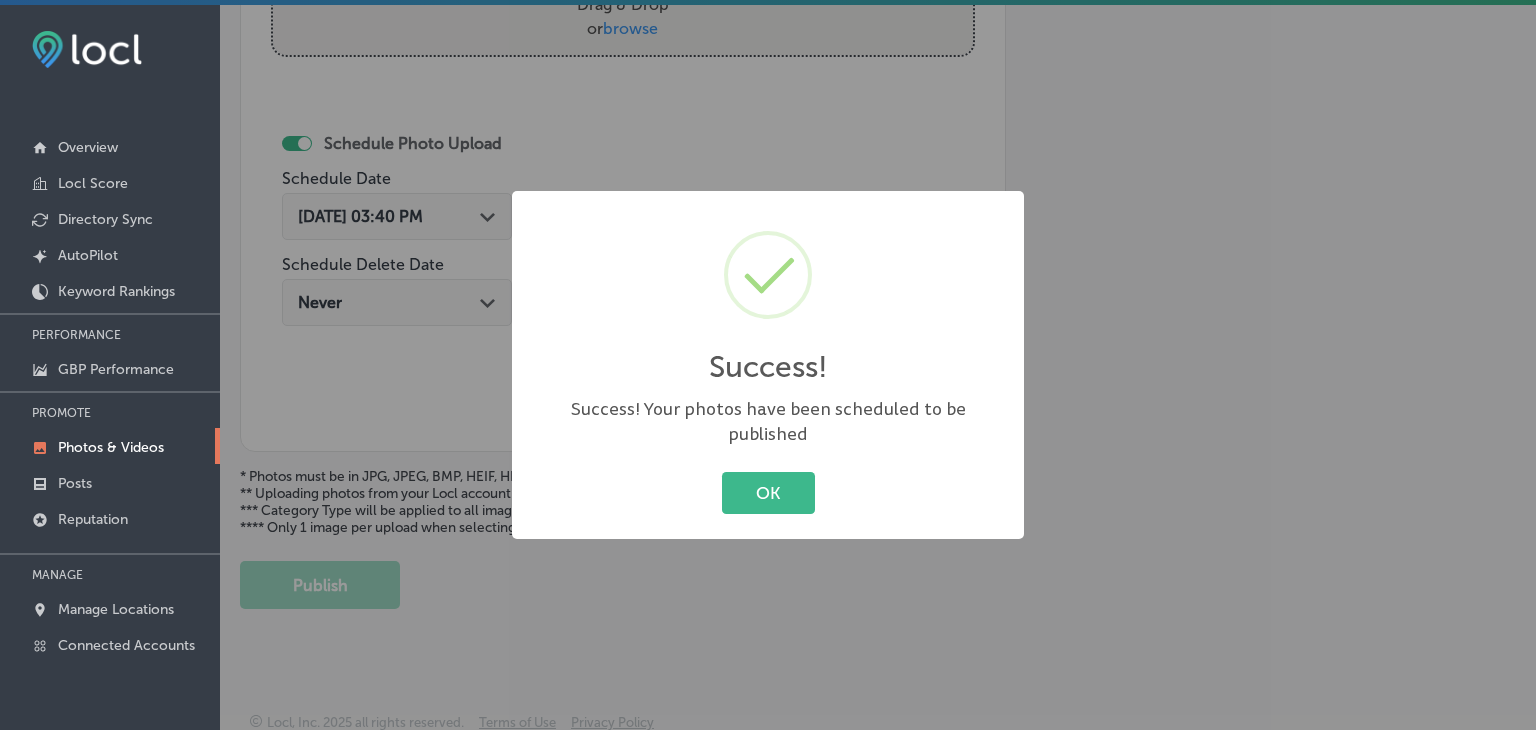 click on "Success! × Success! Your photos have been scheduled to be published OK Cancel" at bounding box center [768, 365] 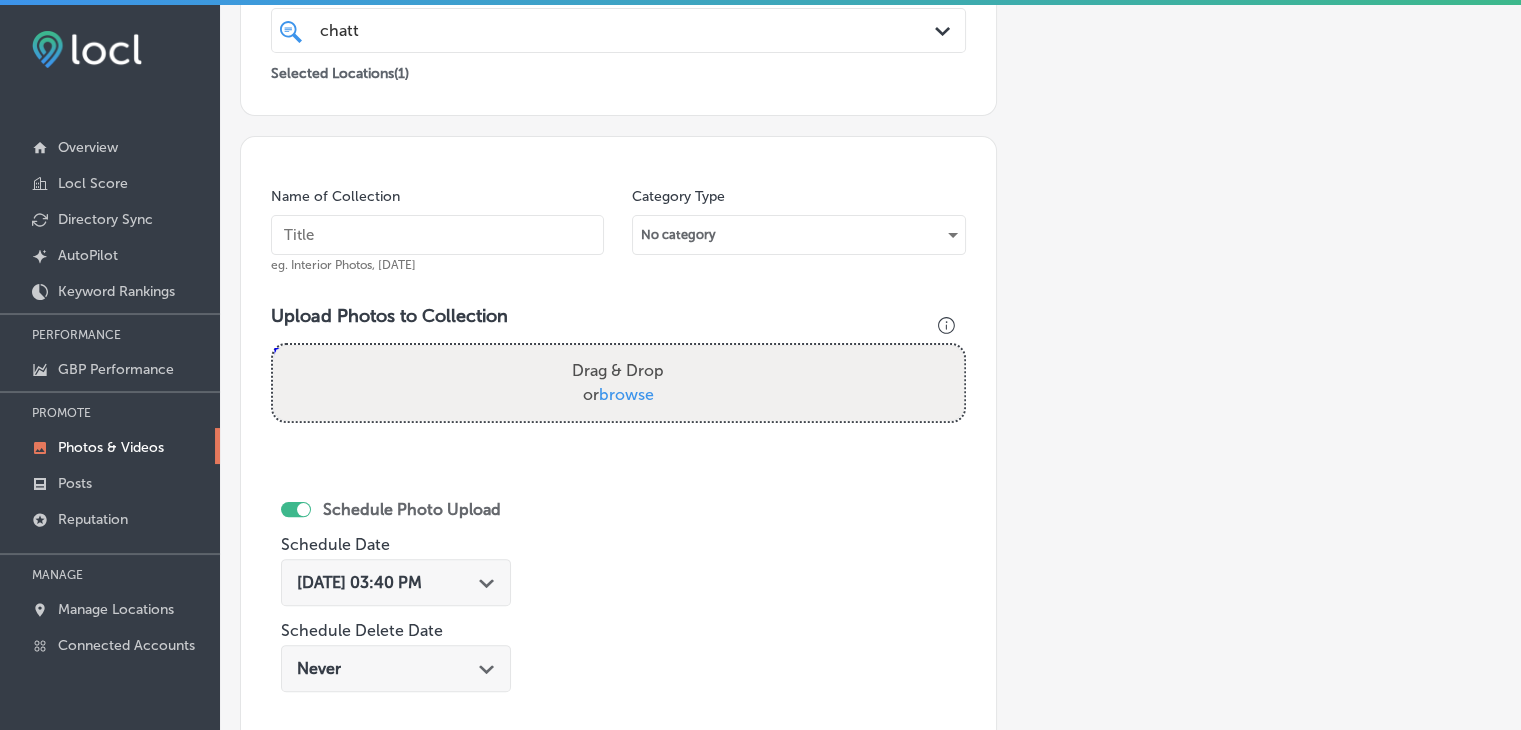 scroll, scrollTop: 407, scrollLeft: 0, axis: vertical 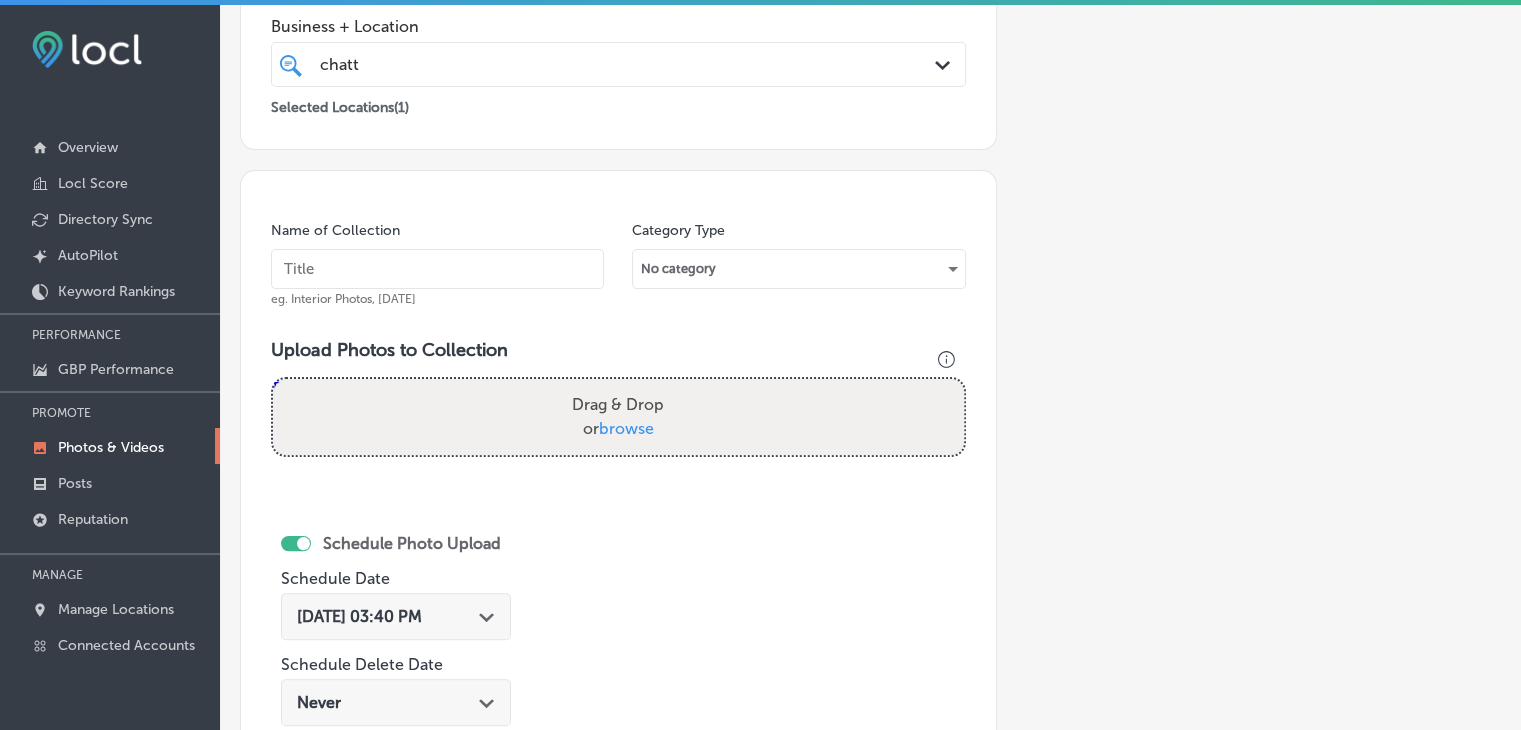 click at bounding box center (437, 269) 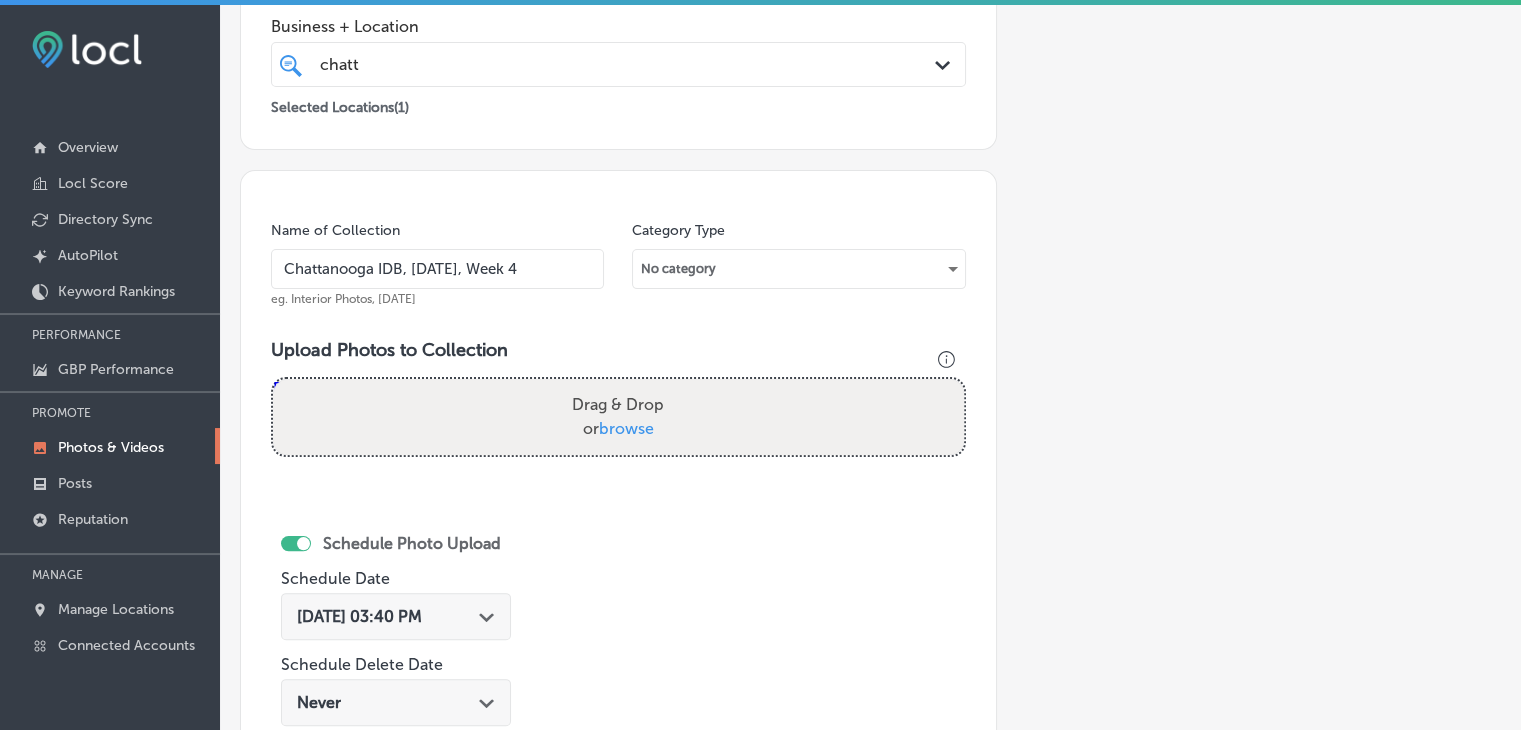 type on "Chattanooga IDB, [DATE], Week 4" 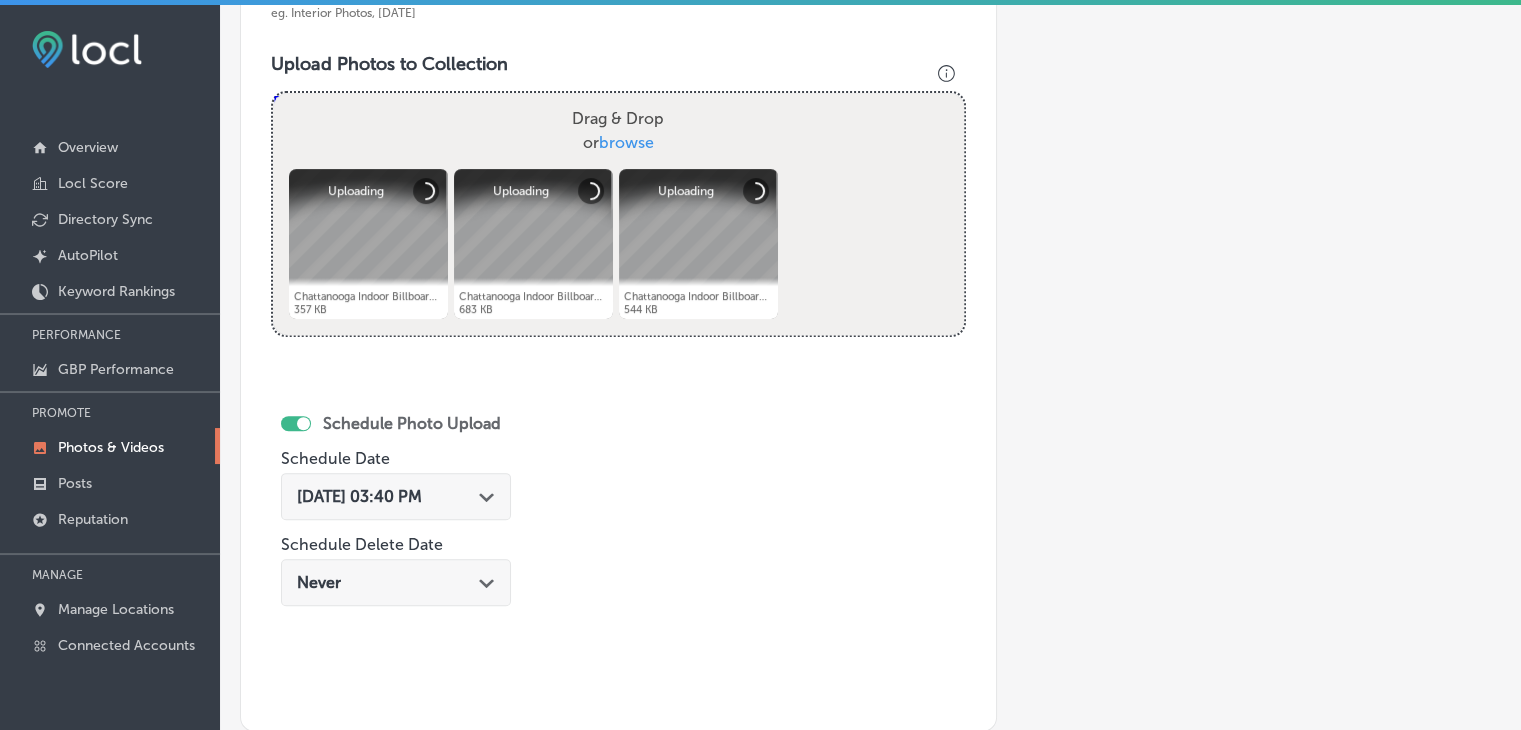 scroll, scrollTop: 807, scrollLeft: 0, axis: vertical 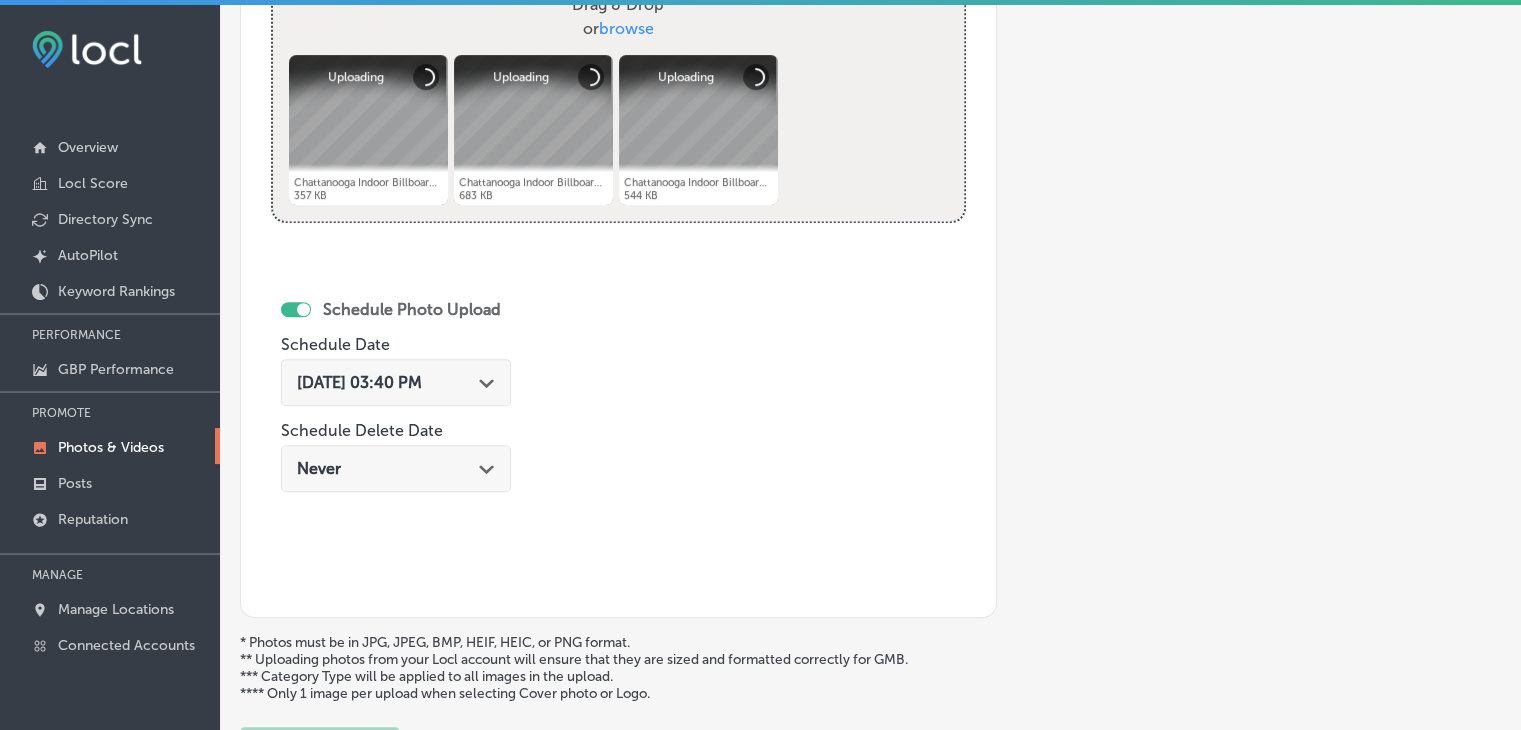 click on "[DATE] 03:40 PM" at bounding box center (359, 382) 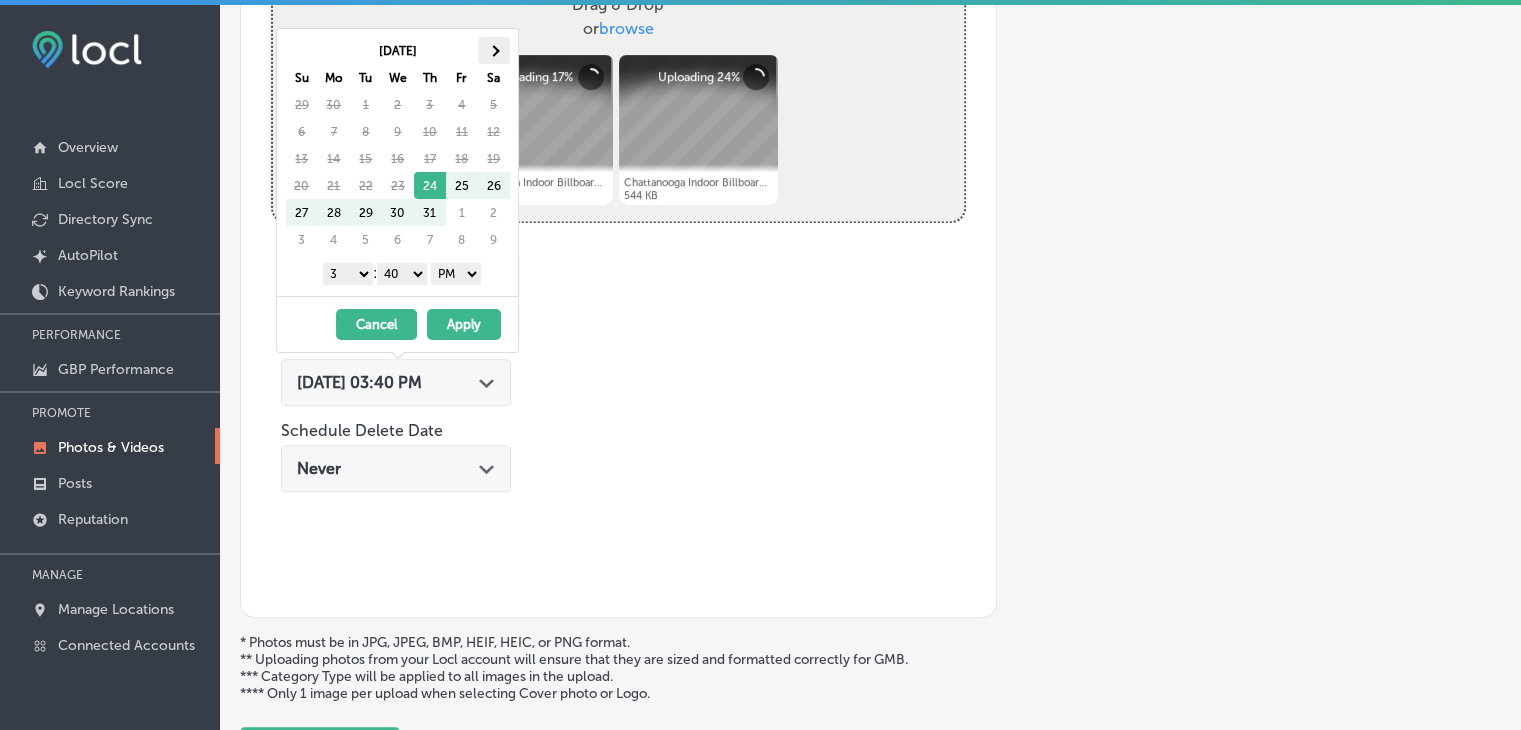 click at bounding box center (494, 50) 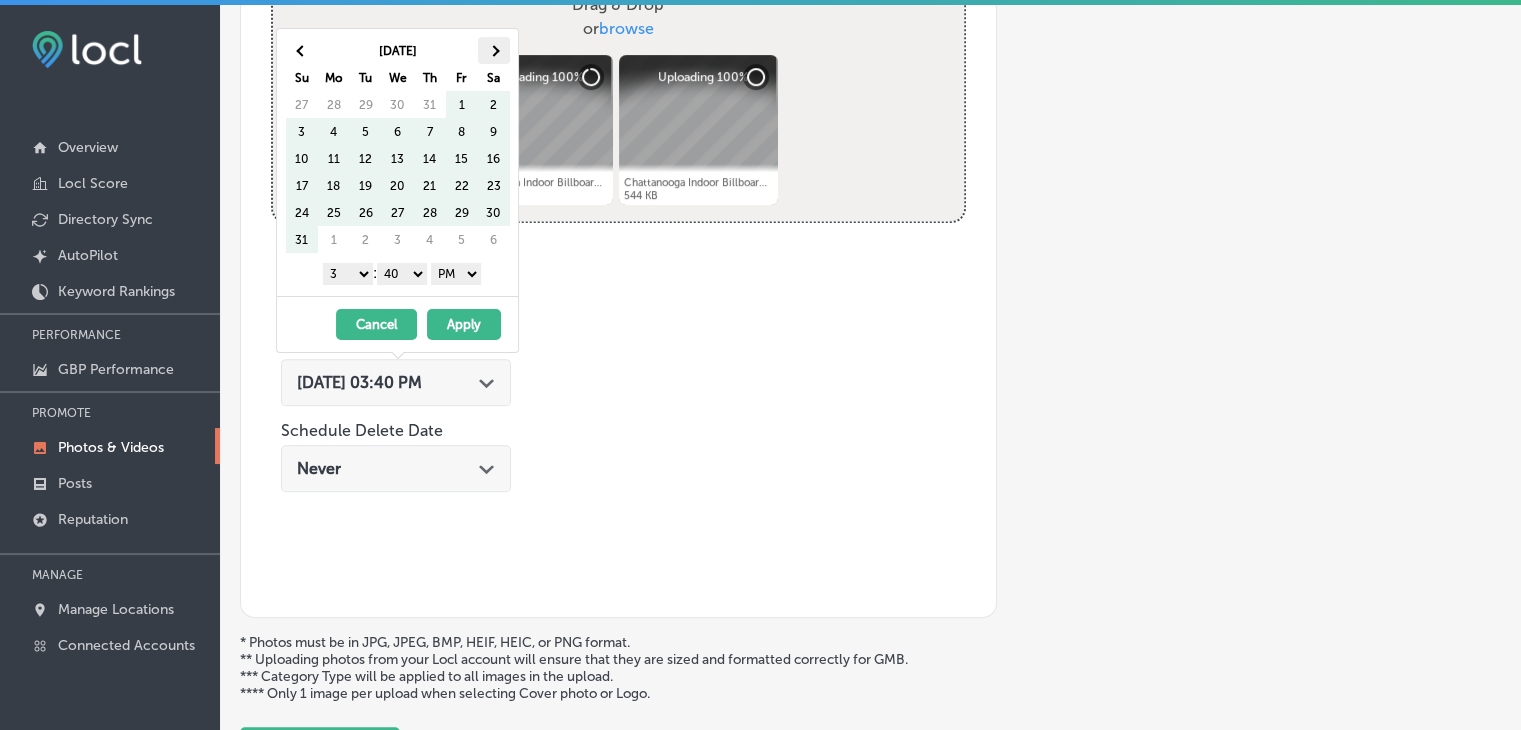 click at bounding box center (494, 50) 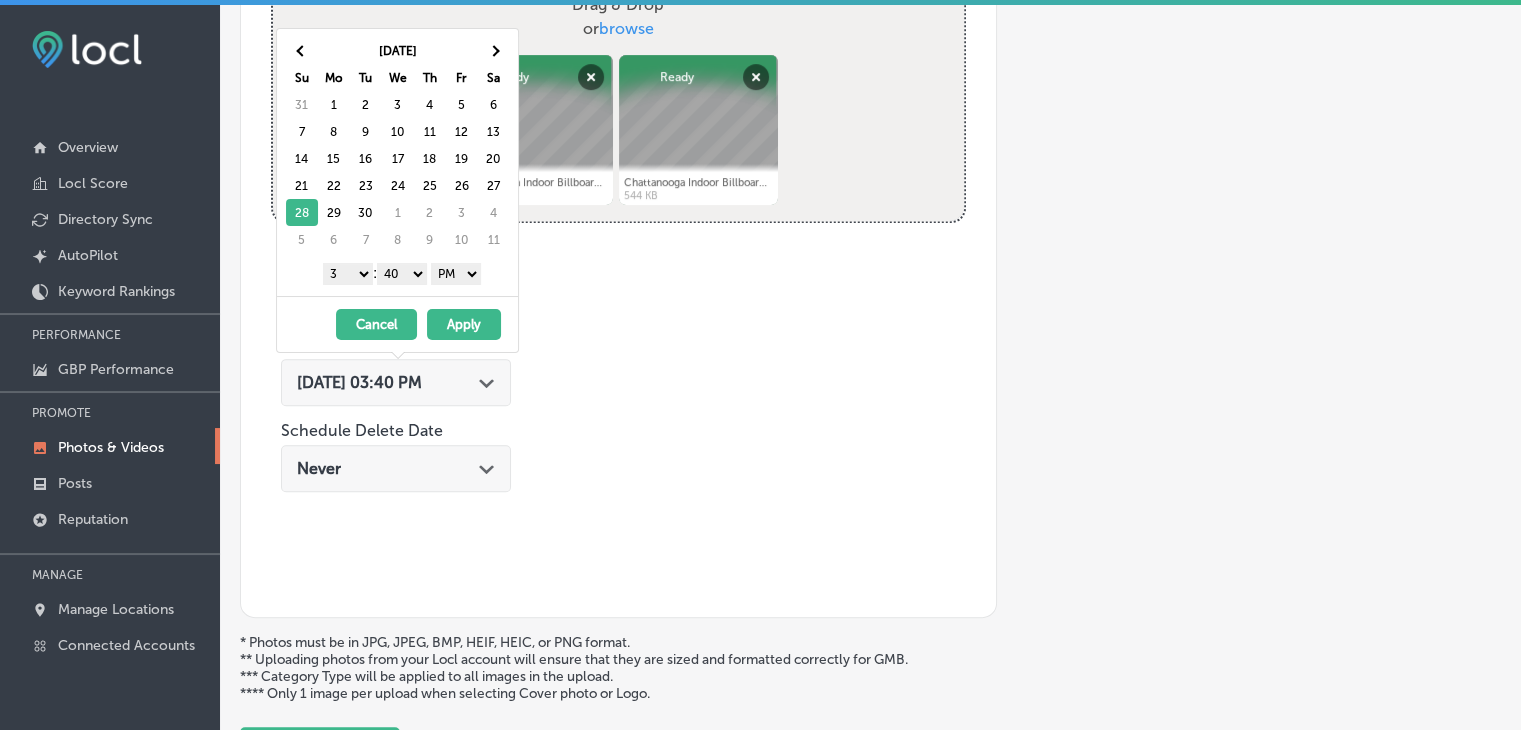 click on "[DATE] Su Mo Tu We Th Fr Sa 31 1 2 3 4 5 6 7 8 9 10 11 12 13 14 15 16 17 18 19 20 21 22 23 24 25 26 27 28 29 30 1 2 3 4 5 6 7 8 9 10 11 1 2 3 4 5 6 7 8 9 10 11 12  :  00 10 20 30 40 50   AM PM" at bounding box center (397, 162) 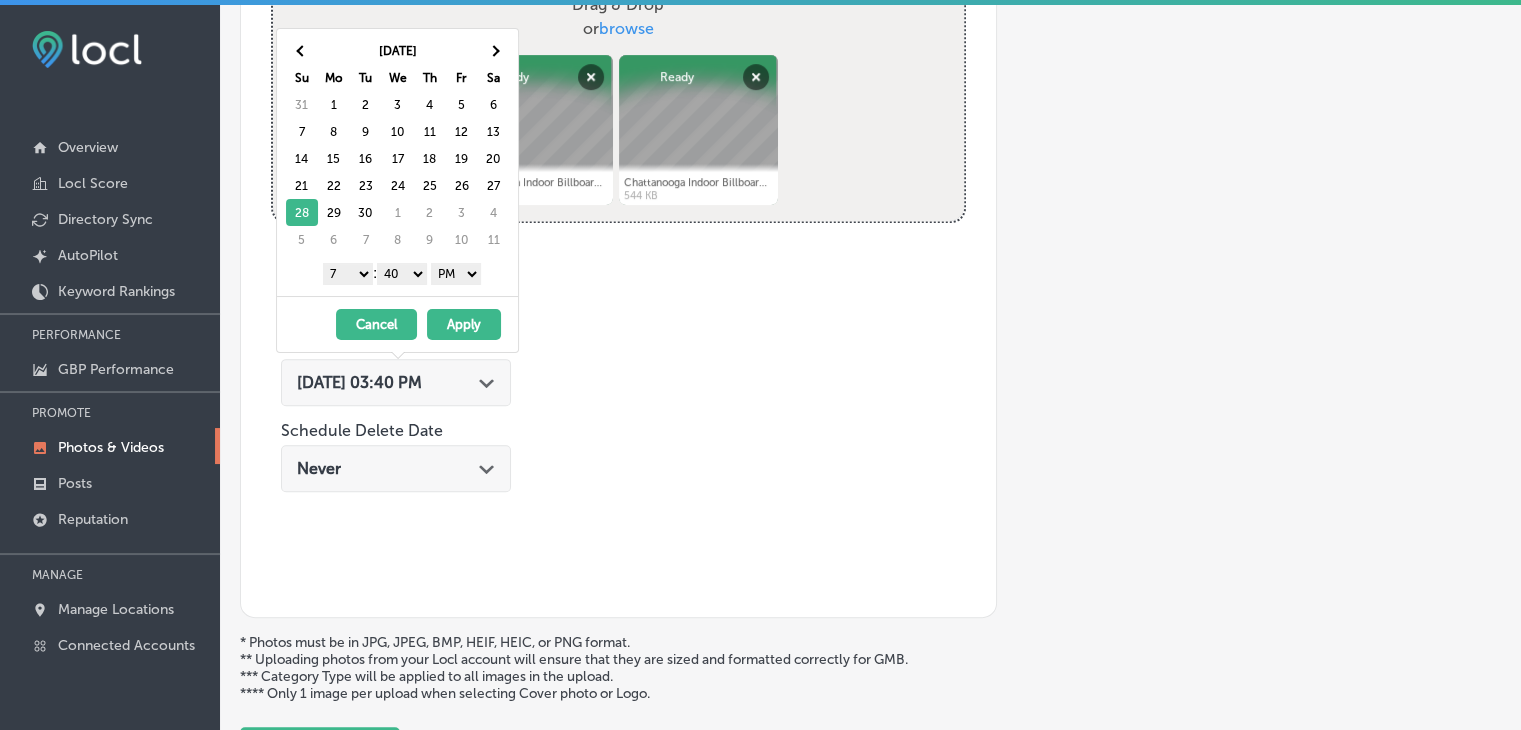 click on "00 10 20 30 40 50" at bounding box center (402, 274) 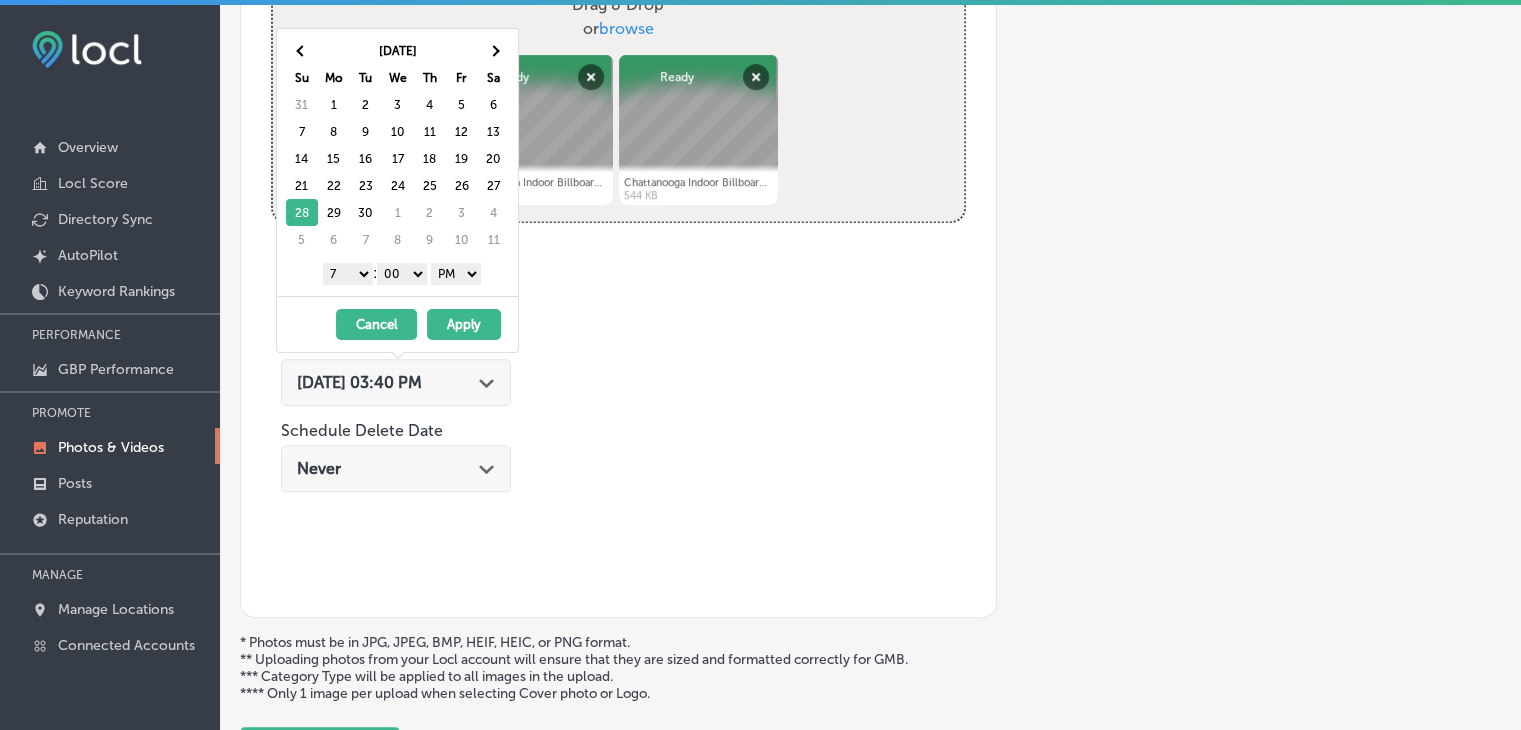 click on "AM PM" at bounding box center [456, 274] 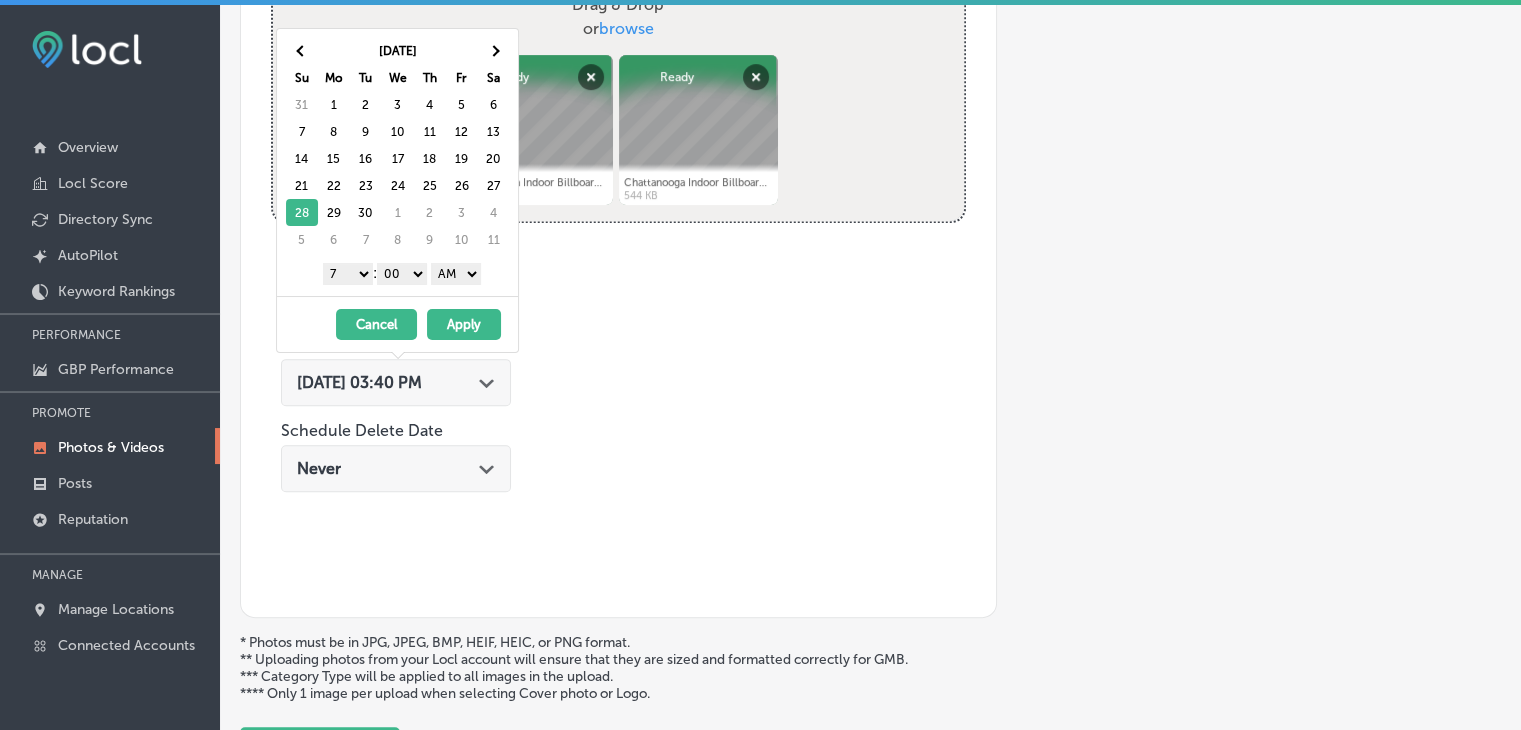 click on "Apply" at bounding box center (464, 324) 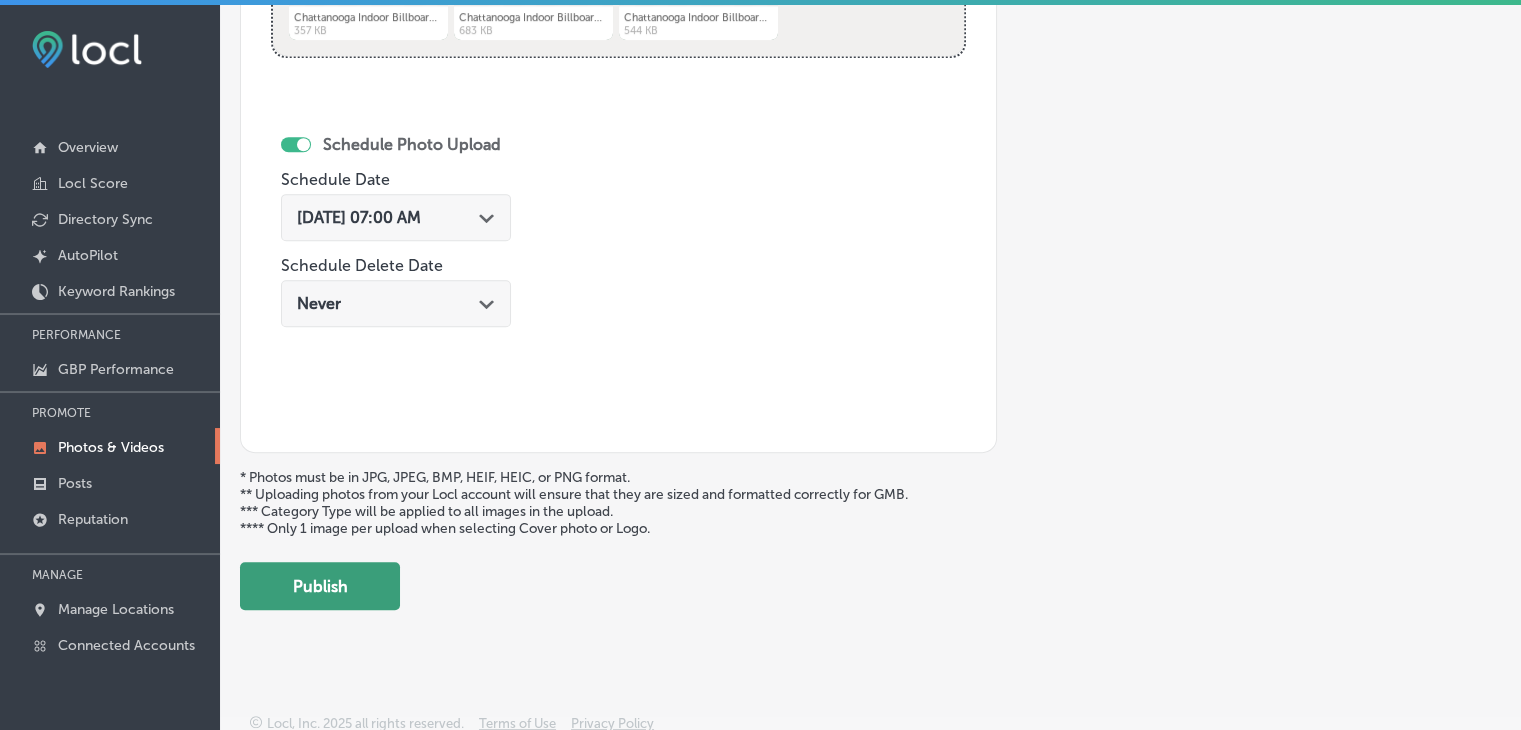 click on "Publish" at bounding box center (320, 586) 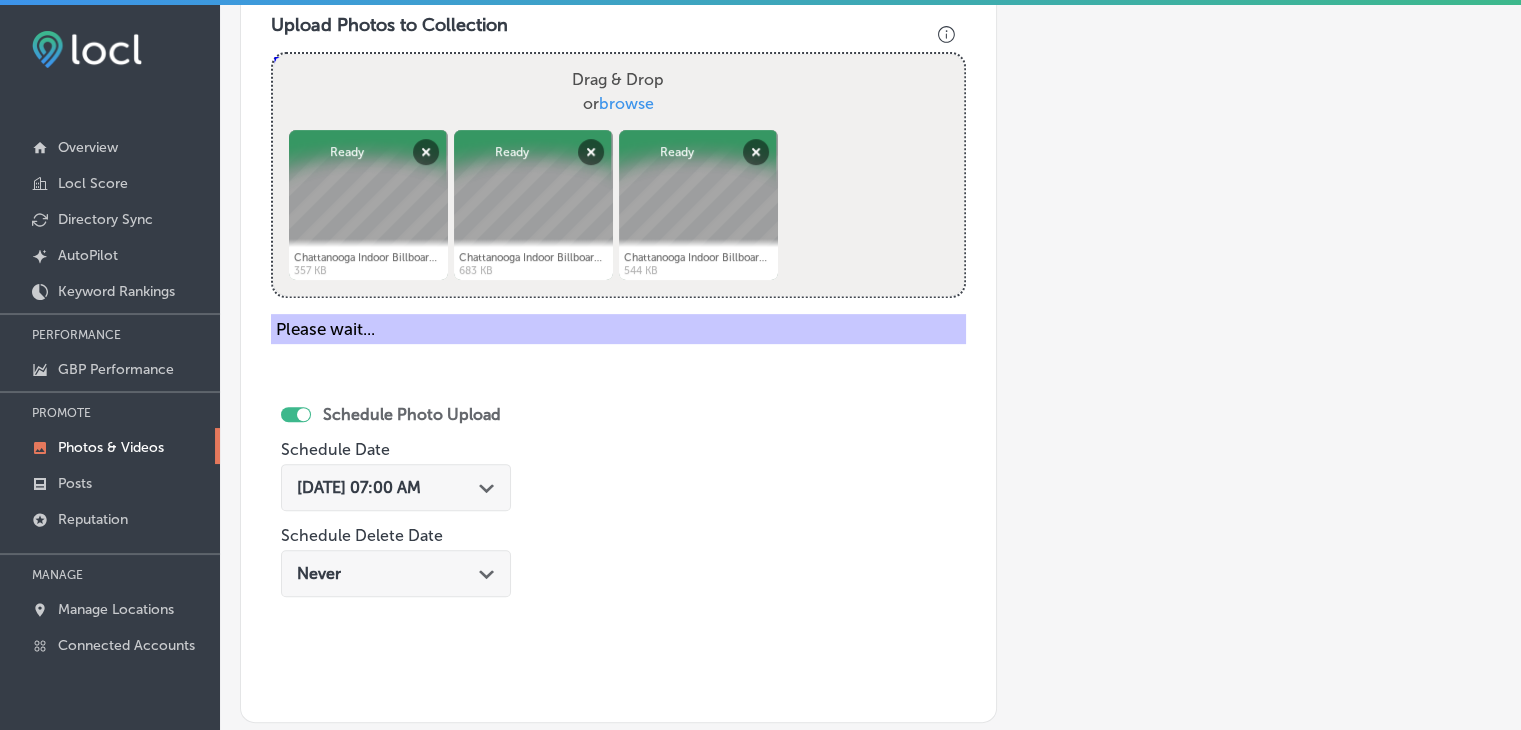 scroll, scrollTop: 472, scrollLeft: 0, axis: vertical 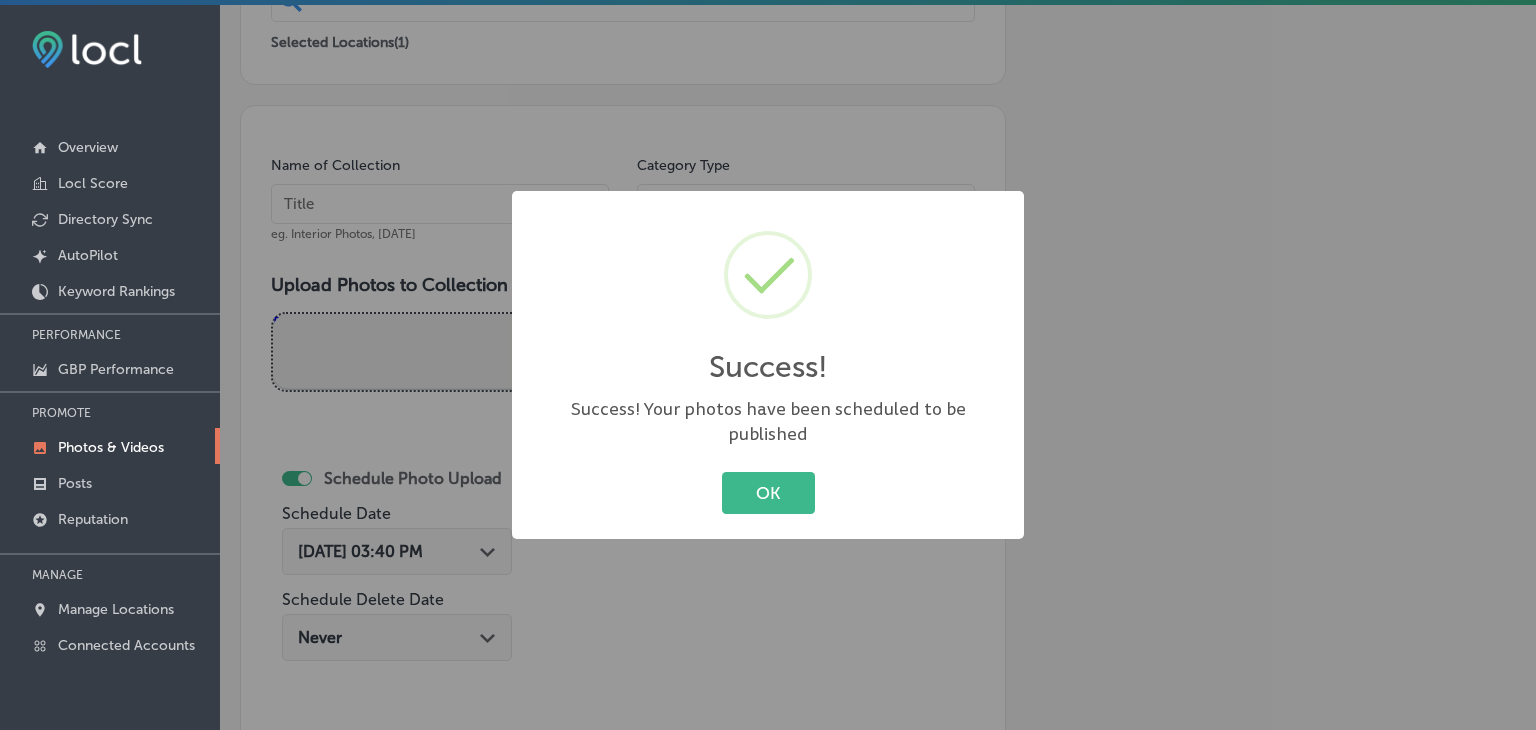 click on "Success! × Success! Your photos have been scheduled to be published OK Cancel" at bounding box center [768, 365] 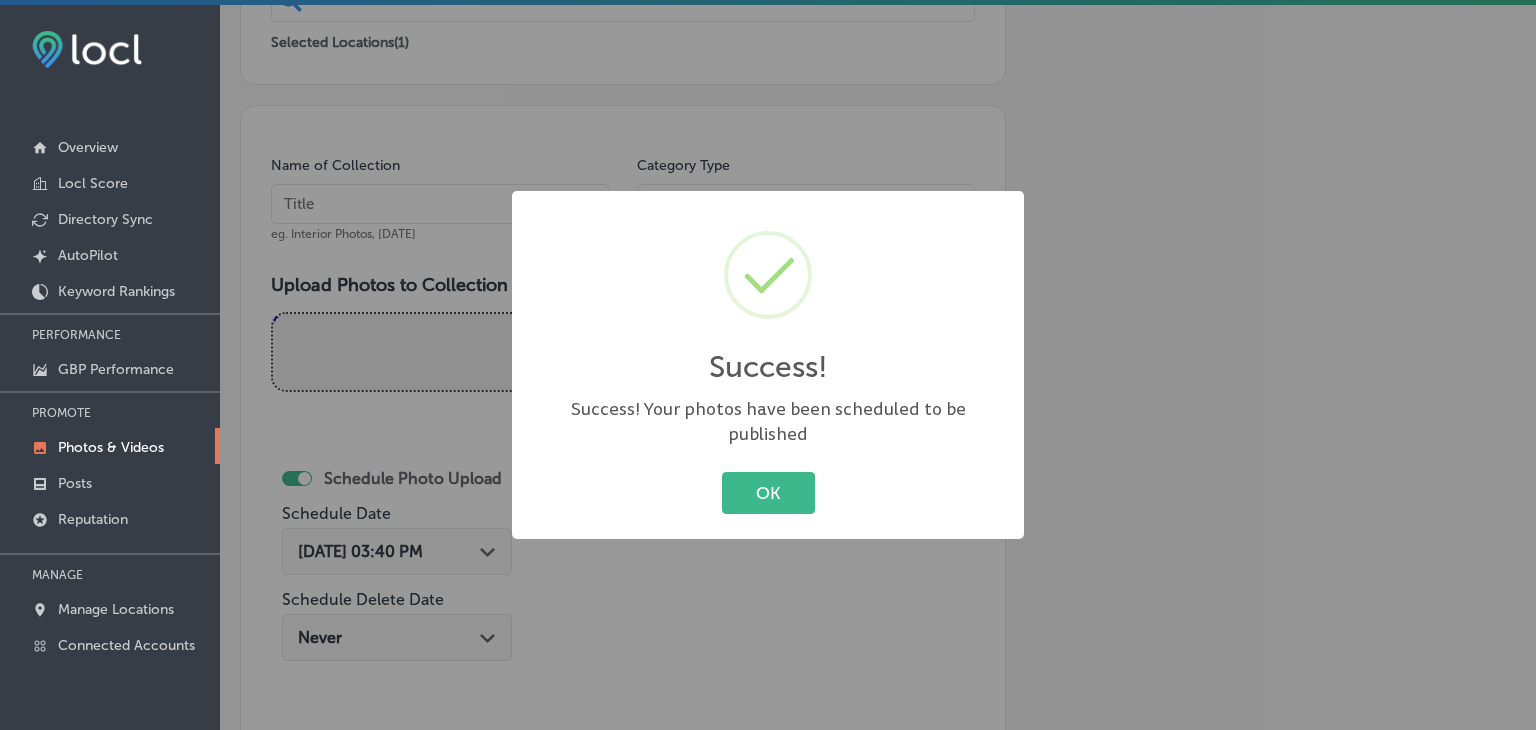 click on "Success! × Success! Your photos have been scheduled to be published OK Cancel" at bounding box center [768, 365] 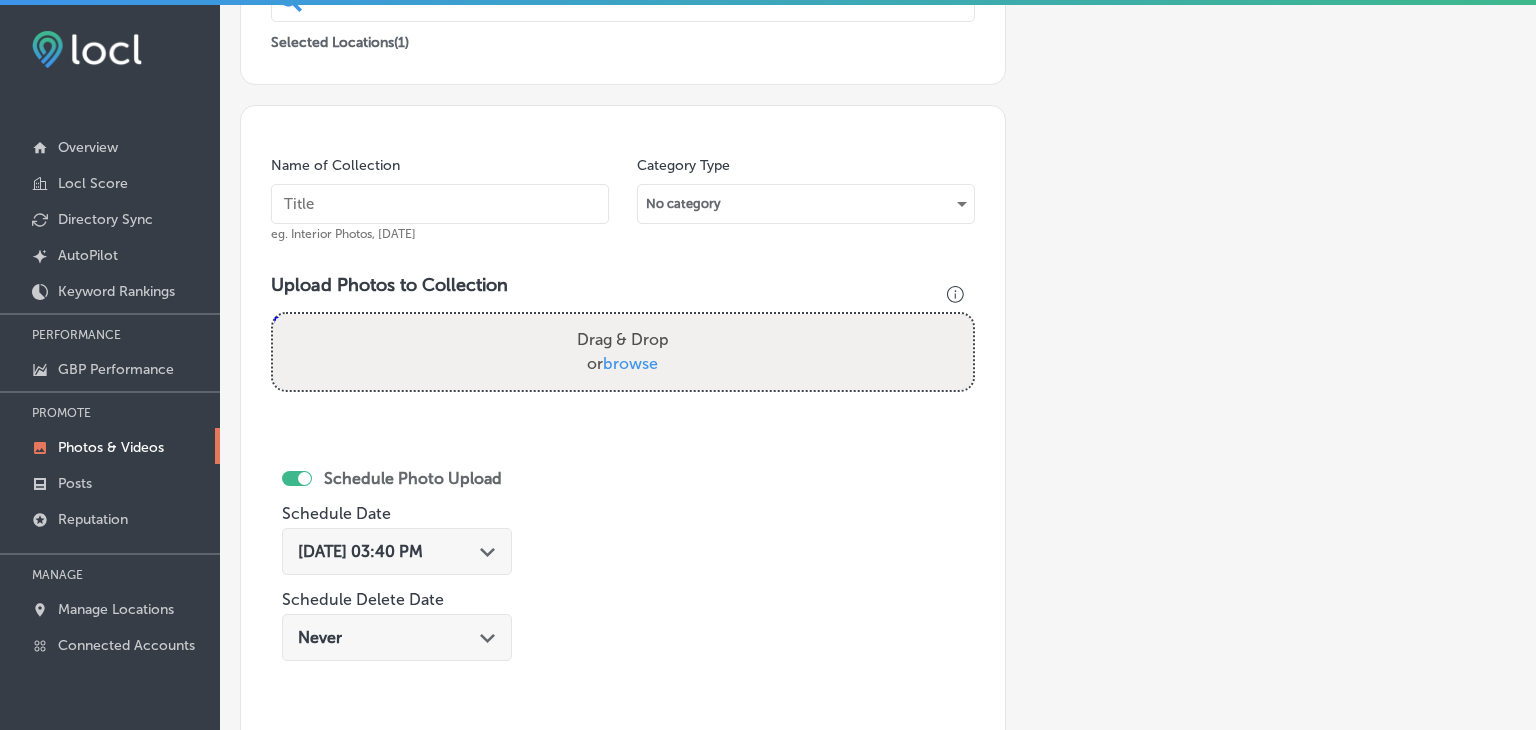 click at bounding box center [440, 204] 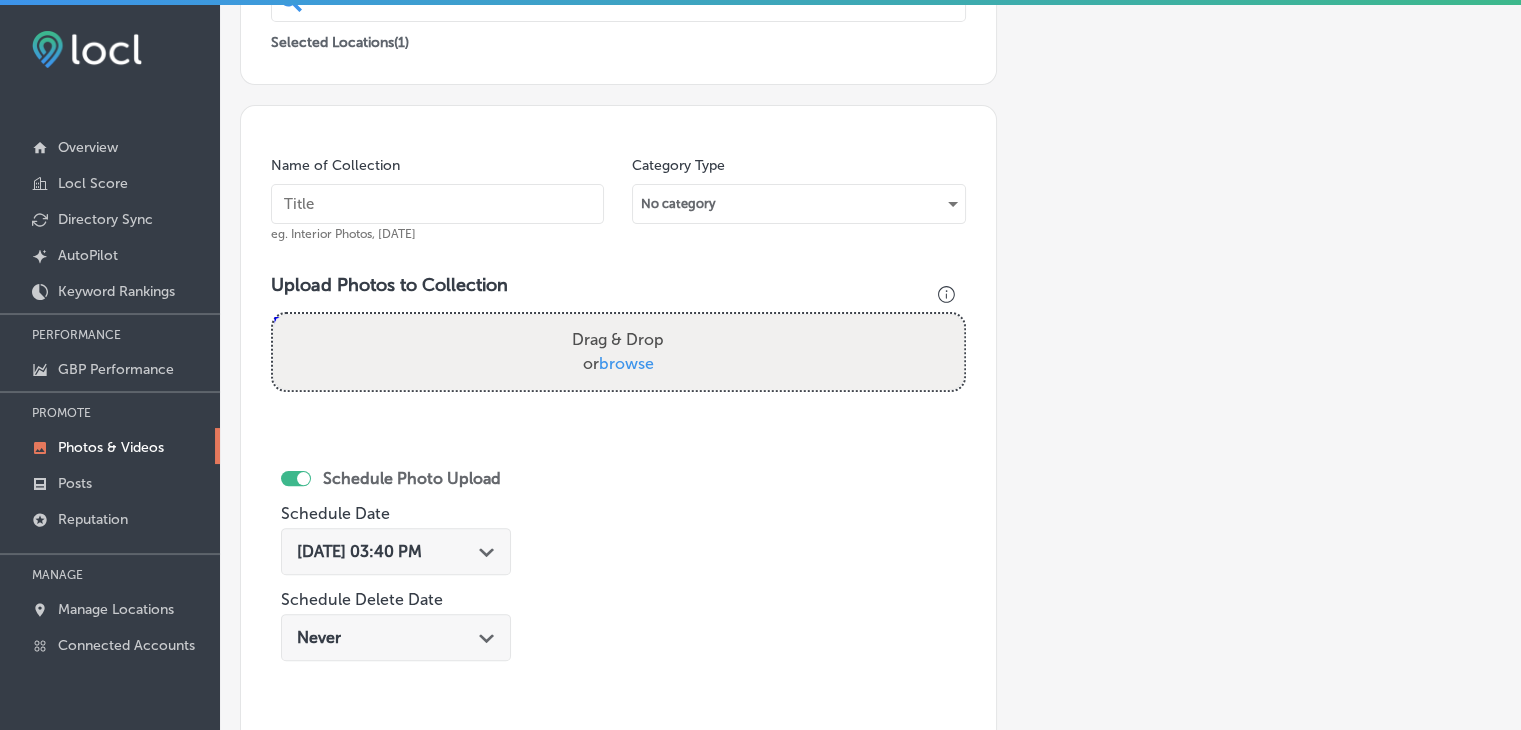 paste on "Chattanooga IDB, [DATE], Week" 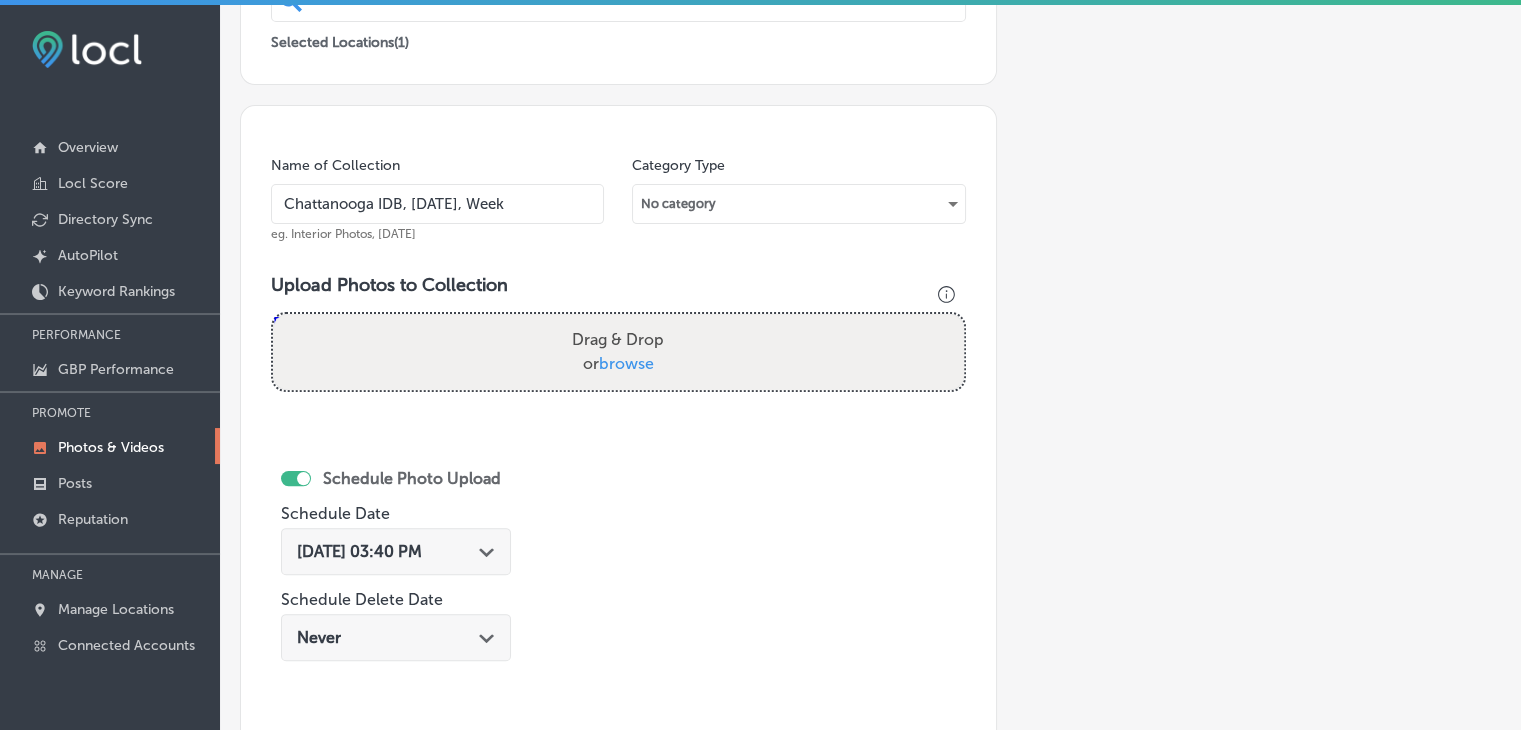 click on "Chattanooga IDB, [DATE], Week" at bounding box center (437, 204) 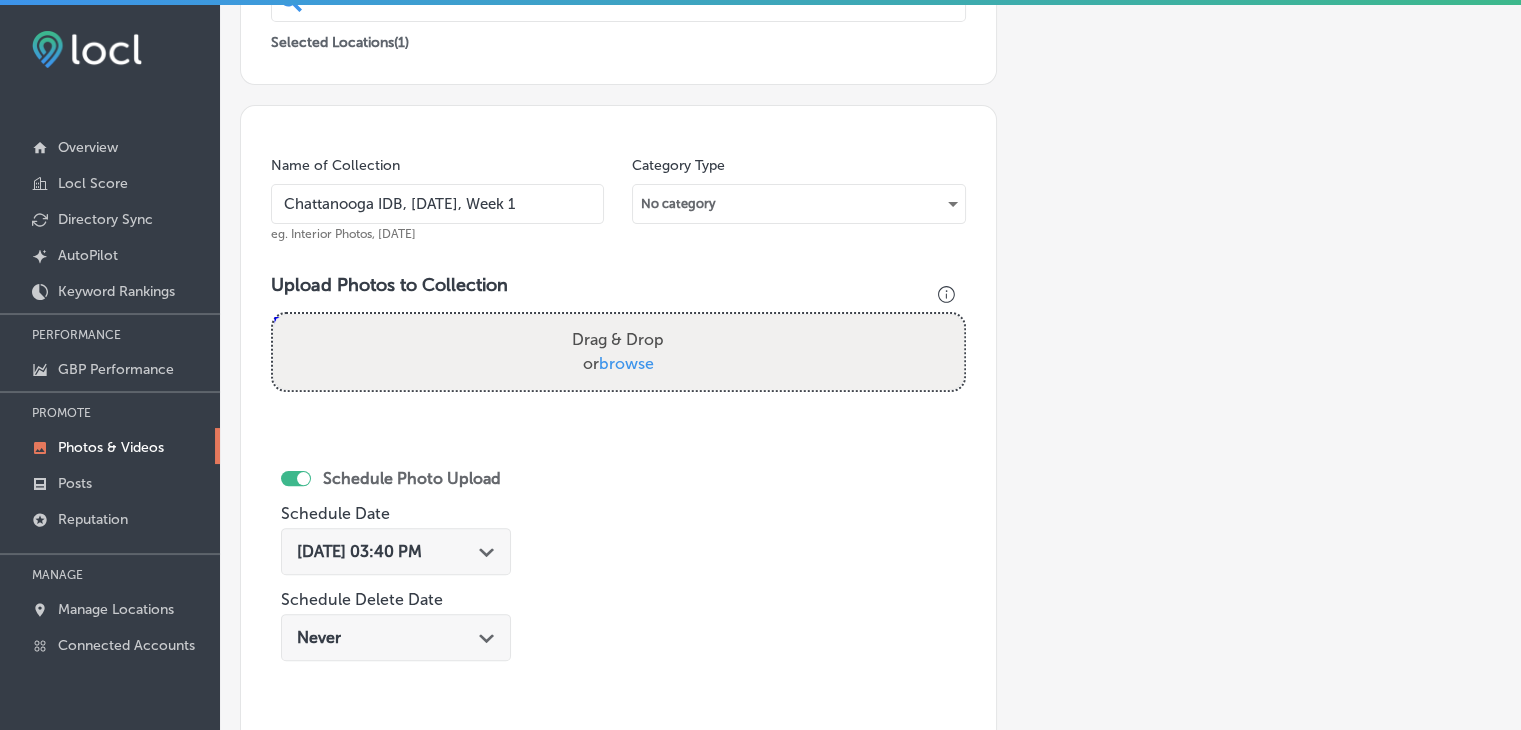 type on "Chattanooga IDB, [DATE], Week 1" 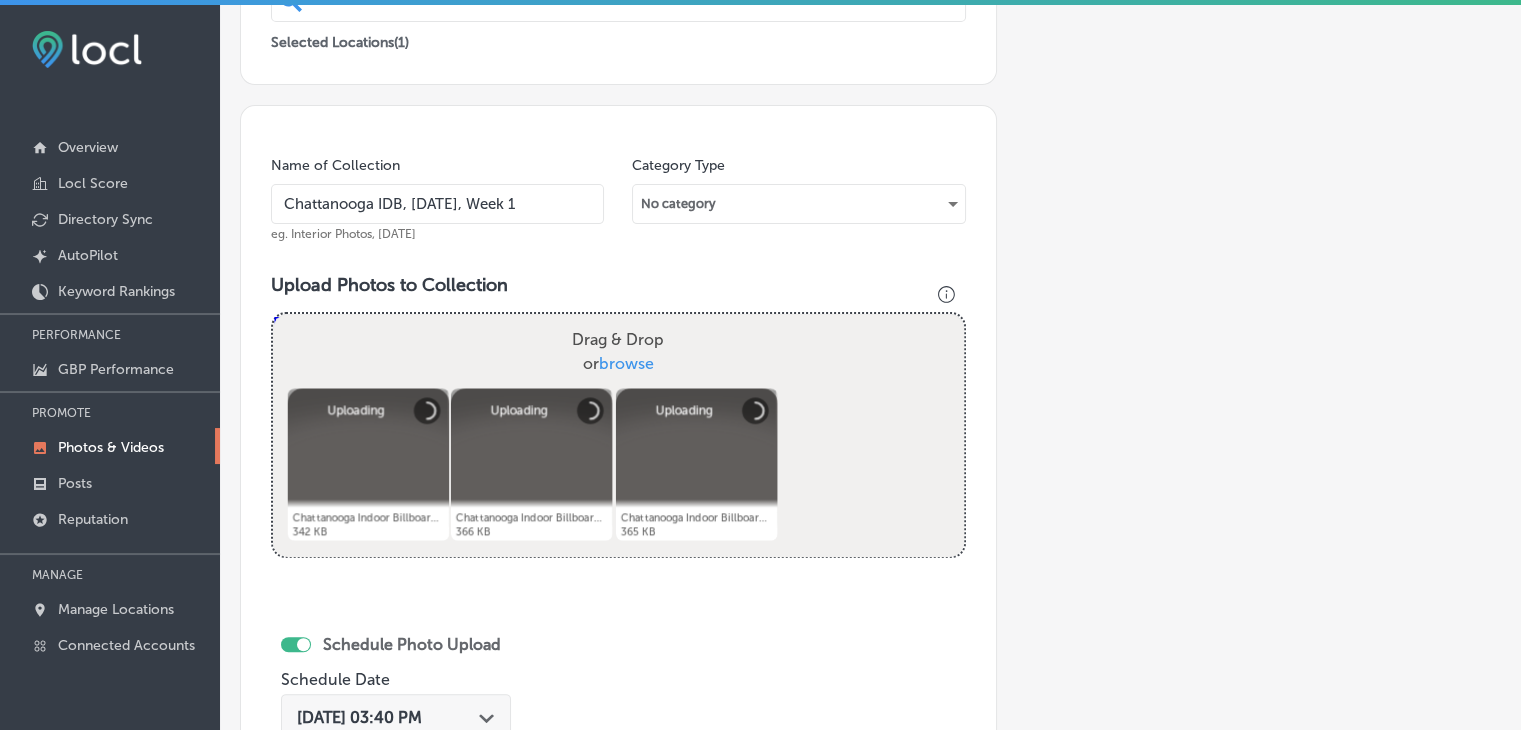 scroll, scrollTop: 672, scrollLeft: 0, axis: vertical 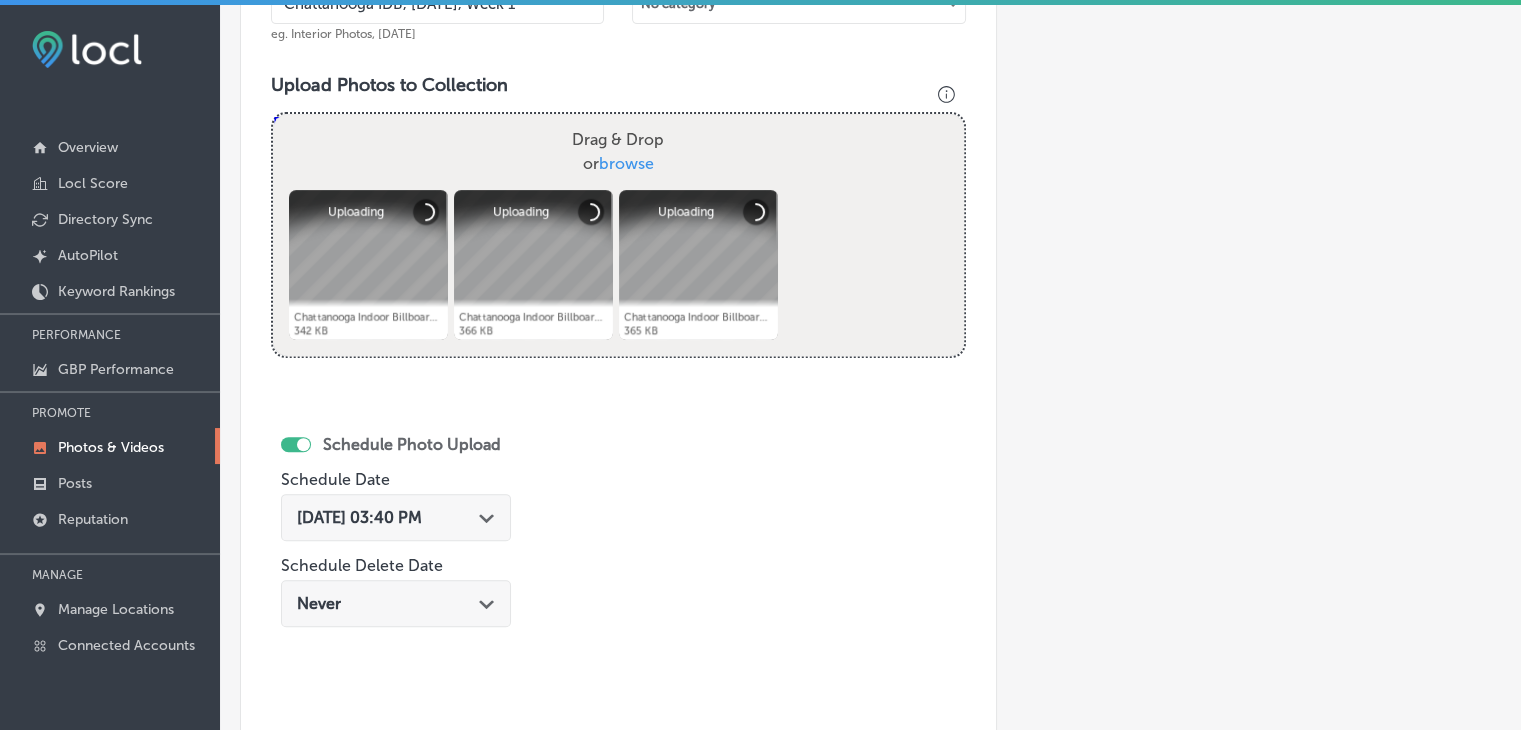 click on "[DATE] 03:40 PM
Path
Created with Sketch." at bounding box center (396, 517) 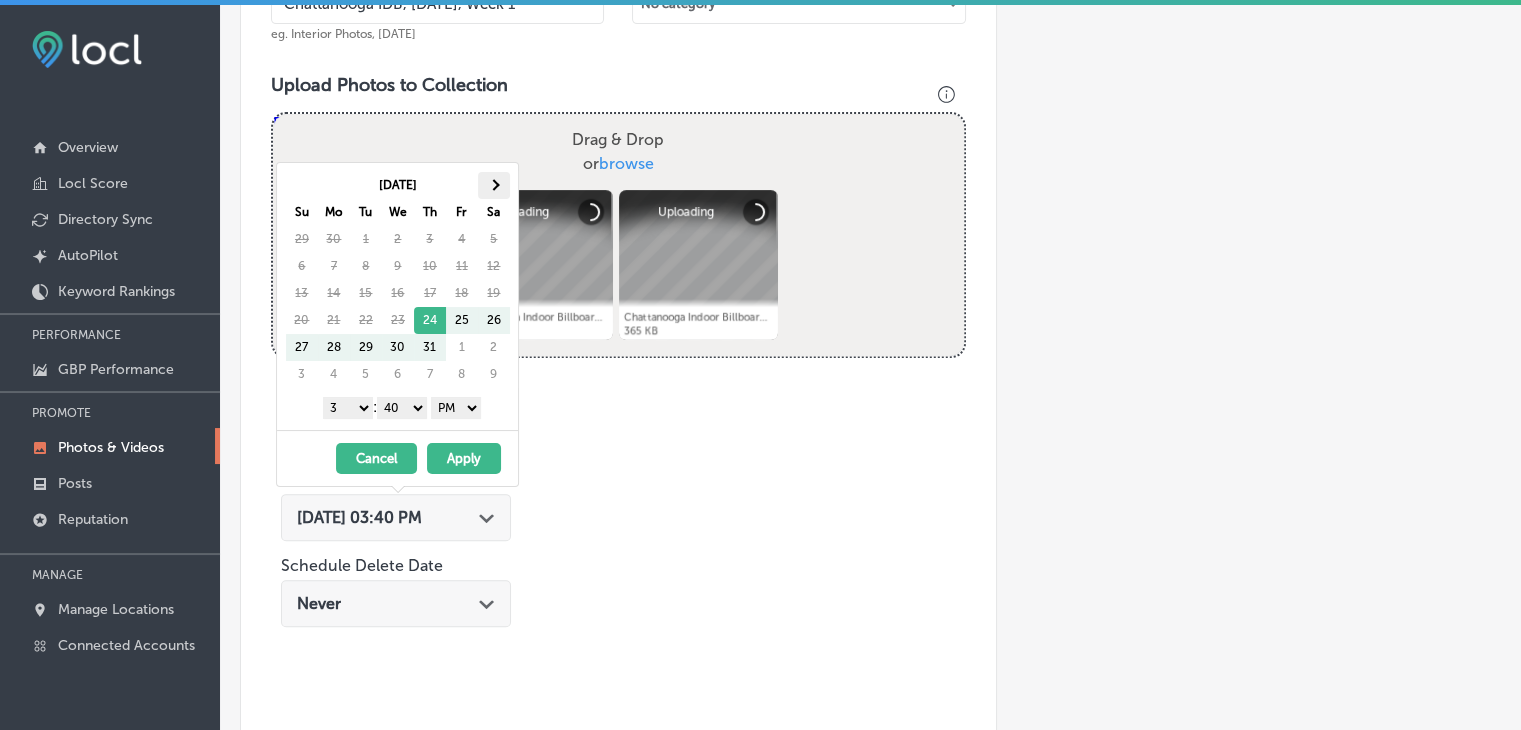 click at bounding box center (494, 185) 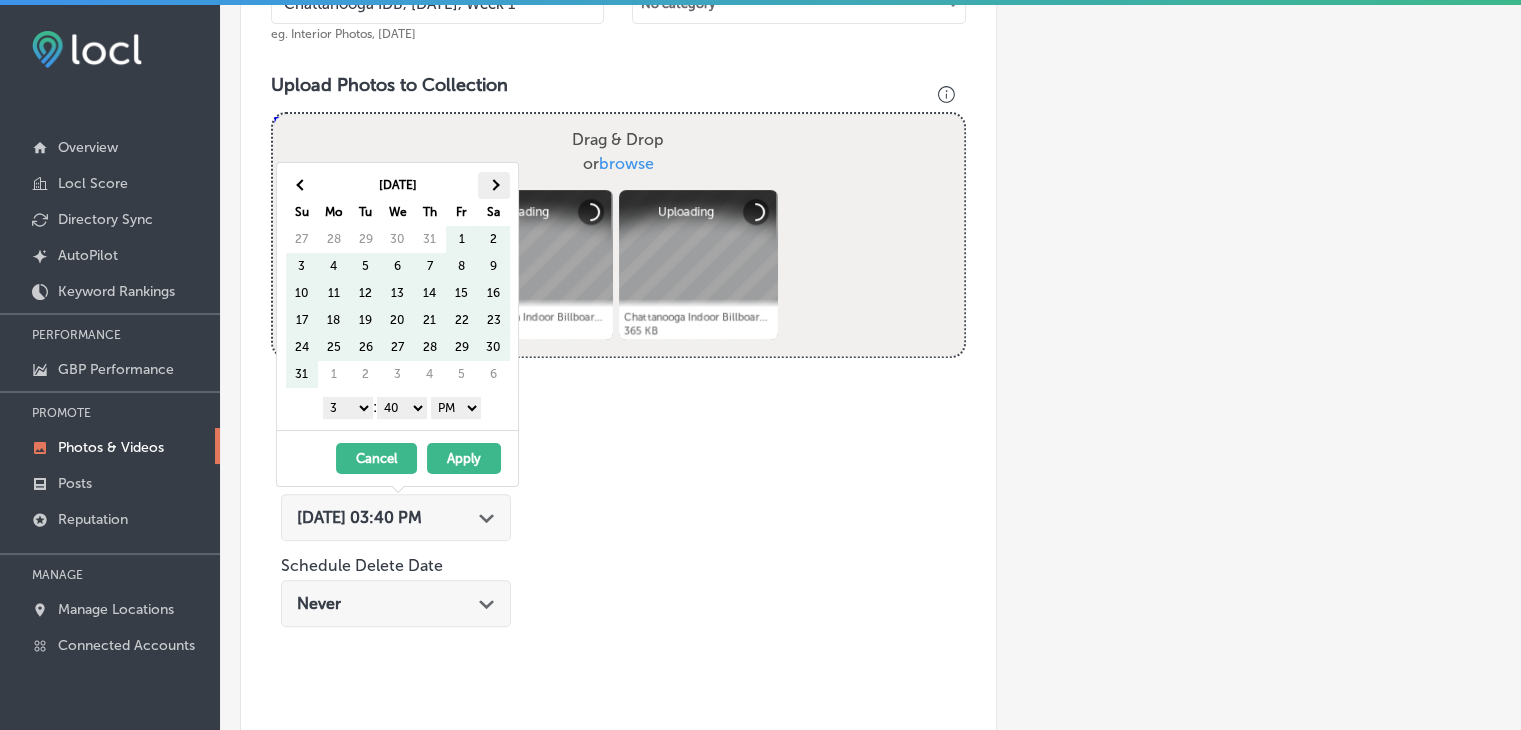 click at bounding box center (494, 185) 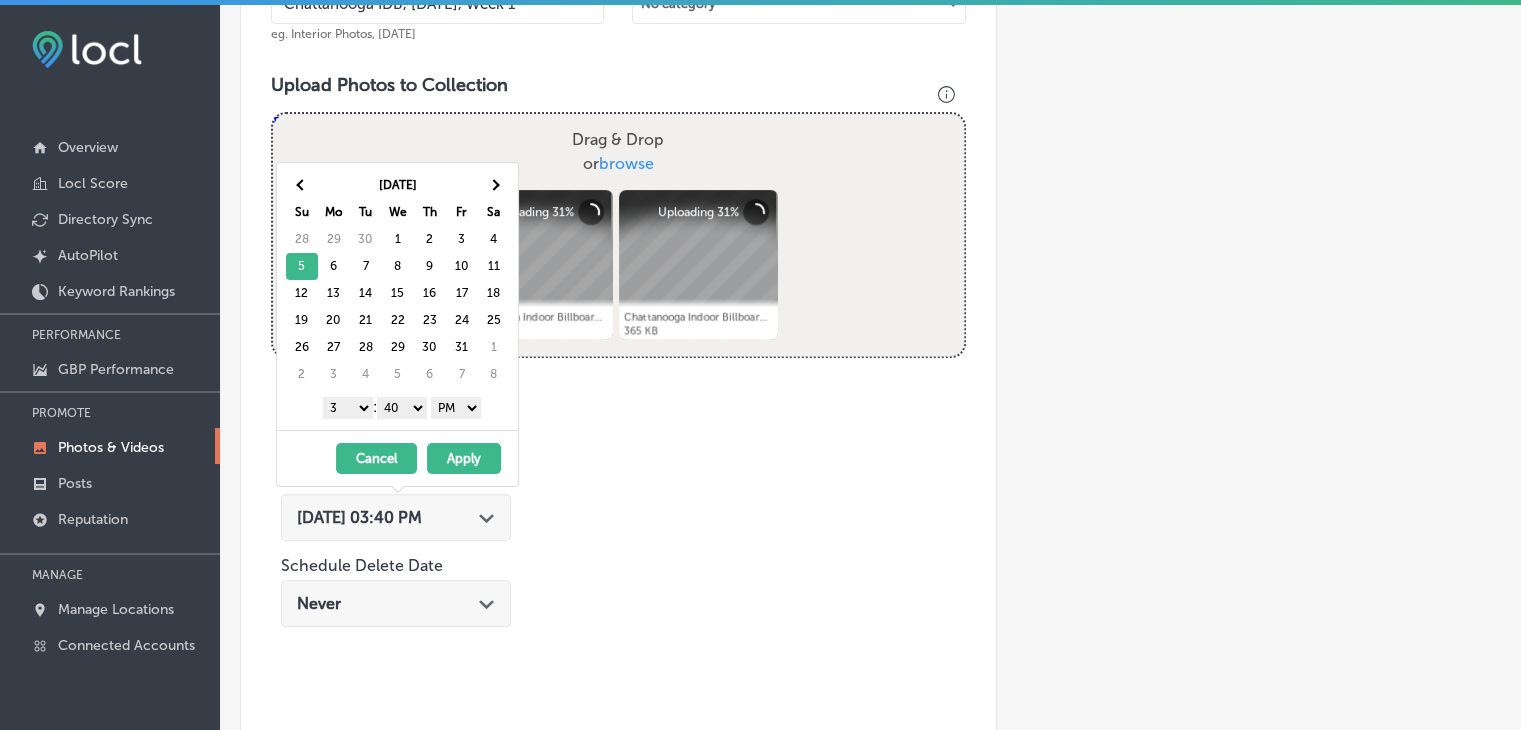 click on "1 2 3 4 5 6 7 8 9 10 11 12" at bounding box center (348, 408) 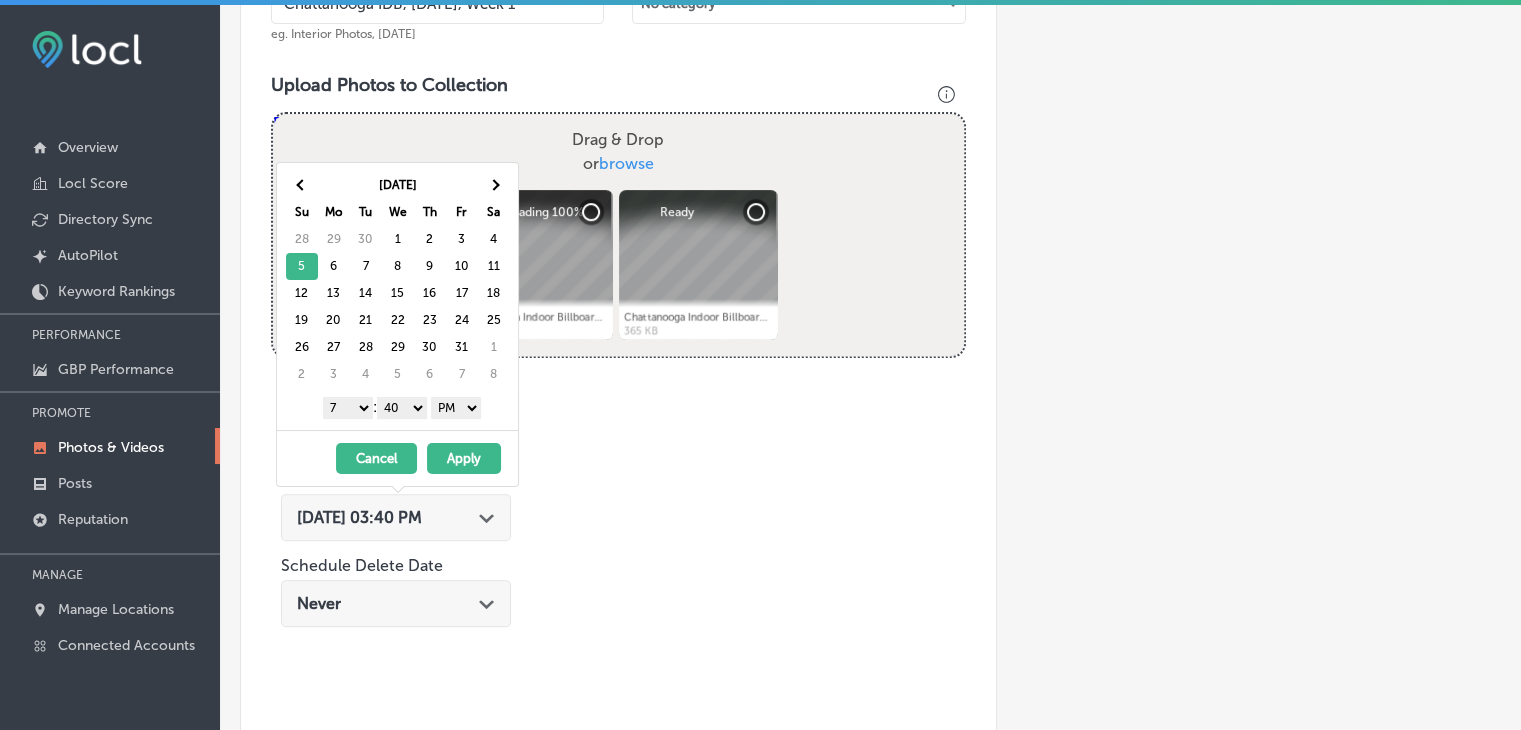 click on "00 10 20 30 40 50" at bounding box center (402, 408) 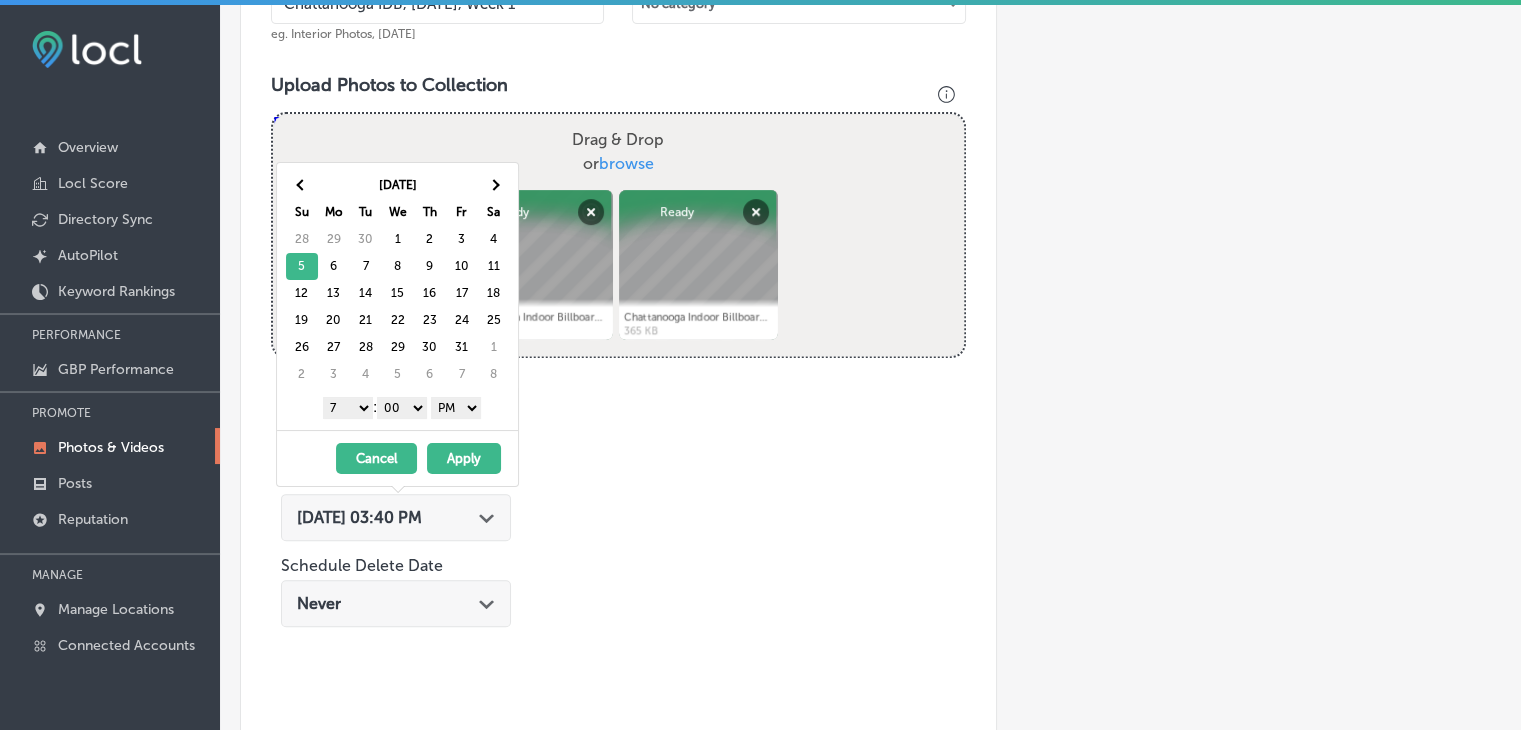 drag, startPoint x: 420, startPoint y: 421, endPoint x: 454, endPoint y: 414, distance: 34.713108 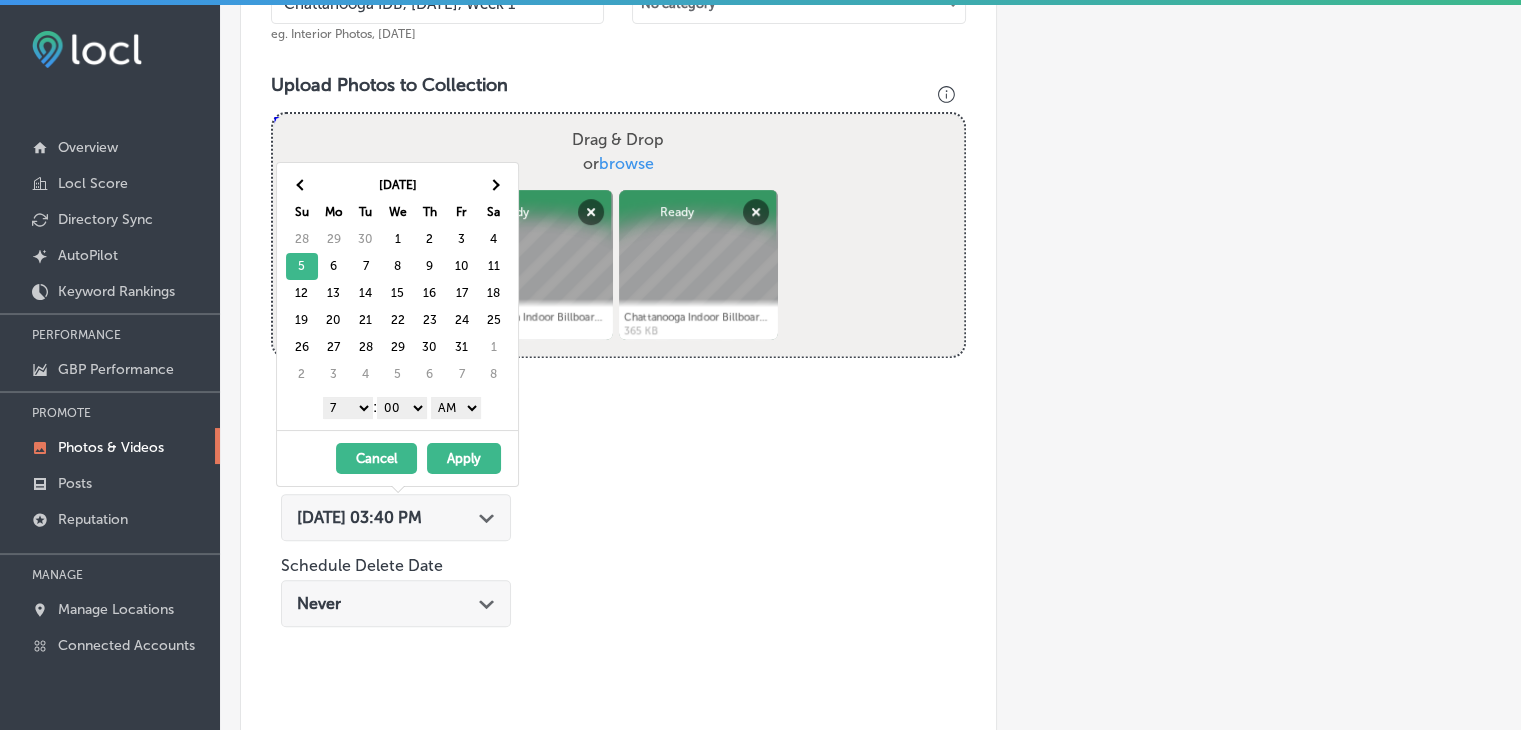 click on "Apply" at bounding box center [464, 458] 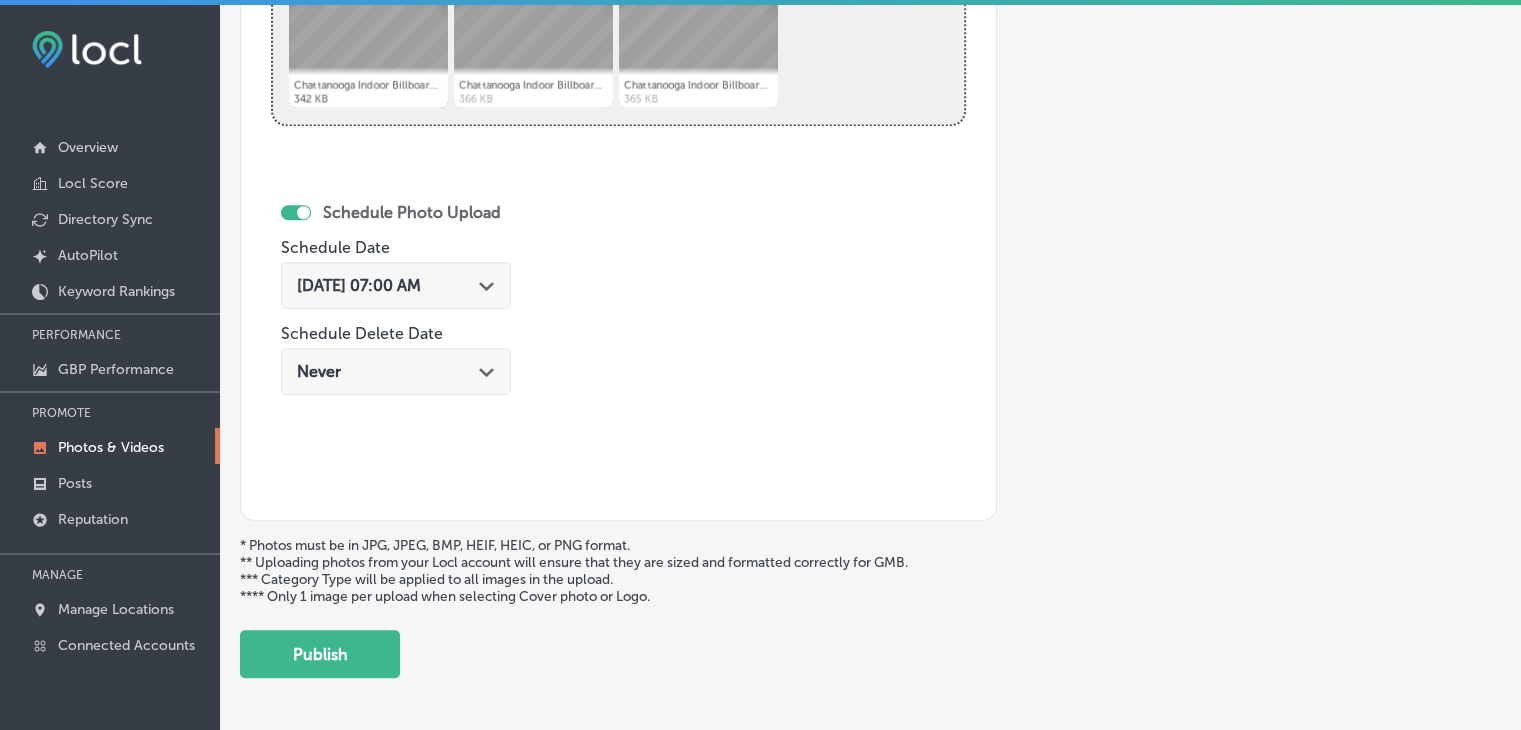 scroll, scrollTop: 772, scrollLeft: 0, axis: vertical 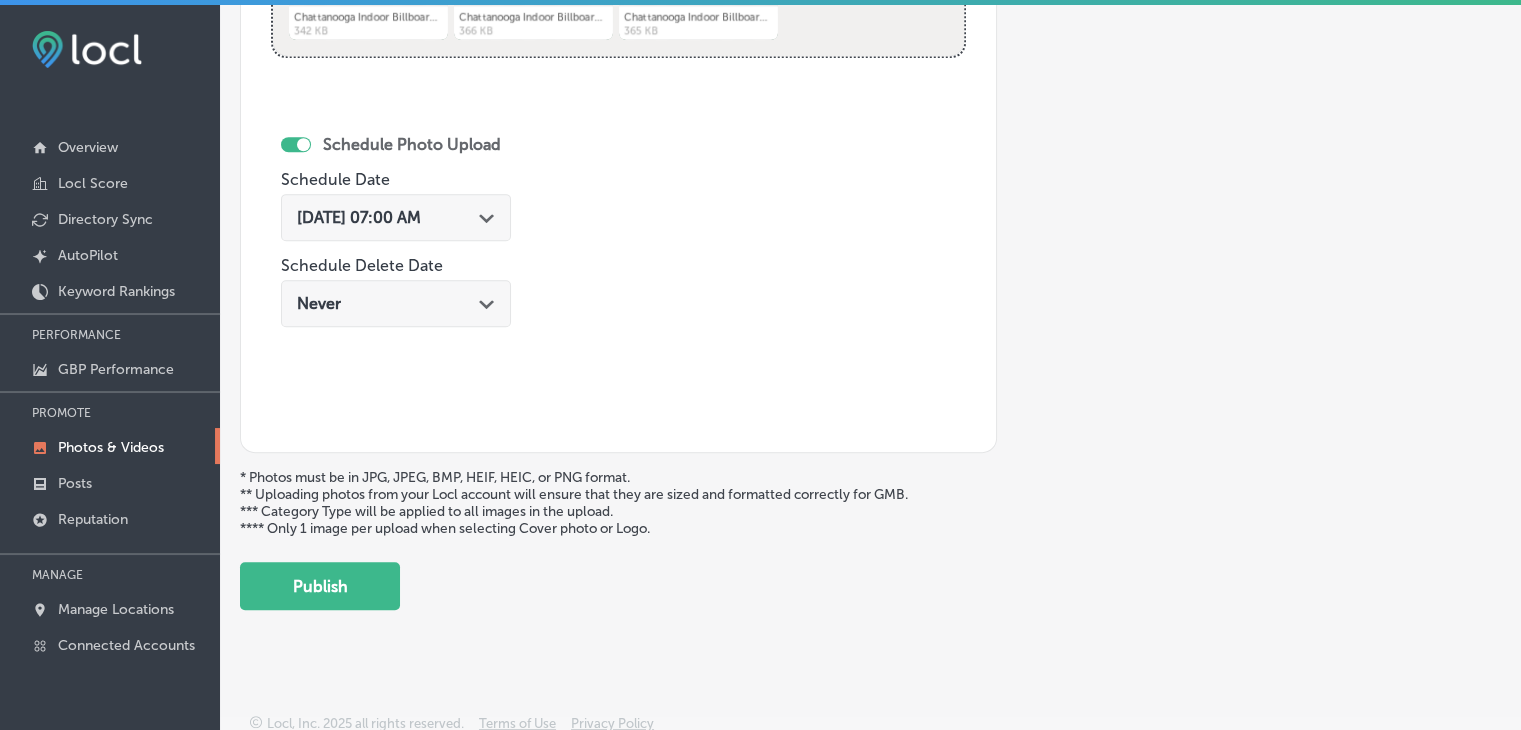 click on "Back Add a Collection Which Type of Image or Video Would You Like to Upload? Photo Cover Logo Video Select Location(s) Business + Location
chatt chatt
Path
Created with Sketch.
Selected Locations  ( 1 ) Name of Collection [GEOGRAPHIC_DATA] IDB, [DATE], Week 1 eg. Interior Photos, [DATE]   Category Type No category Upload Photos to Collection
Powered by PQINA Drag & Drop  or  browse Chattanooga Indoor Billboard-86.png Abort Retry Remove Upload Cancel Retry Remove Chattanooga Indoor Billboard-86.png 342 KB Ready tap to undo" at bounding box center [870, -137] 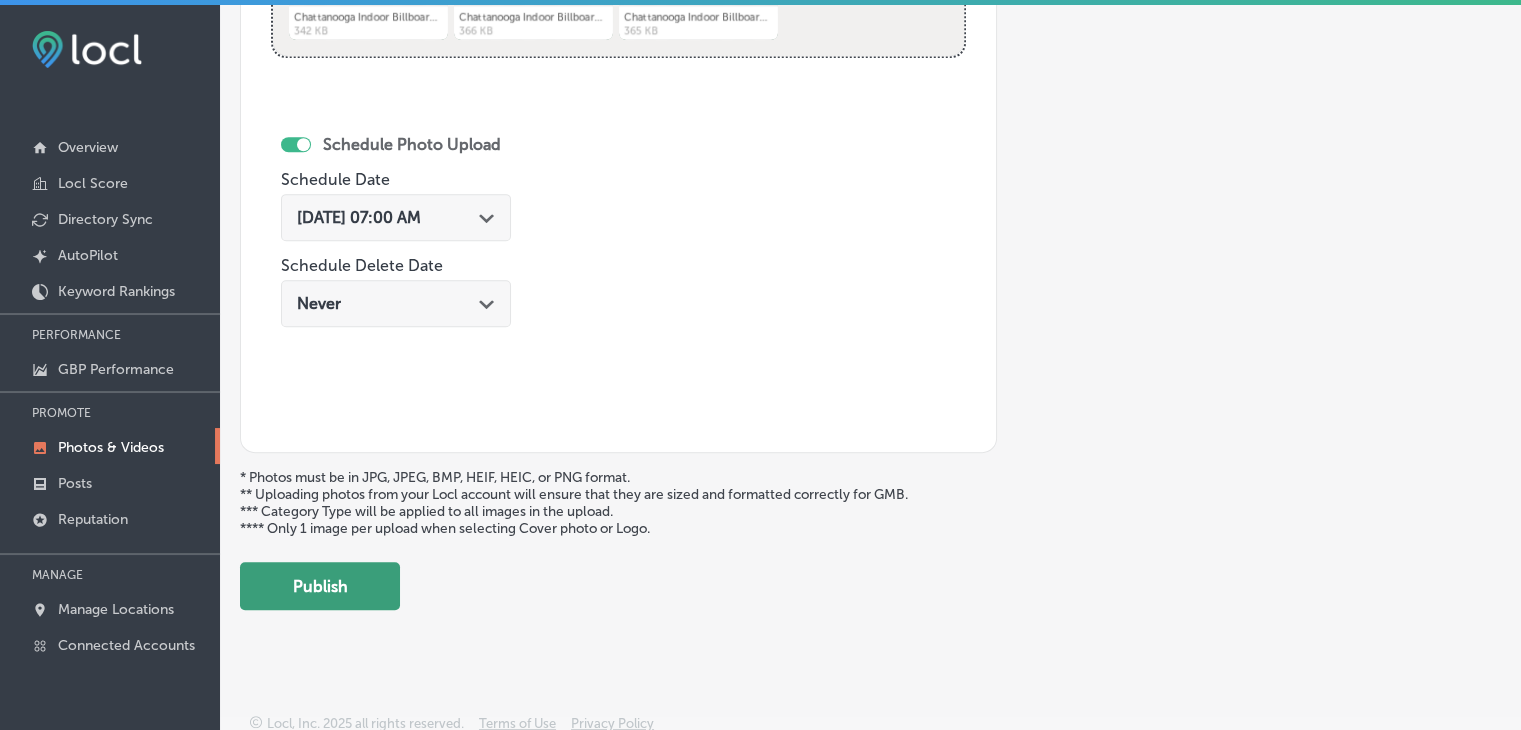click on "Publish" at bounding box center [320, 586] 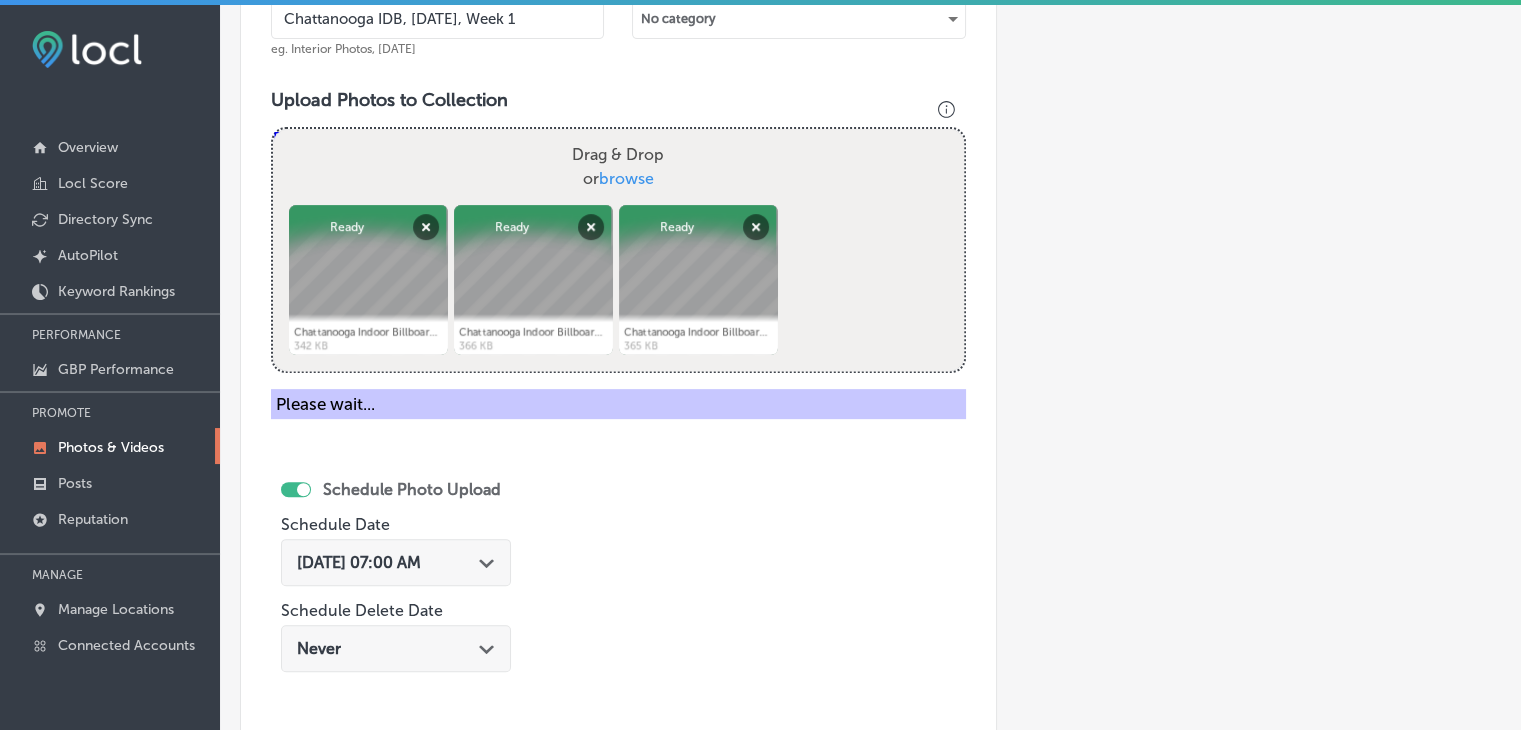 scroll, scrollTop: 472, scrollLeft: 0, axis: vertical 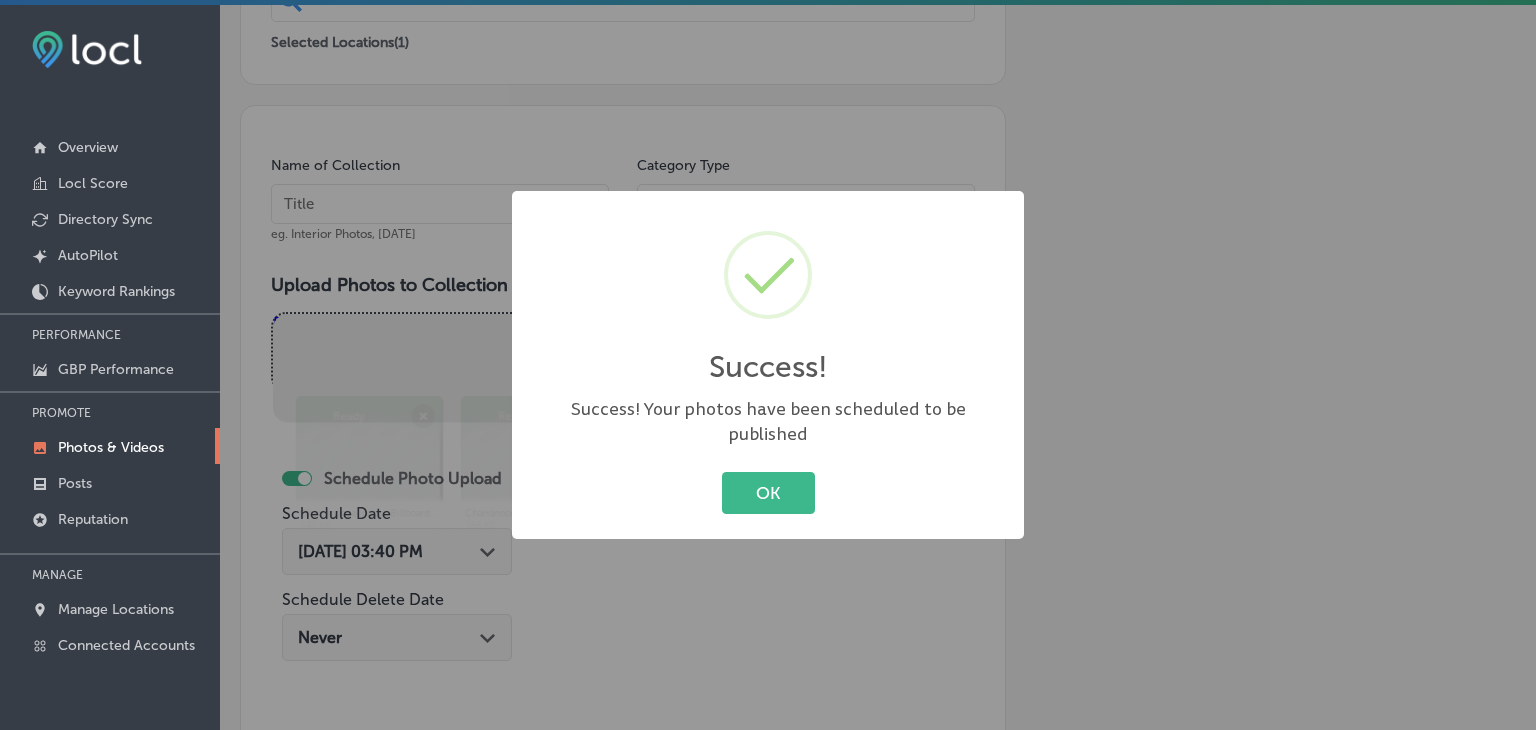 click on "Success! × Success! Your photos have been scheduled to be published OK Cancel" at bounding box center (768, 365) 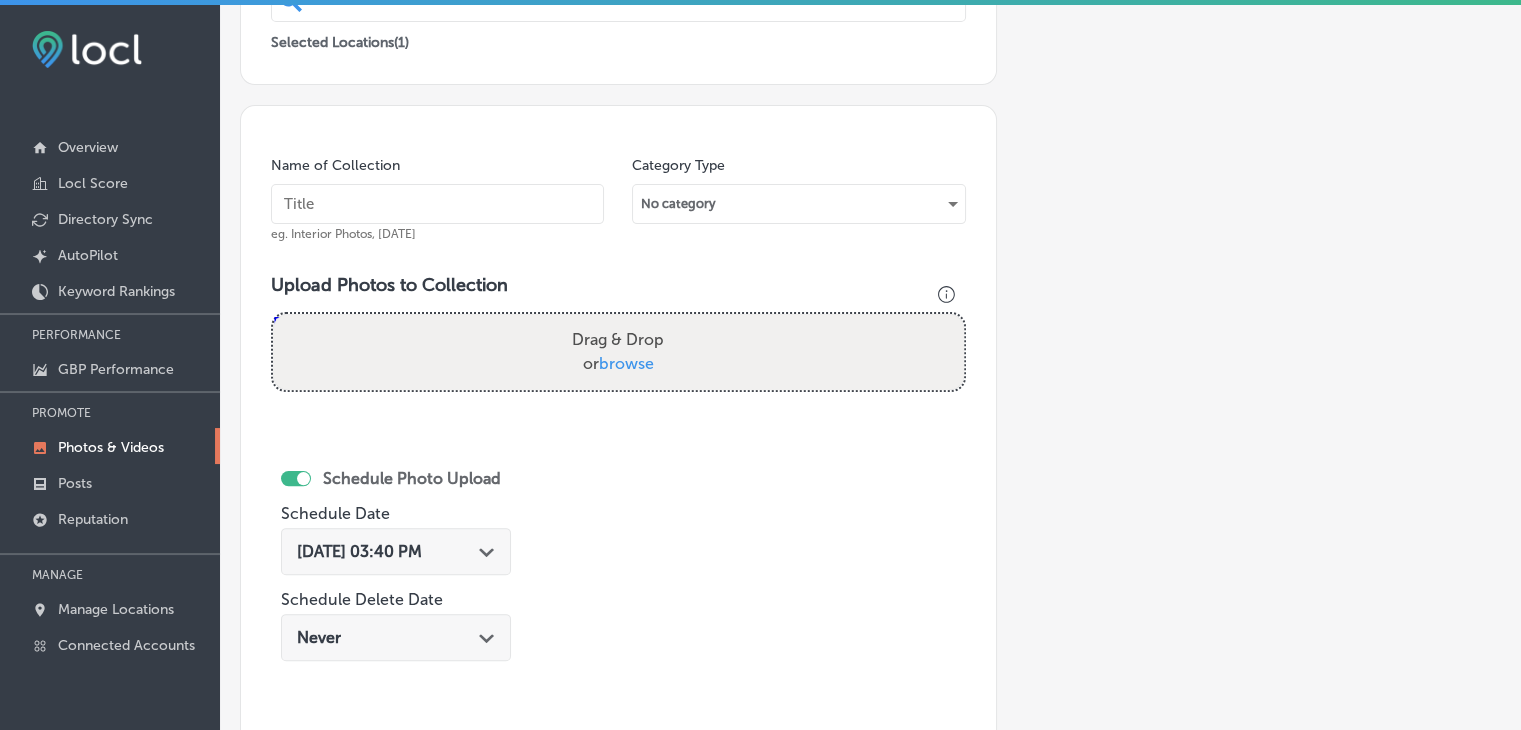 click at bounding box center (437, 204) 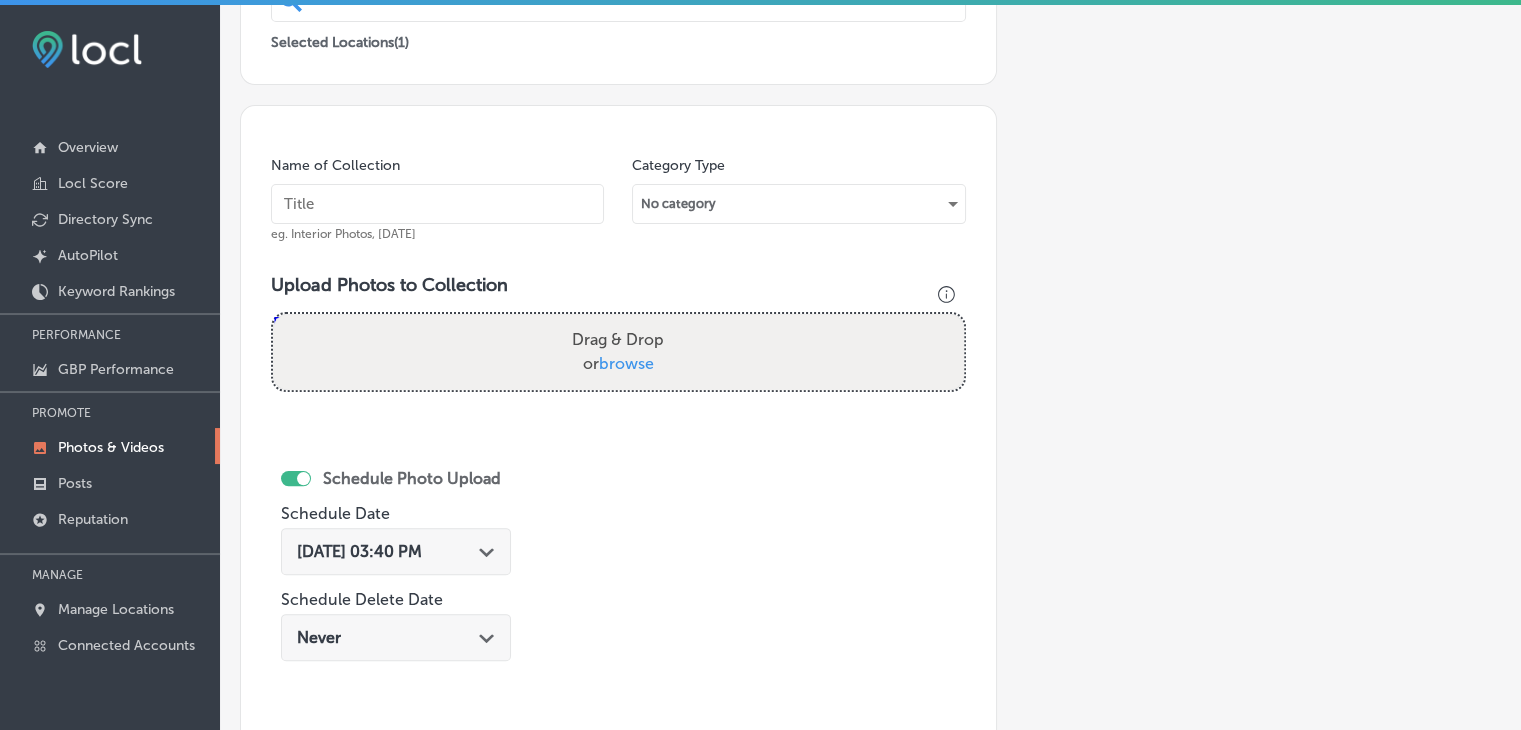 paste on "Chattanooga IDB, [DATE], Week" 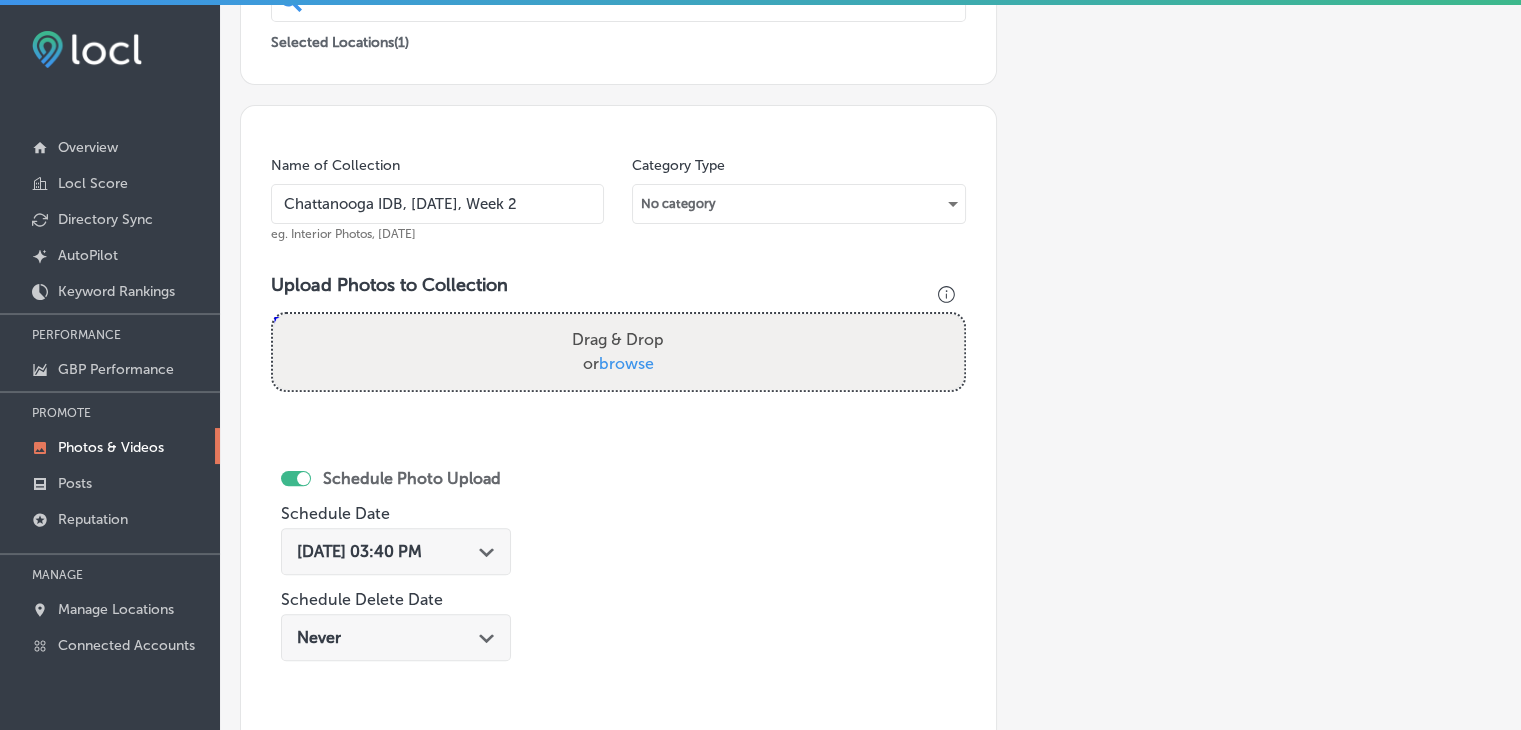 type on "Chattanooga IDB, [DATE], Week 2" 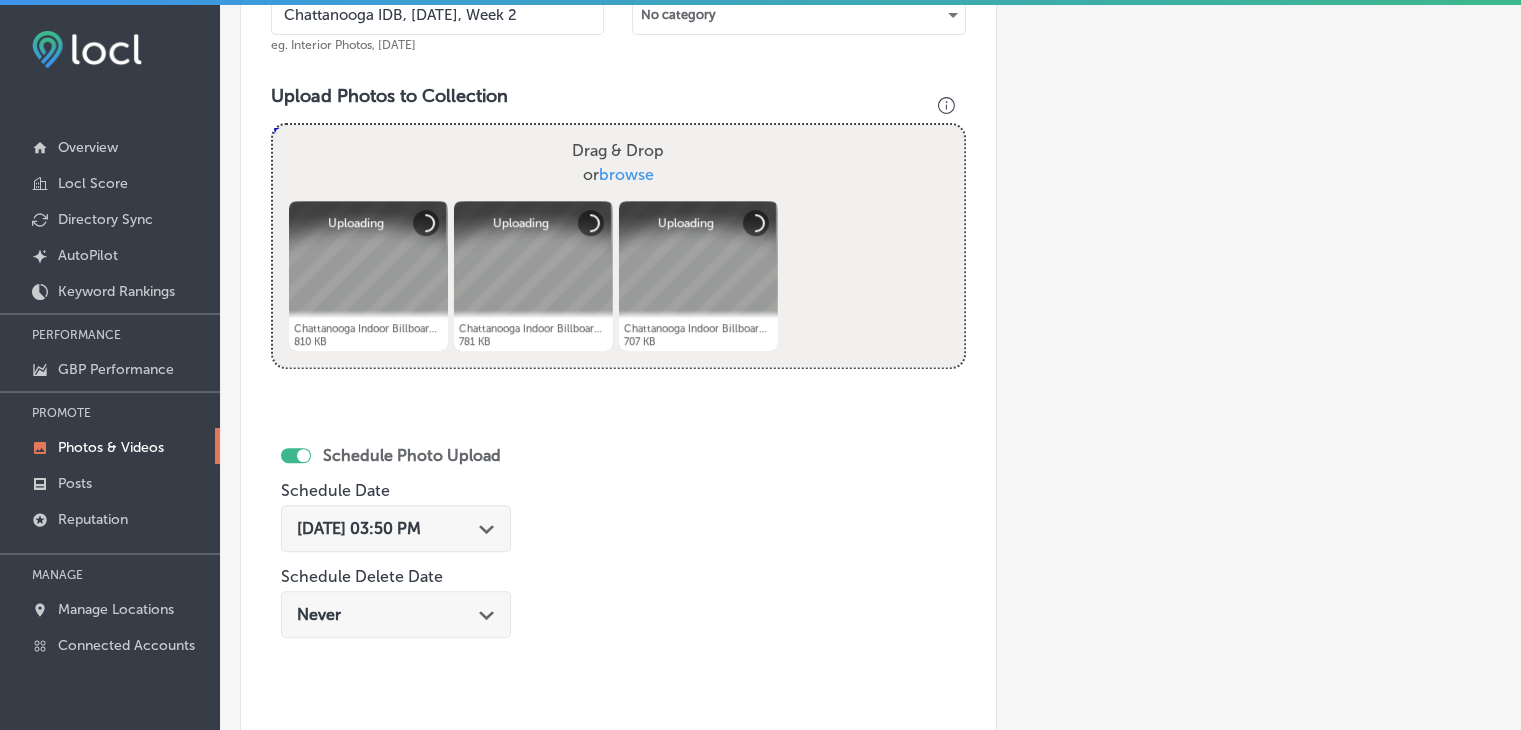 scroll, scrollTop: 672, scrollLeft: 0, axis: vertical 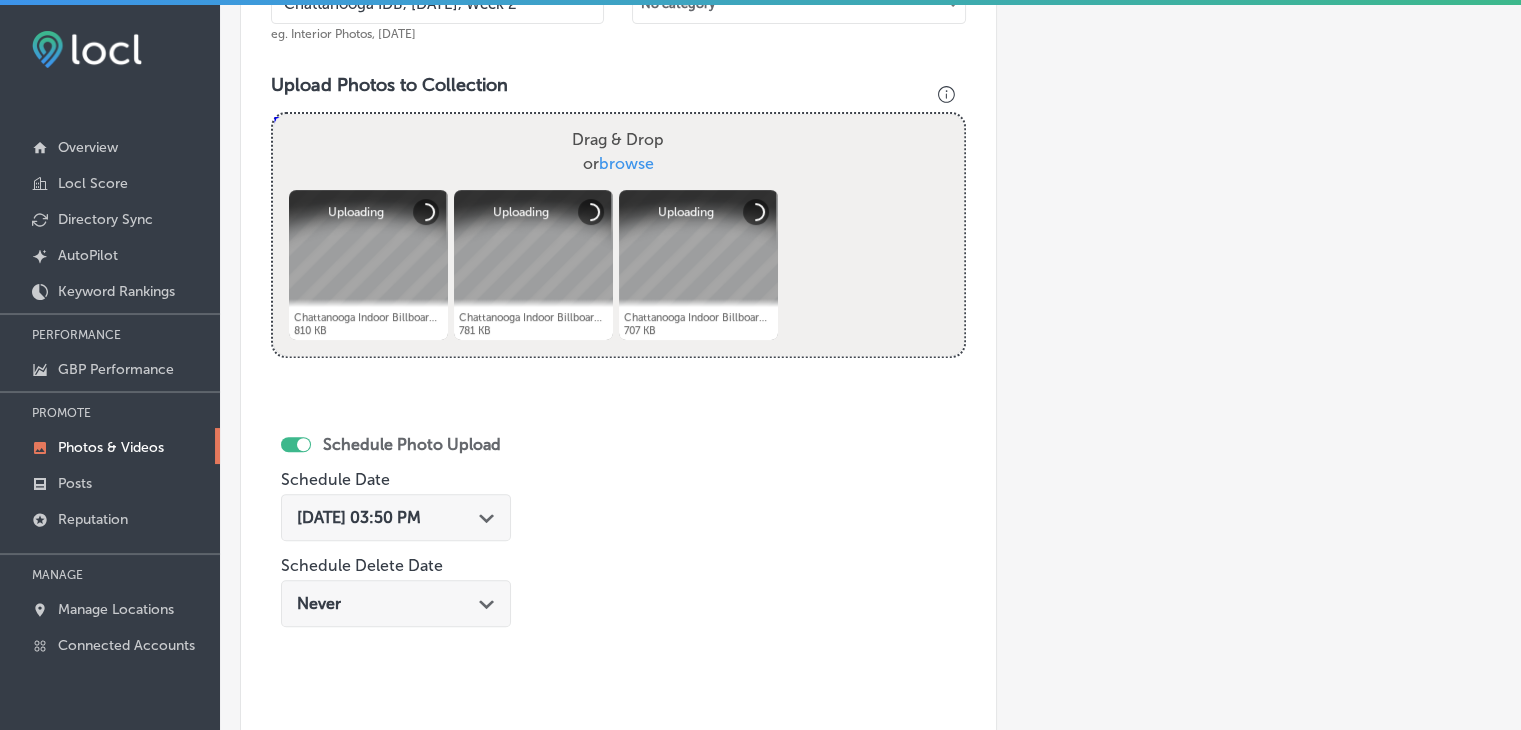 click on "[DATE] 03:50 PM
Path
Created with Sketch." at bounding box center (396, 517) 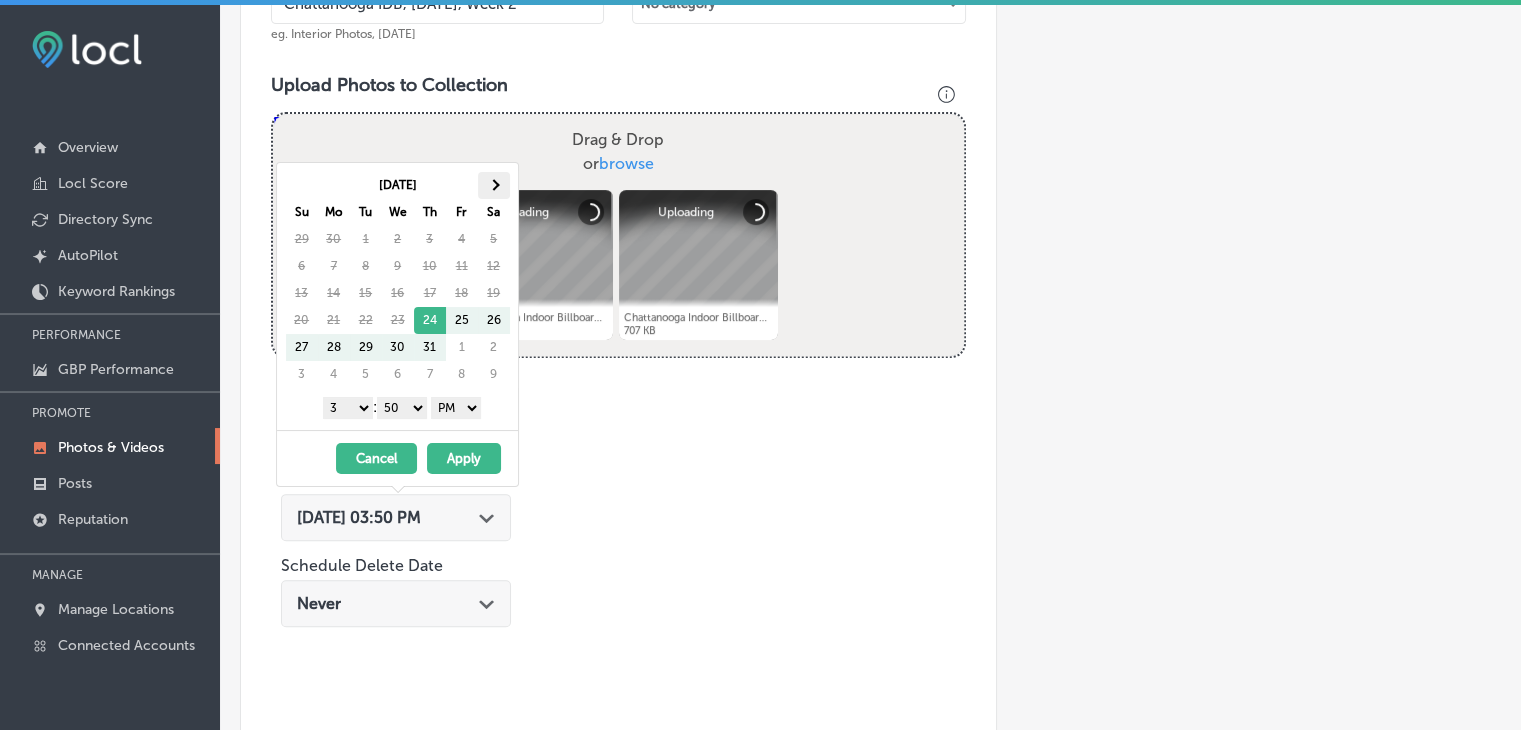 click at bounding box center [494, 185] 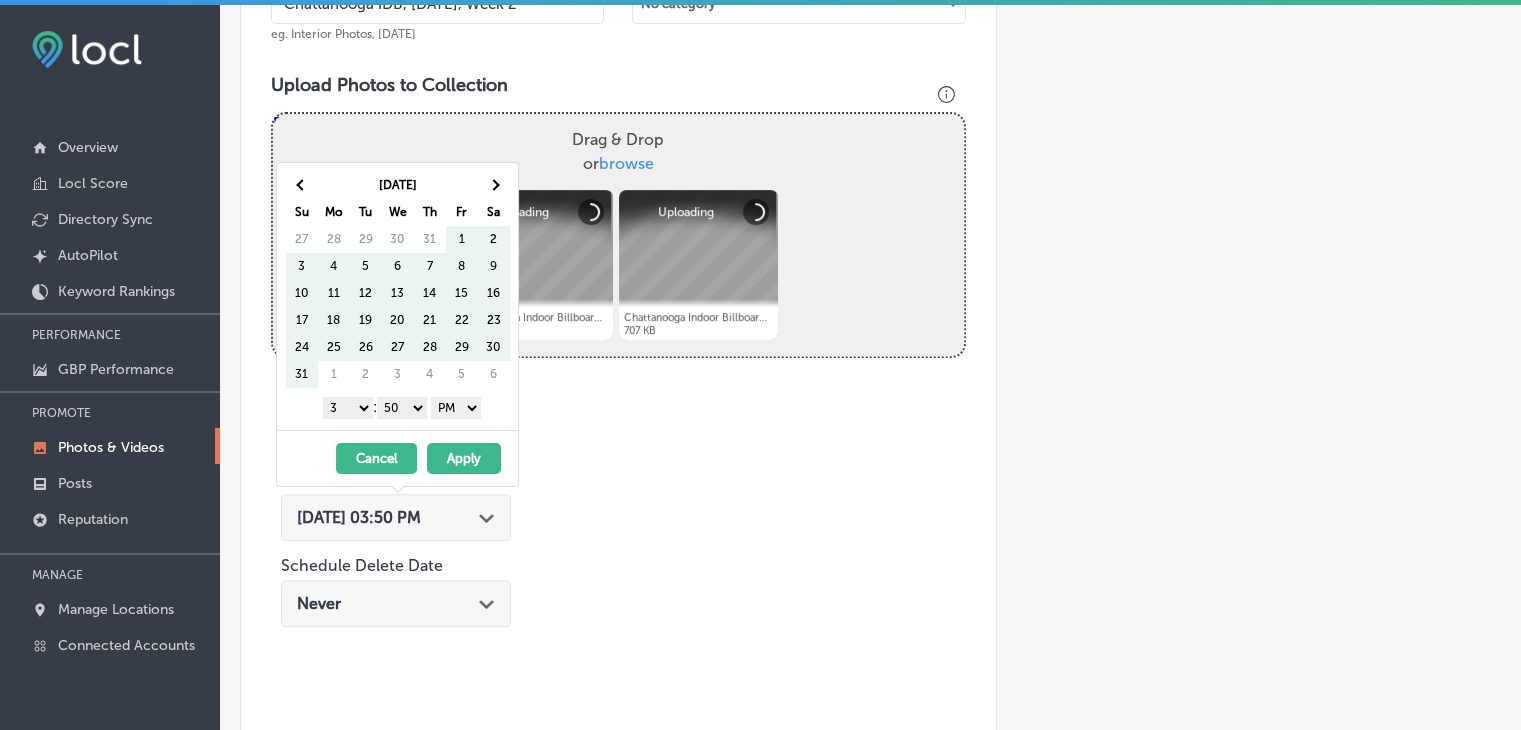 click at bounding box center [494, 185] 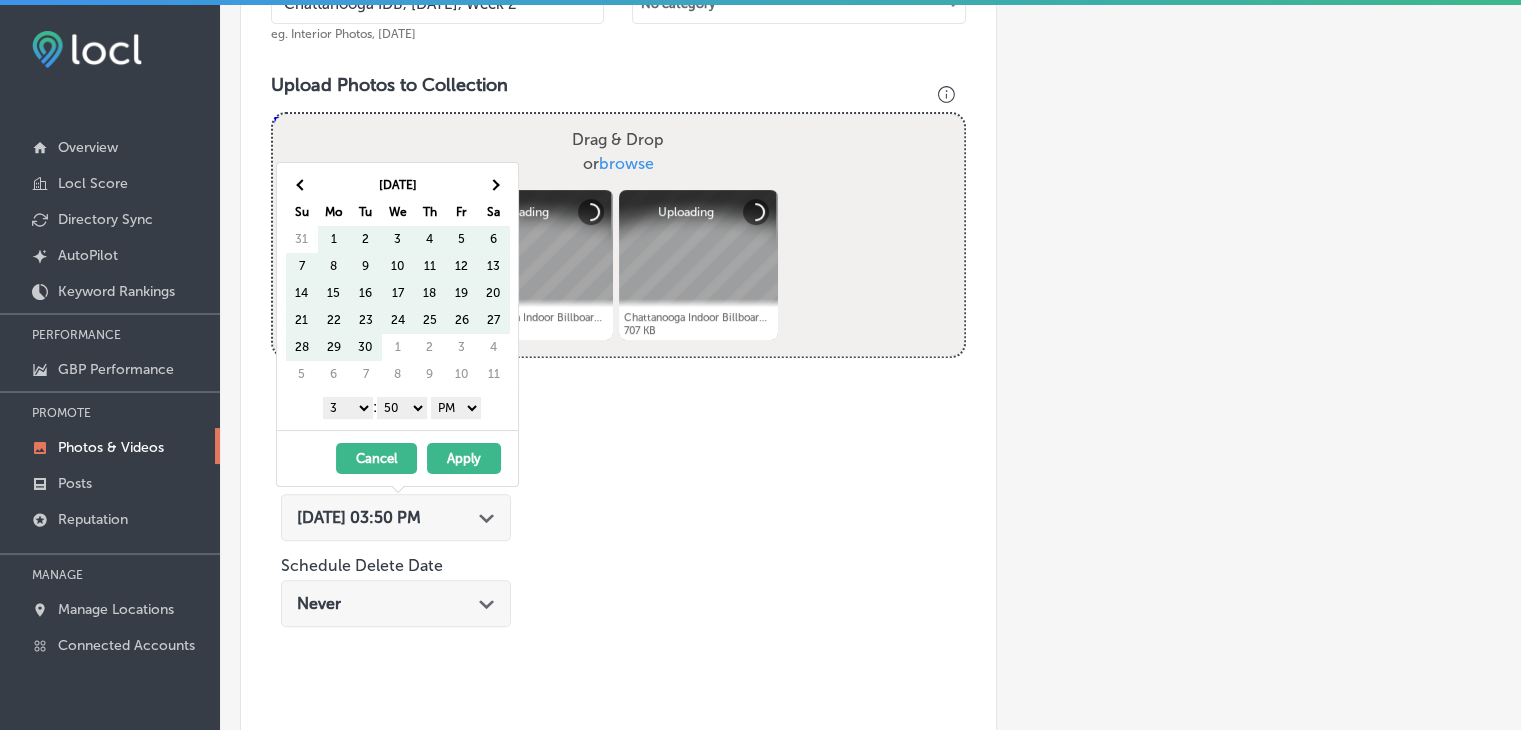 click on "[DATE]" at bounding box center (398, 185) 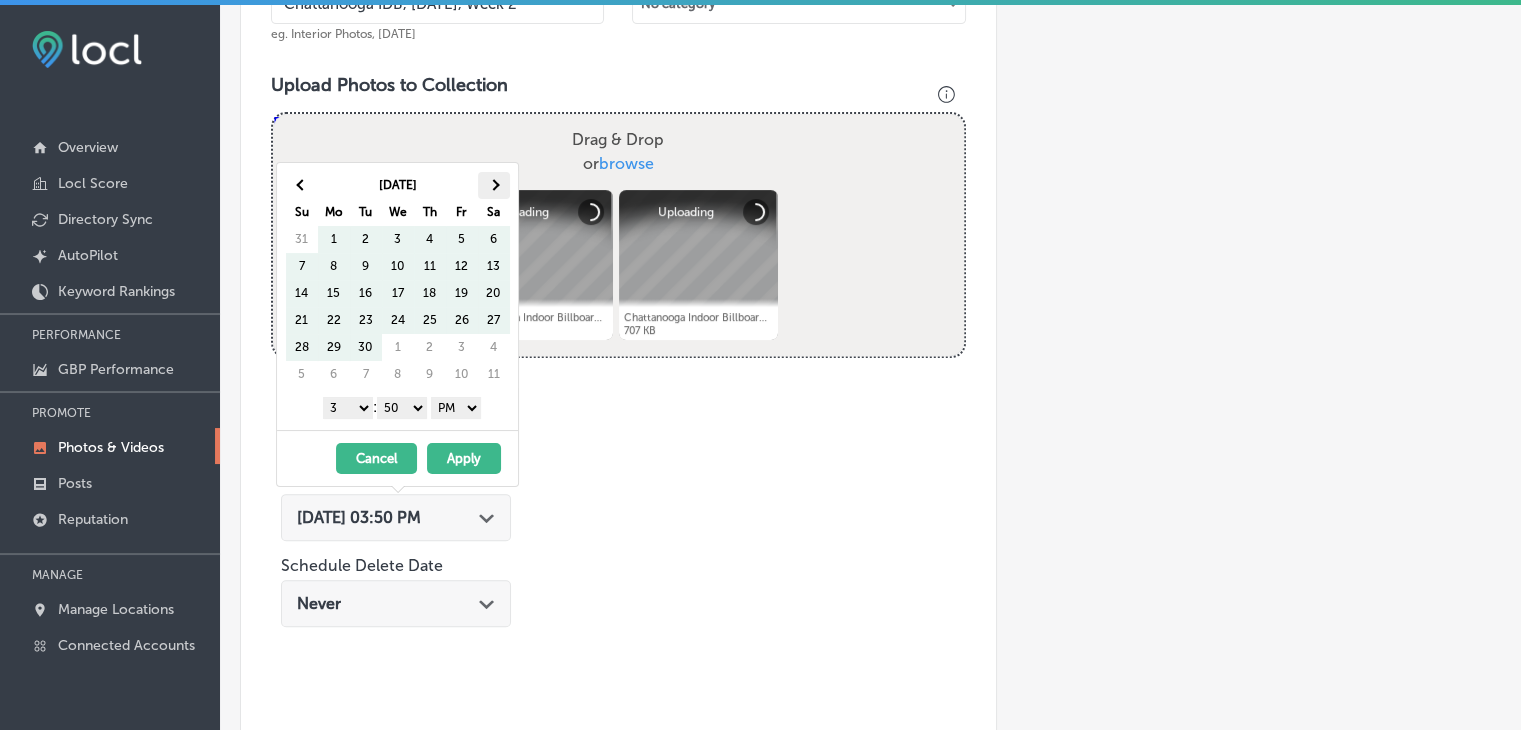 click at bounding box center [494, 185] 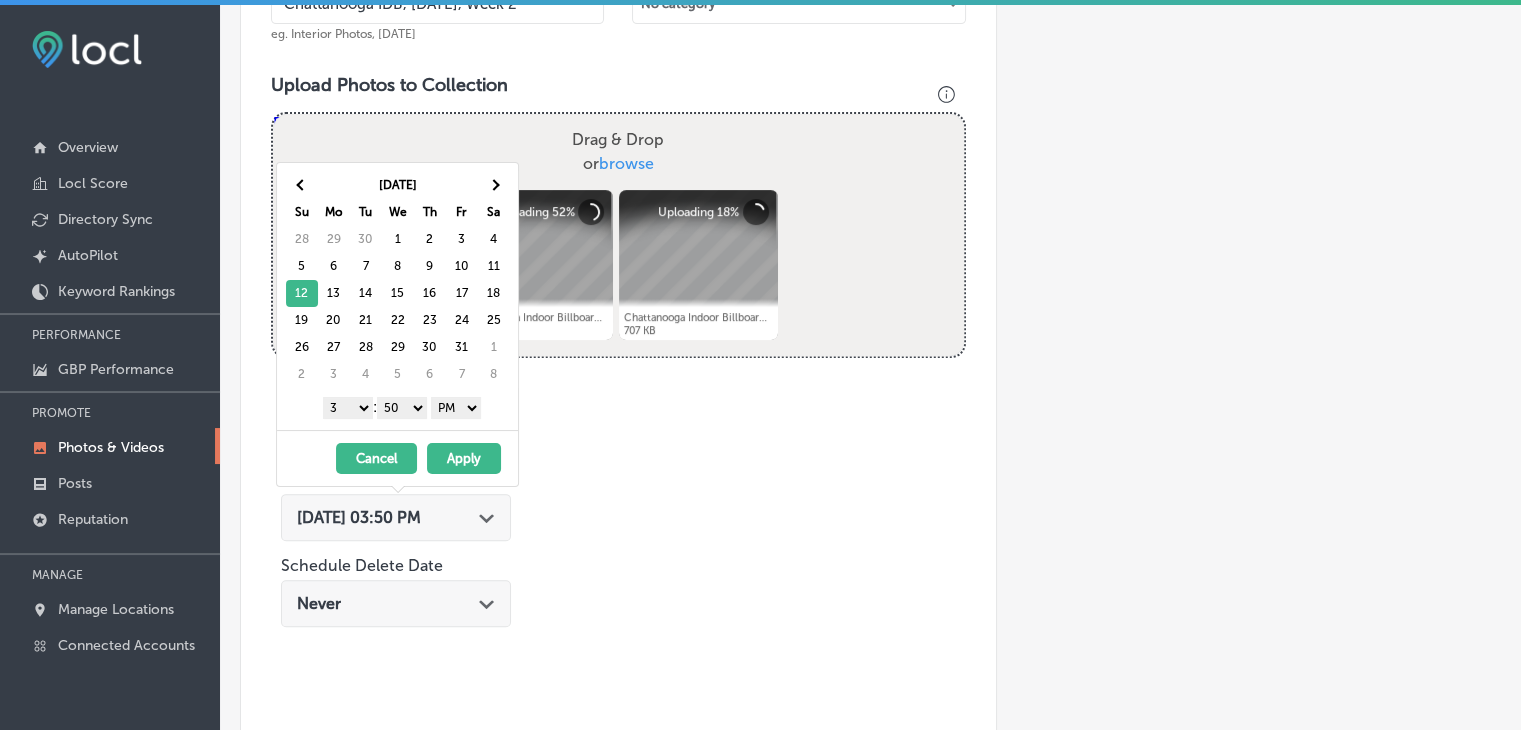 click on "1 2 3 4 5 6 7 8 9 10 11 12" at bounding box center (348, 408) 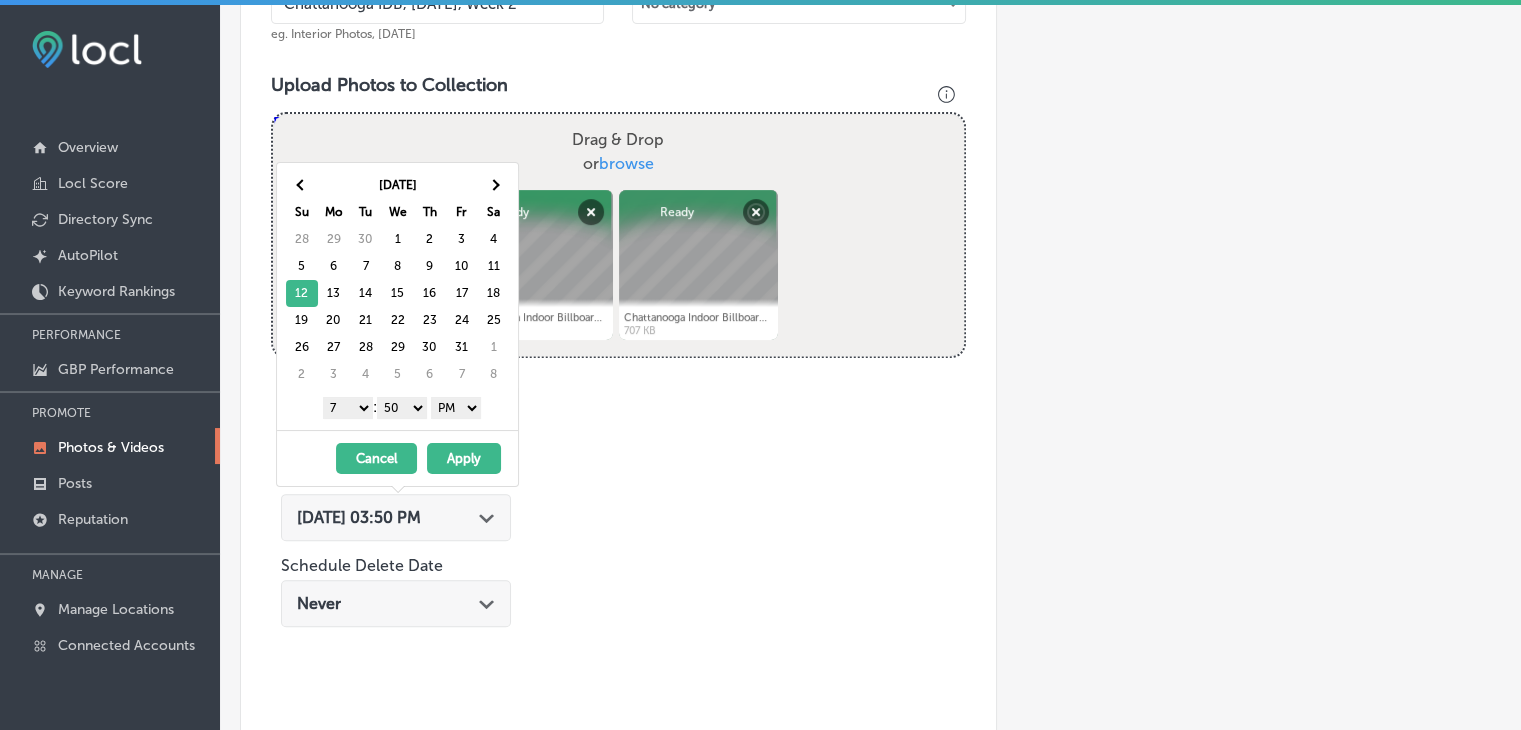 click on "00 10 20 30 40 50" at bounding box center [402, 408] 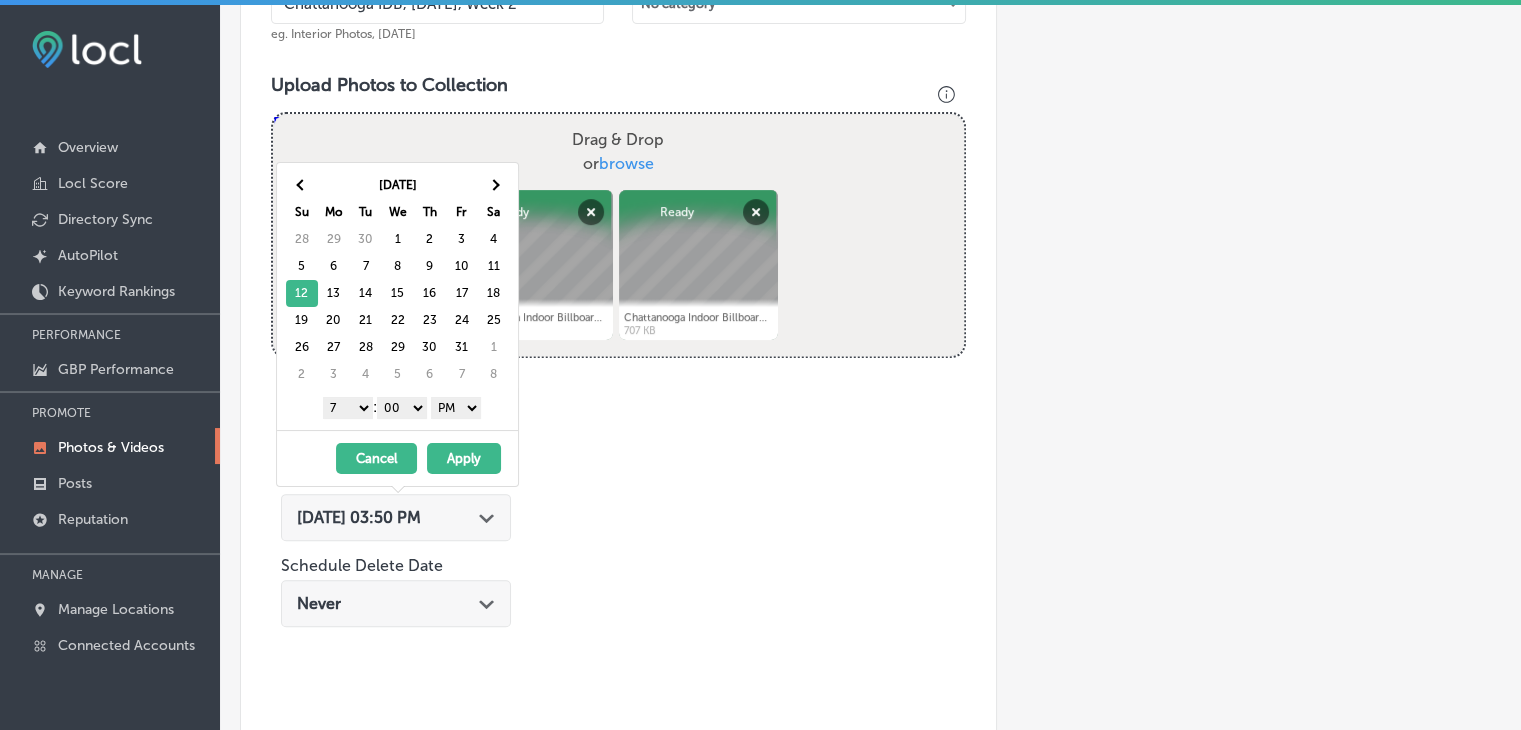 drag, startPoint x: 423, startPoint y: 417, endPoint x: 459, endPoint y: 413, distance: 36.221542 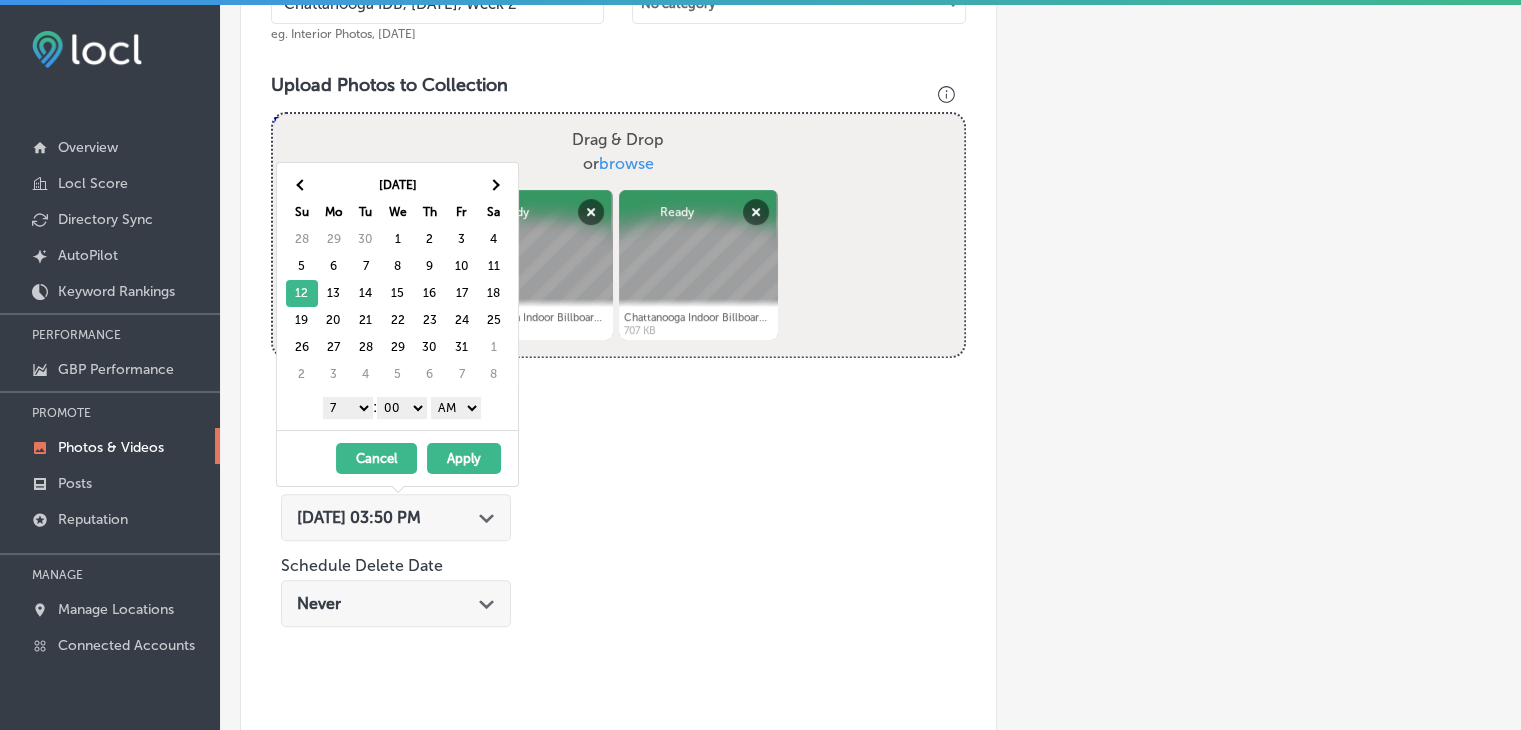 click on "Apply" at bounding box center (464, 458) 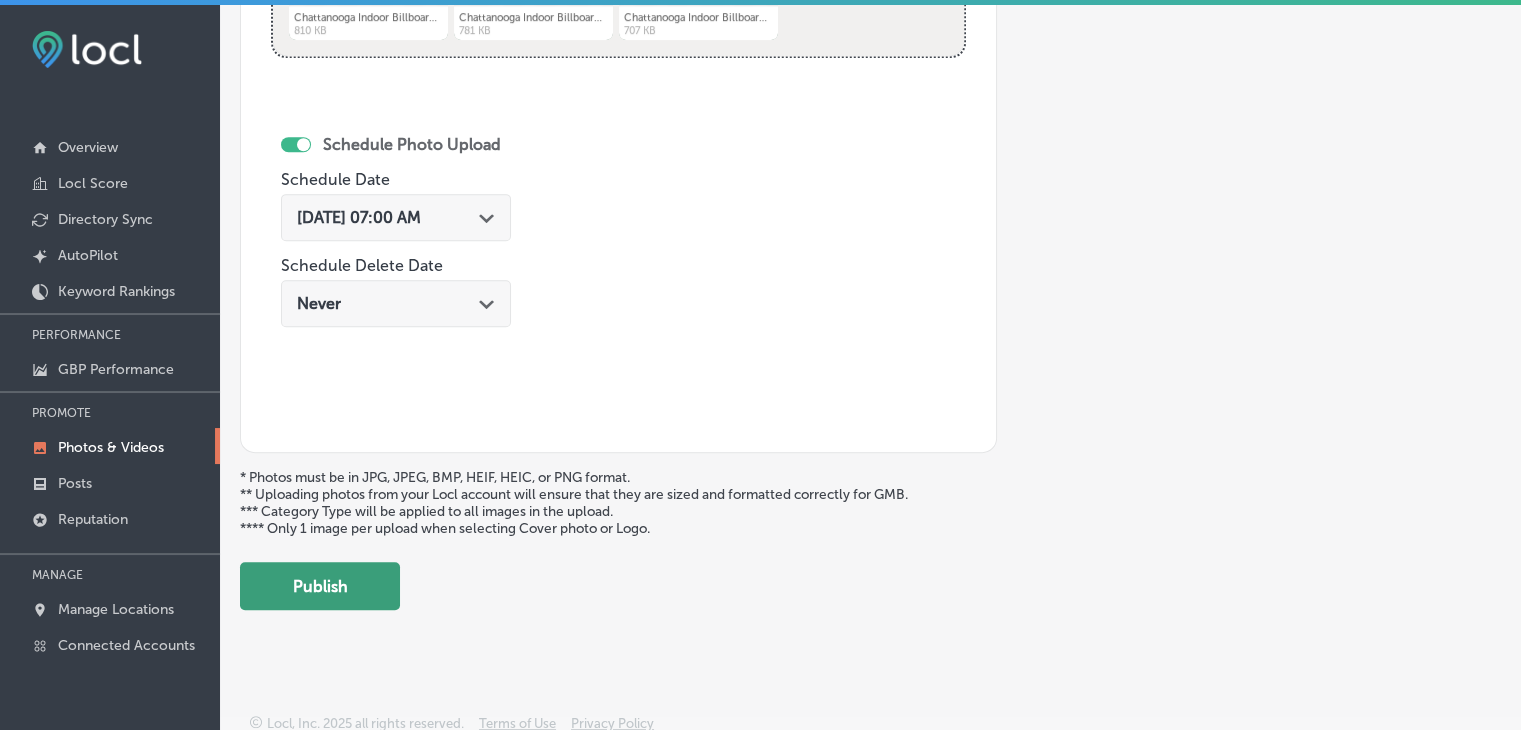 click on "Publish" at bounding box center [320, 586] 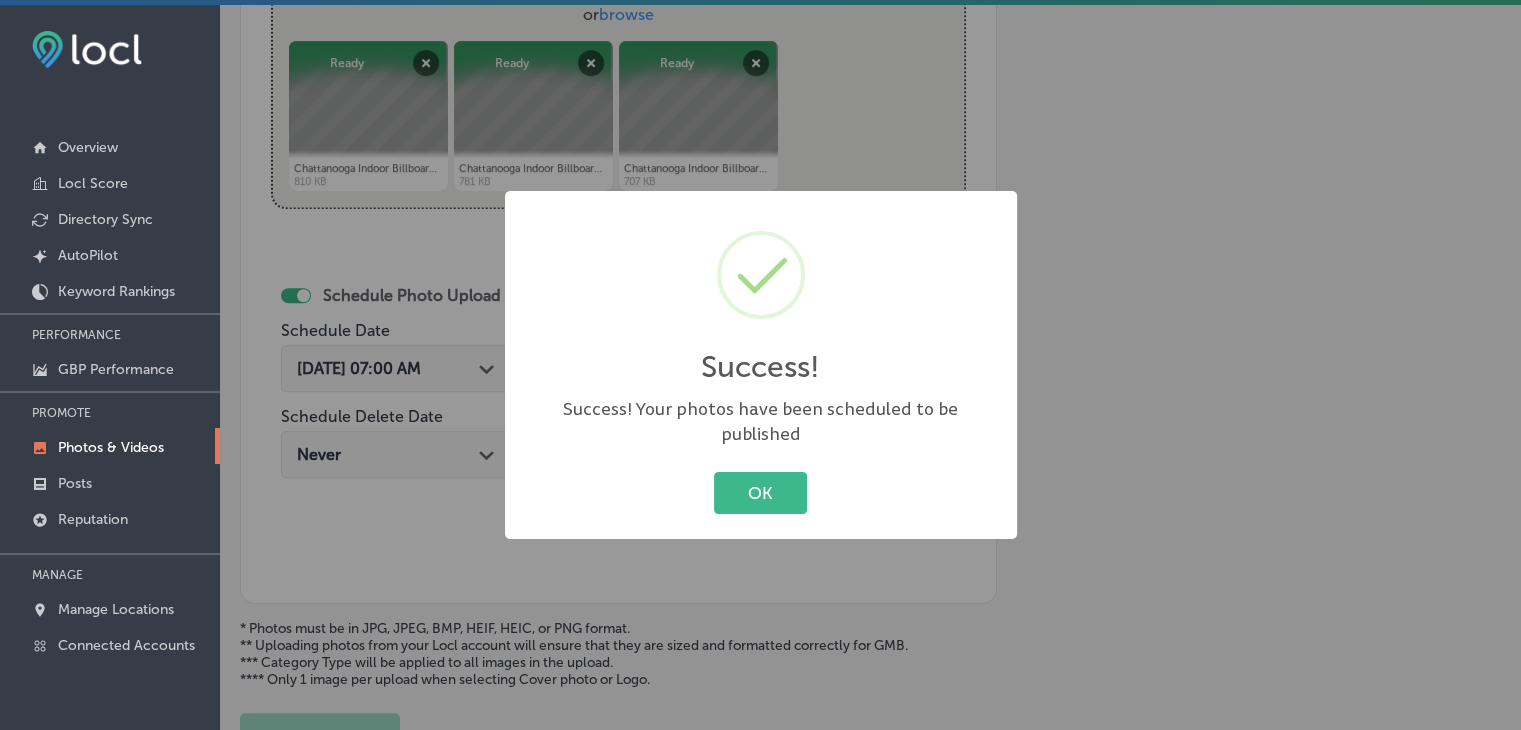 type 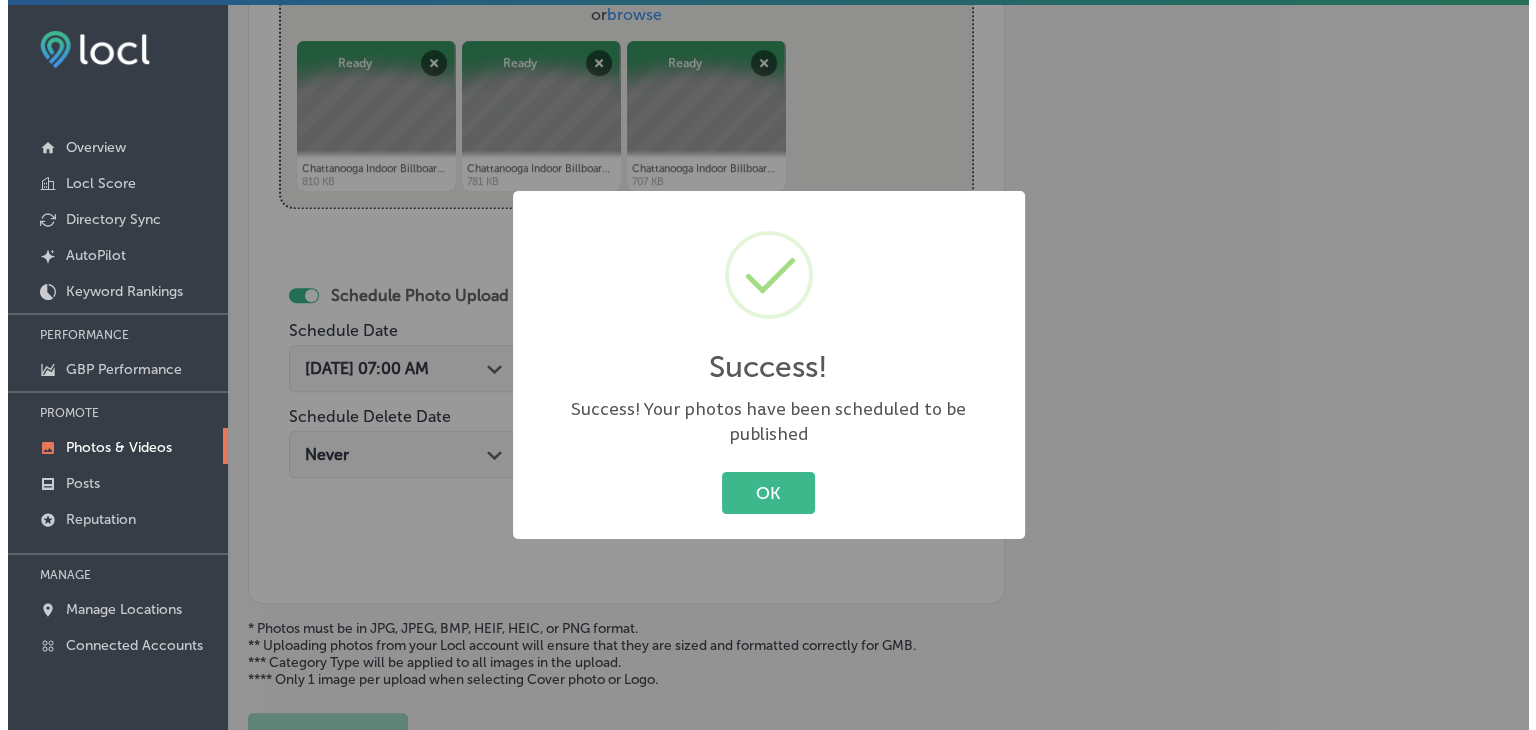 scroll, scrollTop: 672, scrollLeft: 0, axis: vertical 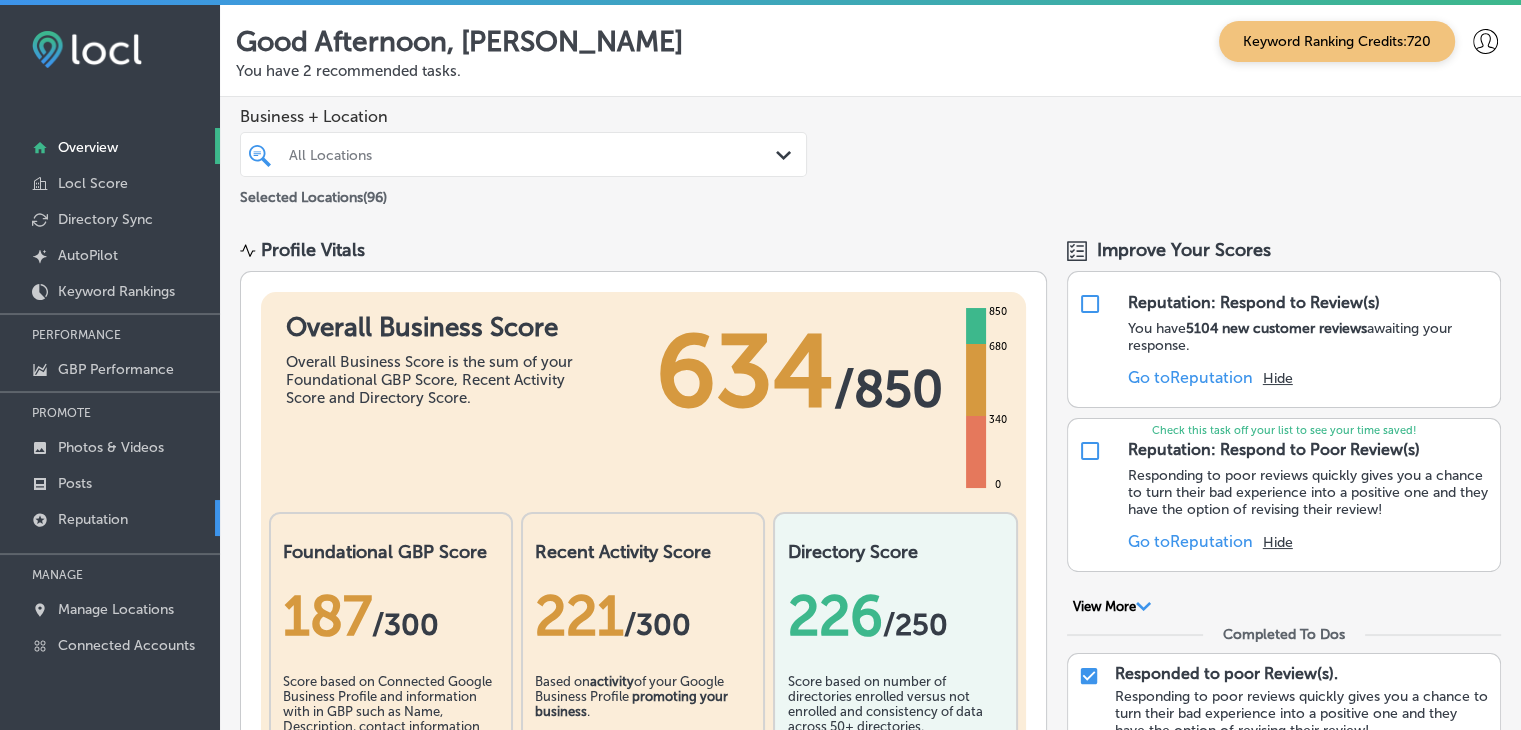 click on "Reputation" at bounding box center [110, 518] 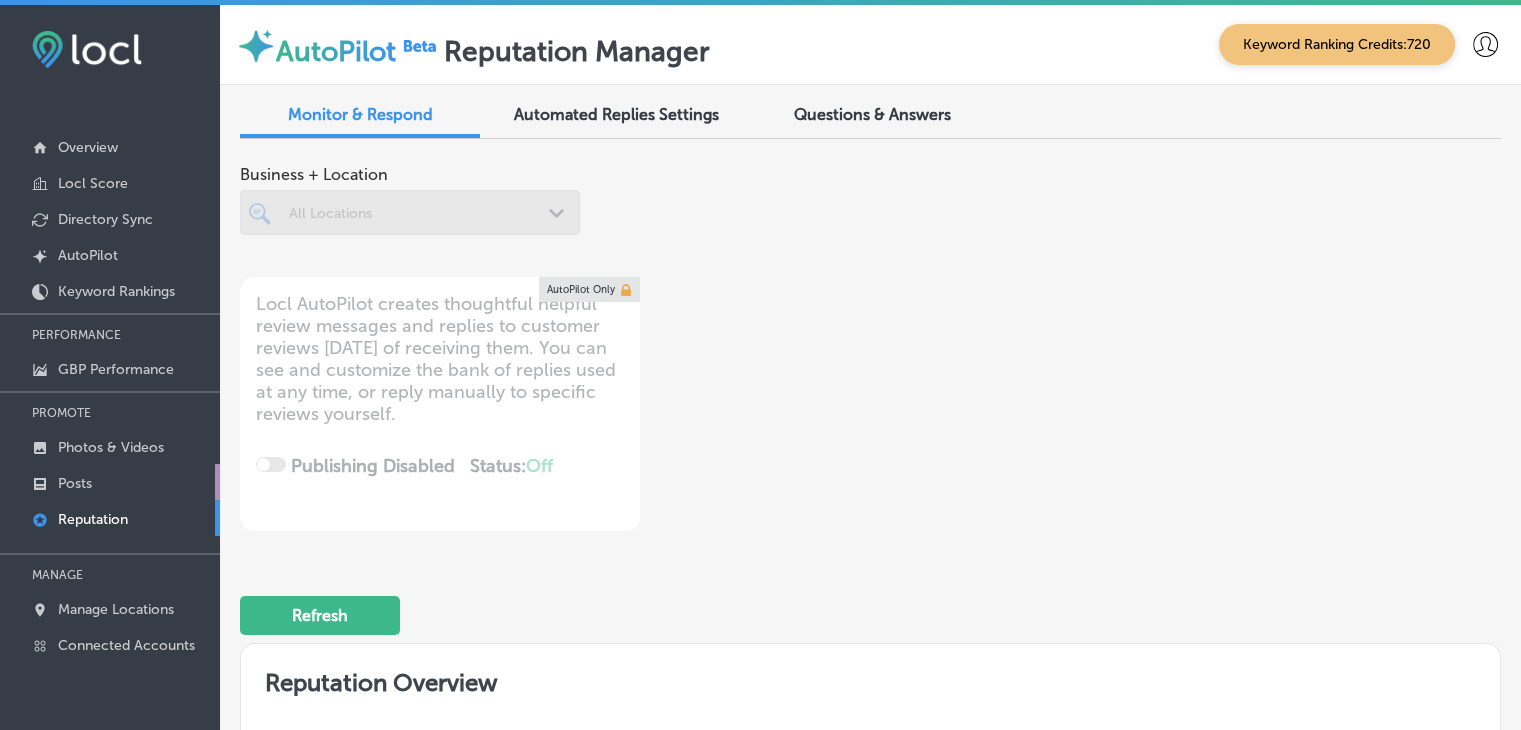 click on "Reputation" at bounding box center (110, 518) 